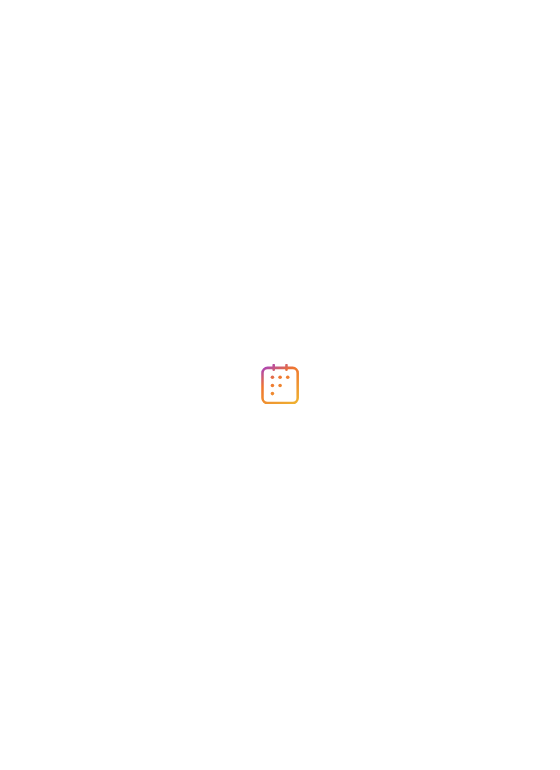 scroll, scrollTop: 0, scrollLeft: 0, axis: both 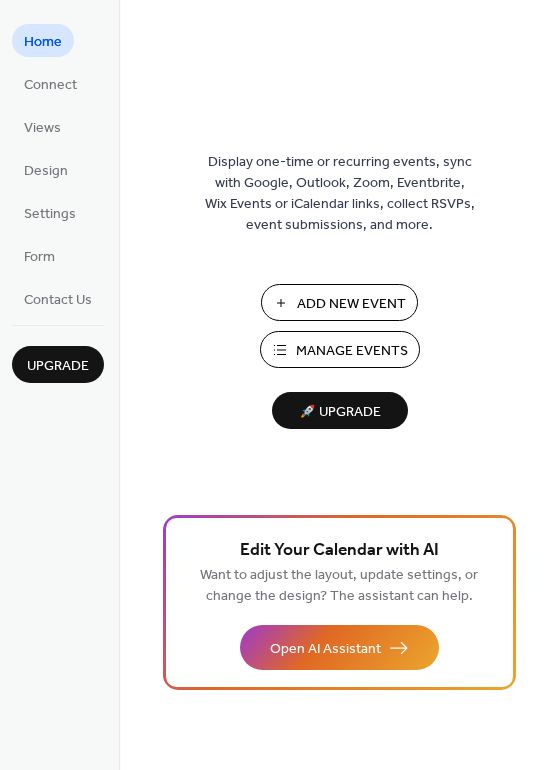 click on "Add New Event" at bounding box center [351, 304] 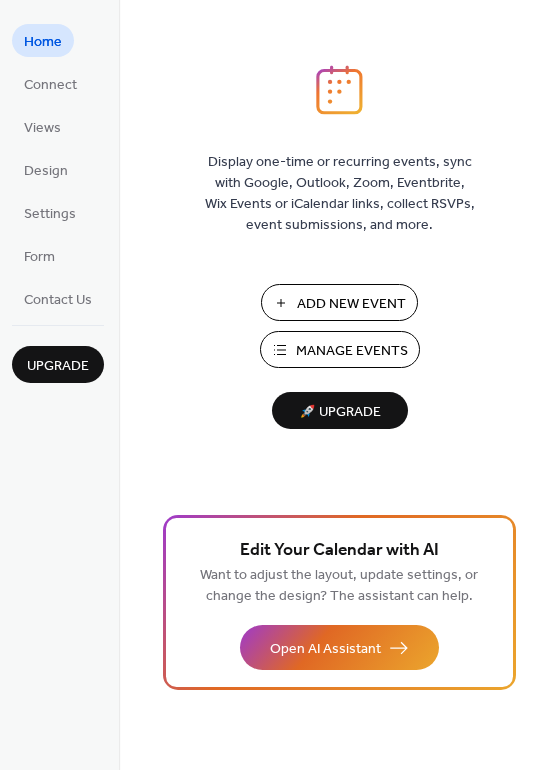 click on "Manage Events" at bounding box center [352, 351] 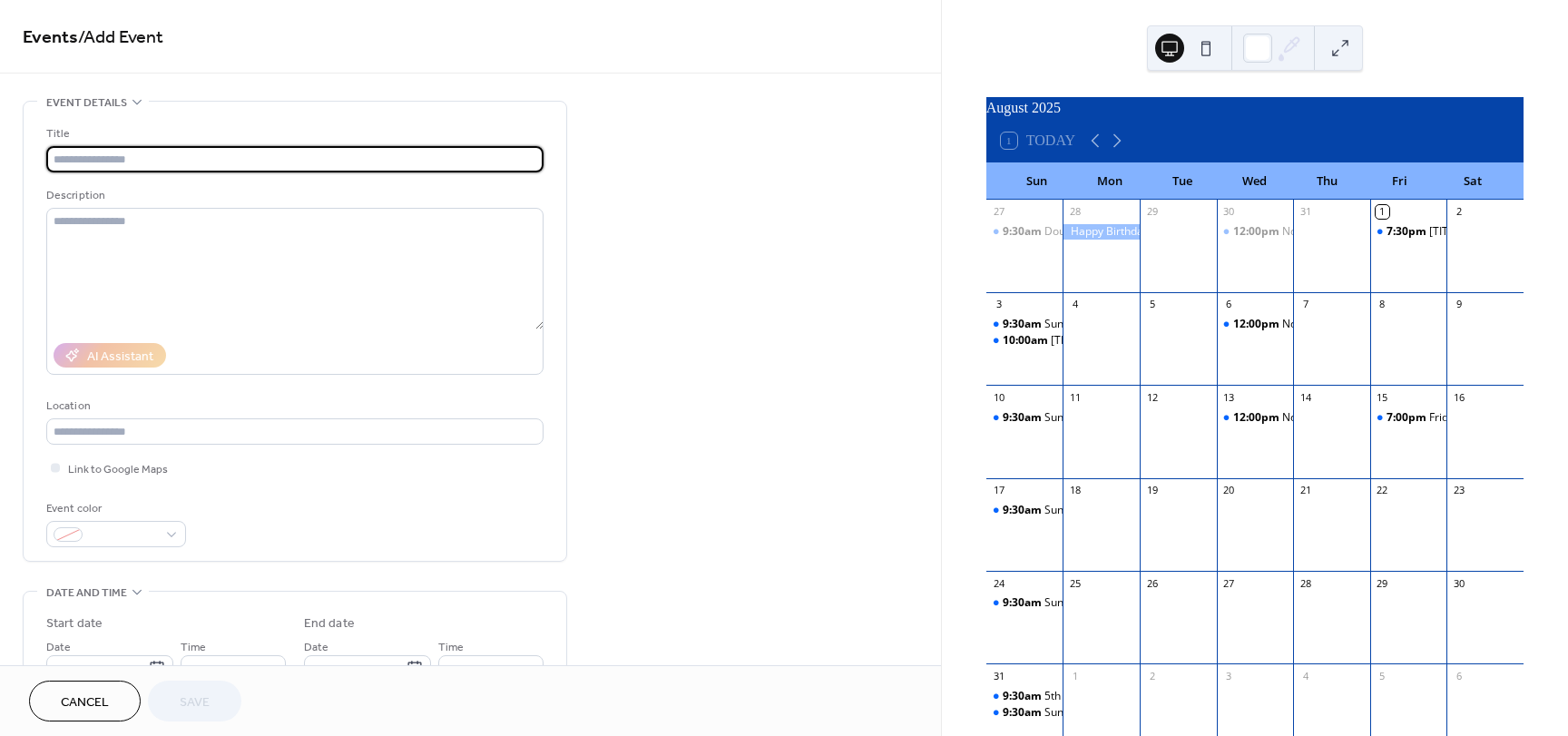 scroll, scrollTop: 0, scrollLeft: 0, axis: both 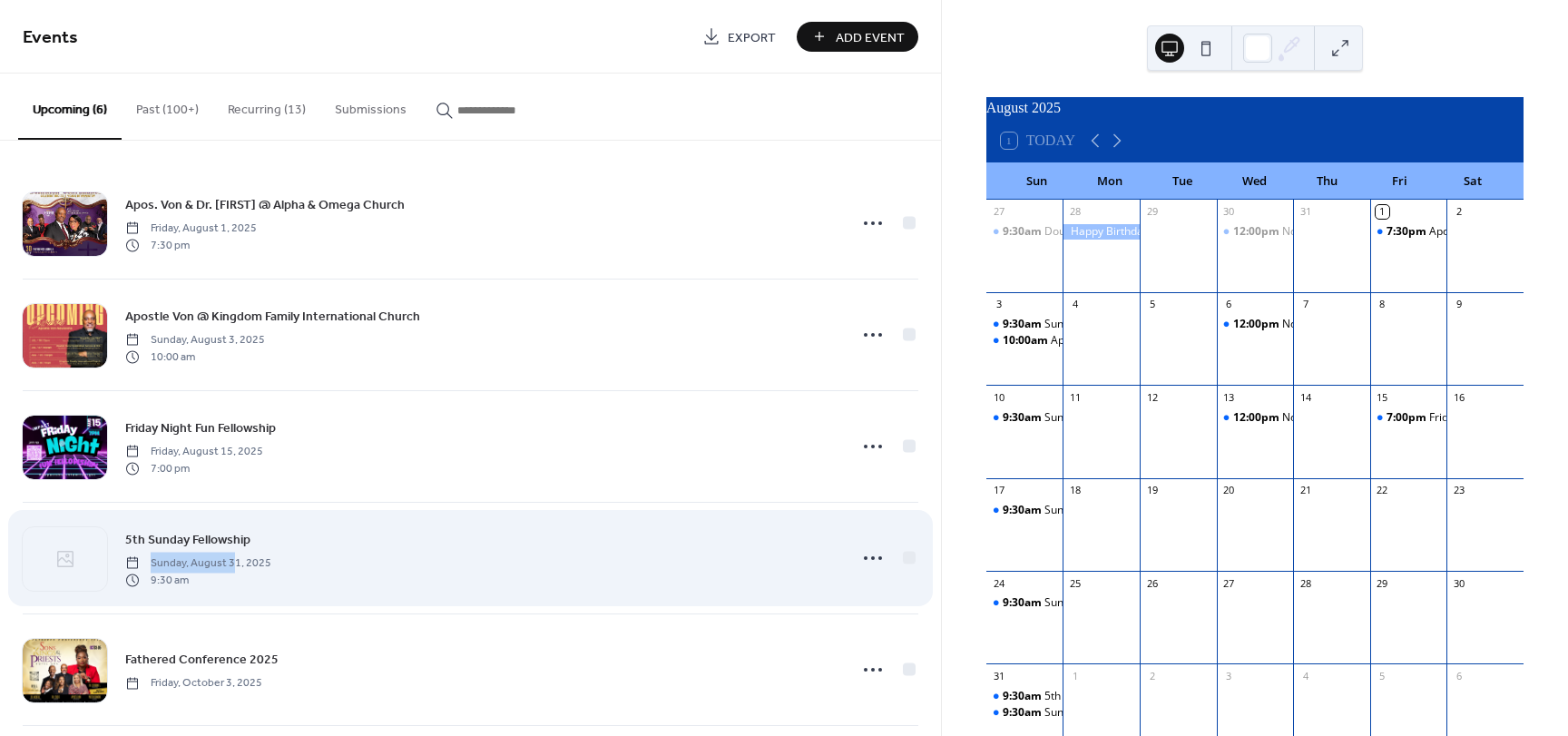drag, startPoint x: 233, startPoint y: 564, endPoint x: 721, endPoint y: 559, distance: 488.02561 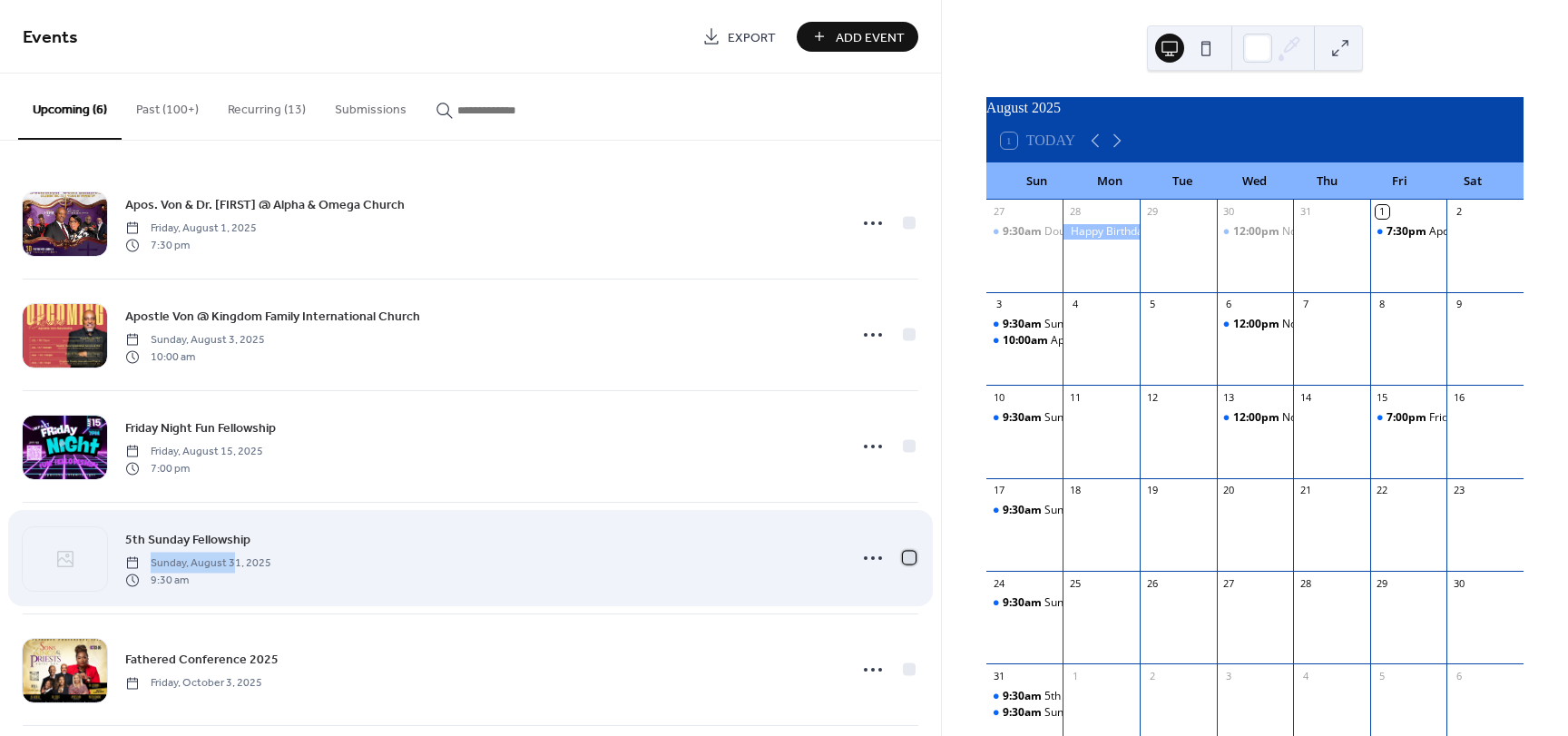 click at bounding box center (909, 557) 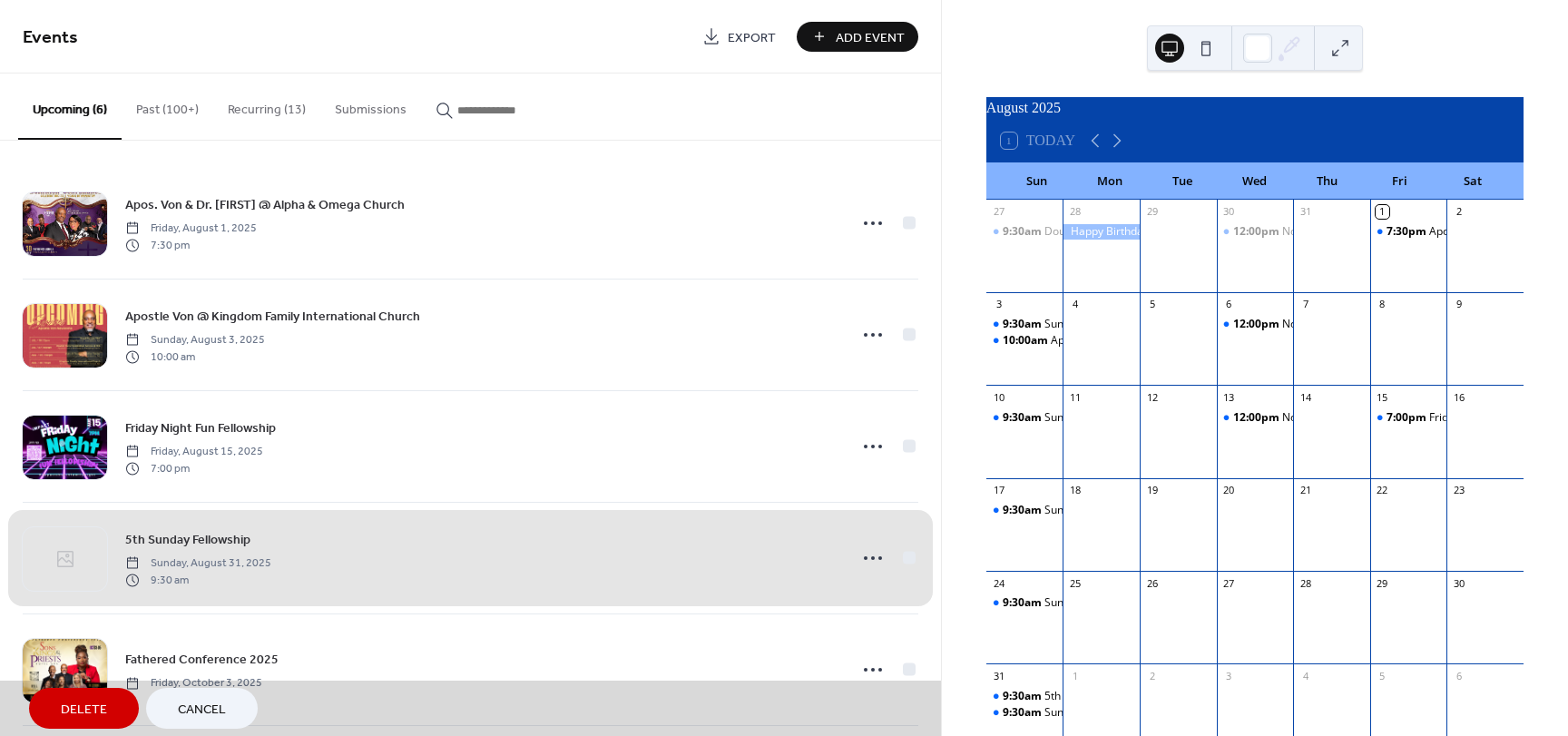 click on "Delete" at bounding box center [83, 710] 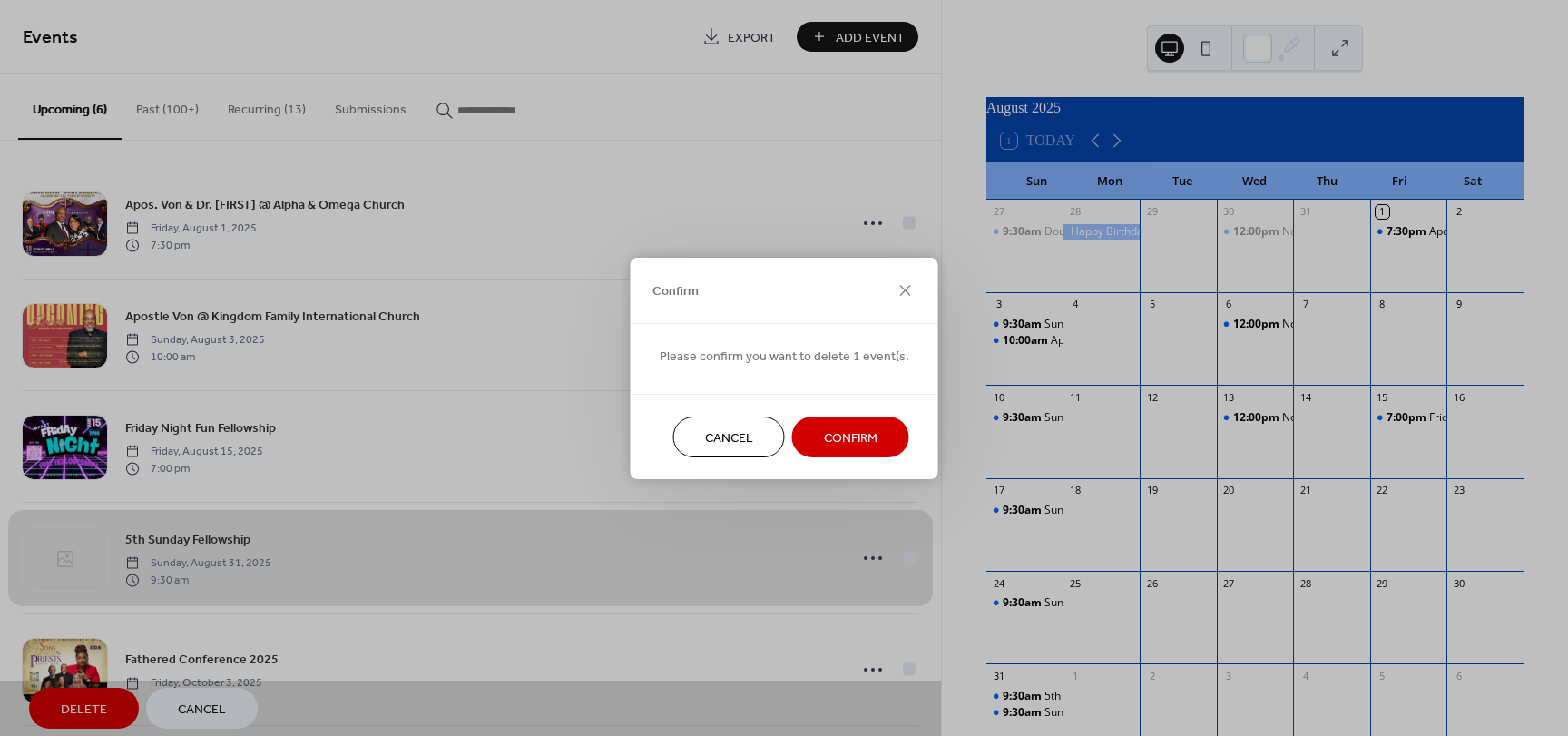 click on "Confirm" at bounding box center (850, 437) 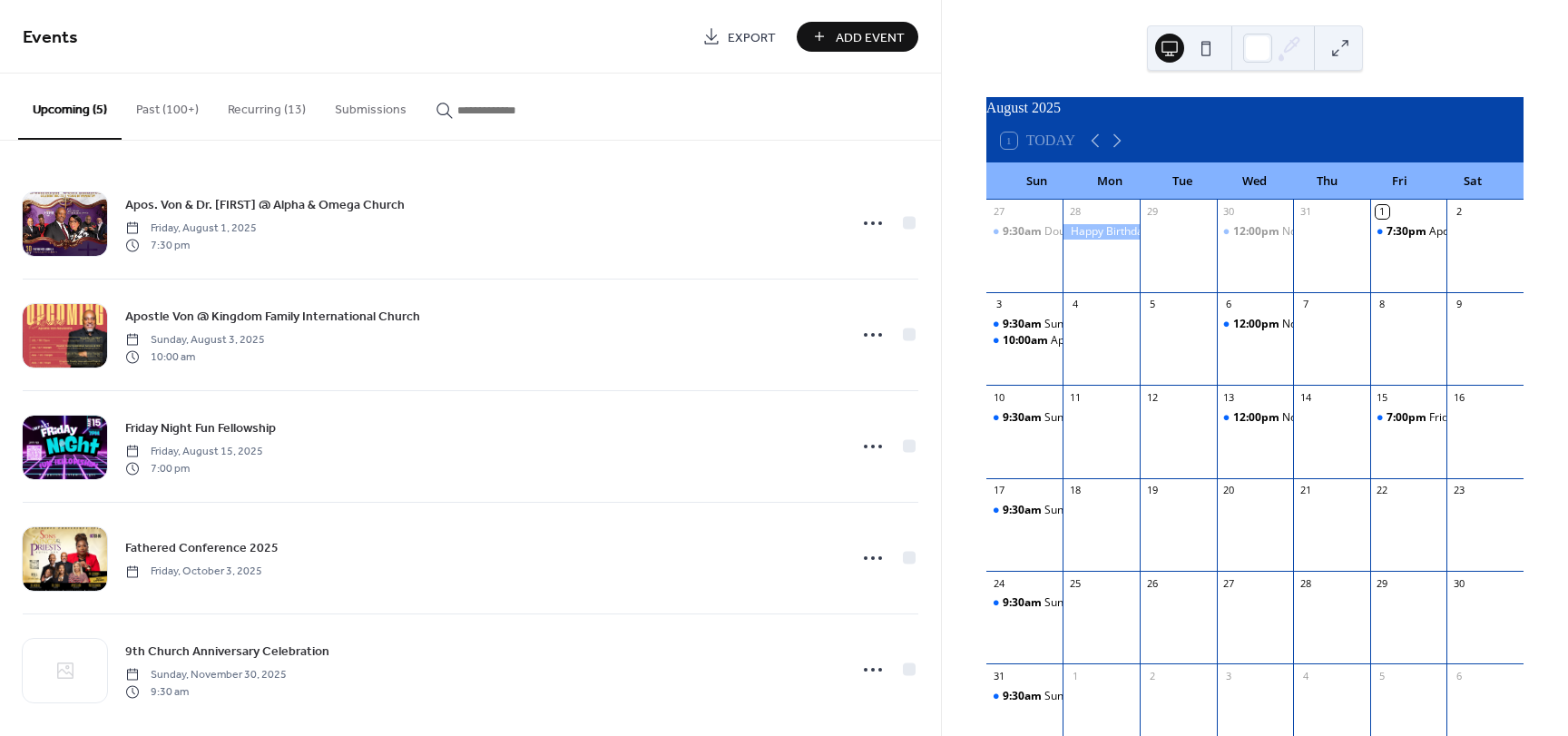 click on "Past (100+)" at bounding box center [167, 105] 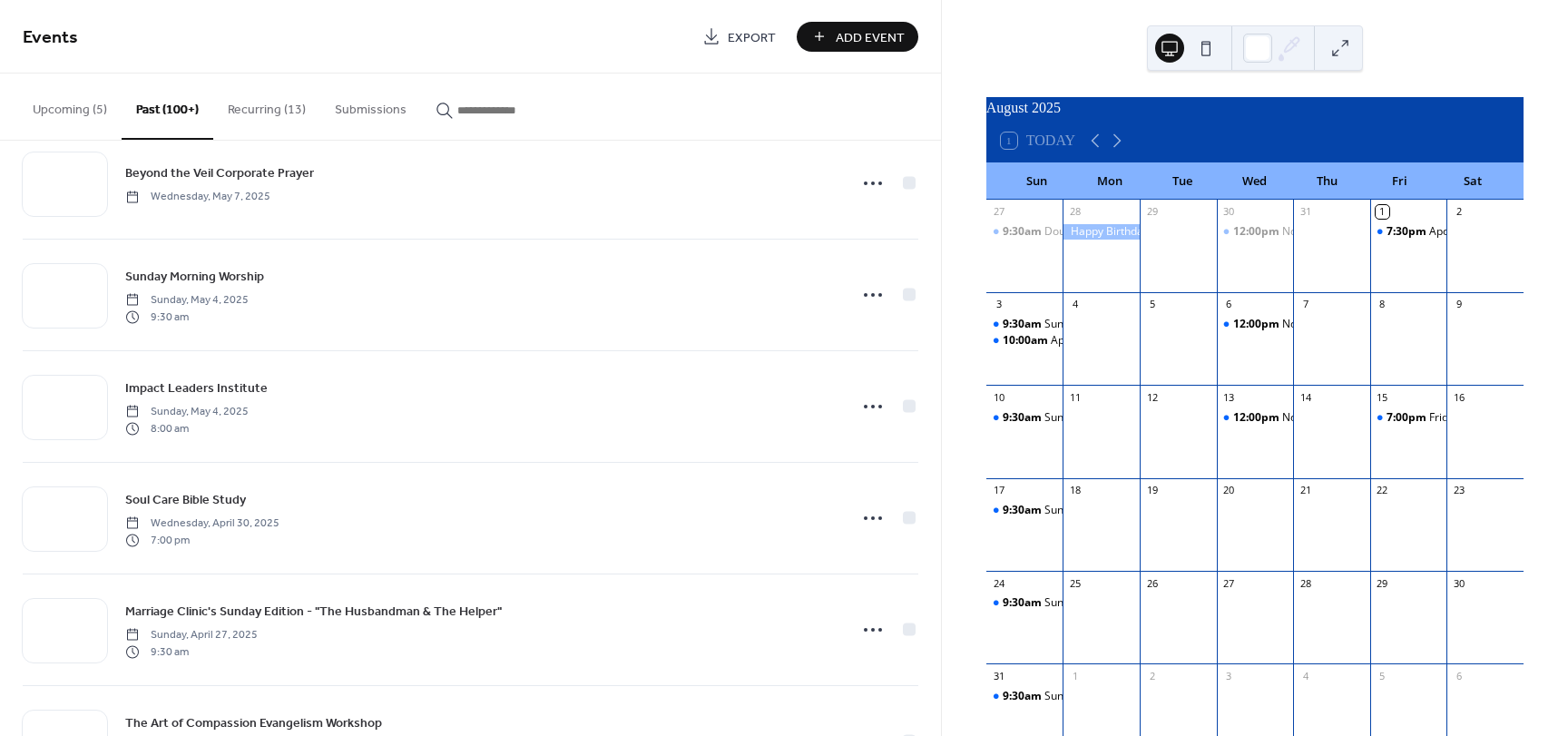 scroll, scrollTop: 2723, scrollLeft: 0, axis: vertical 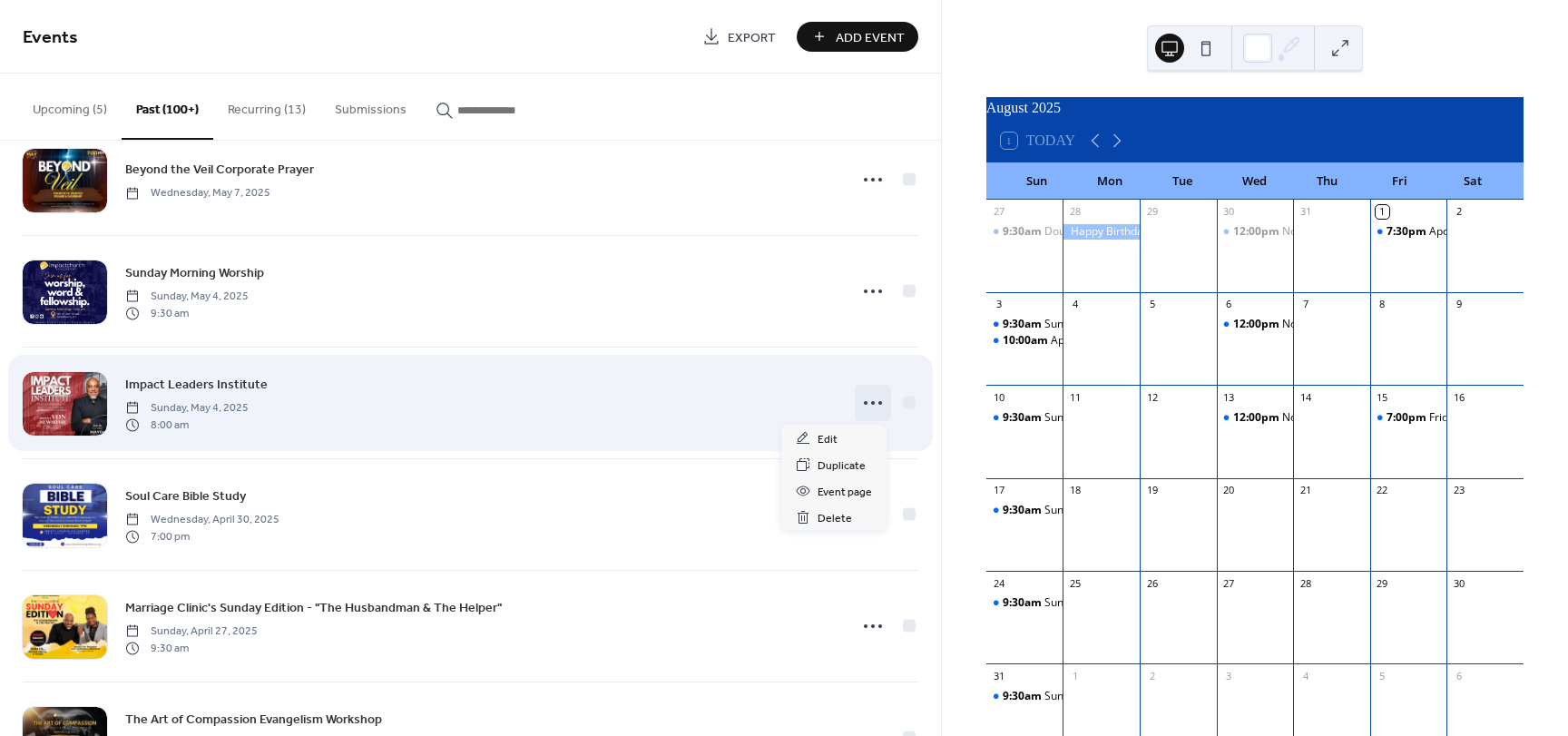 click 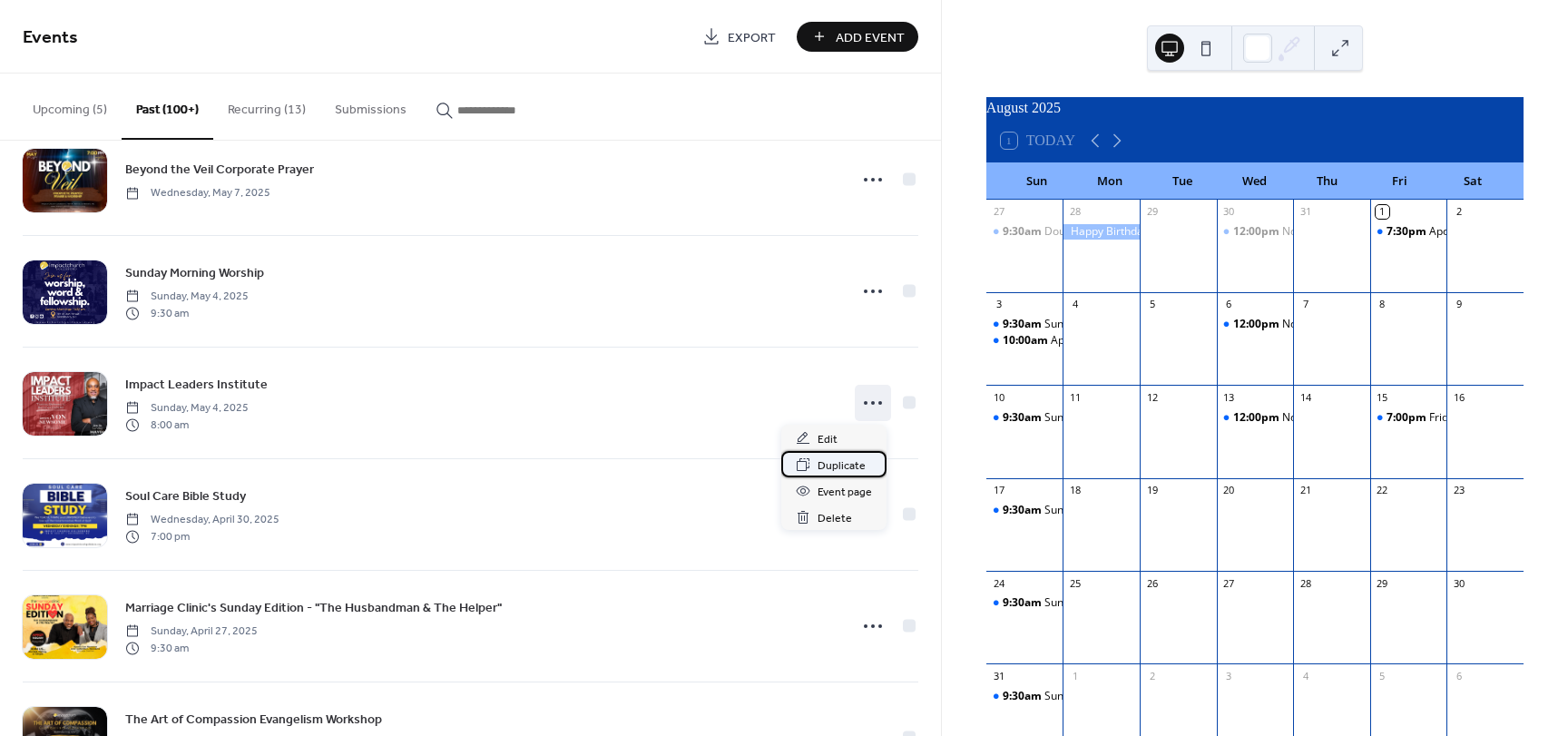 click on "Duplicate" at bounding box center [841, 466] 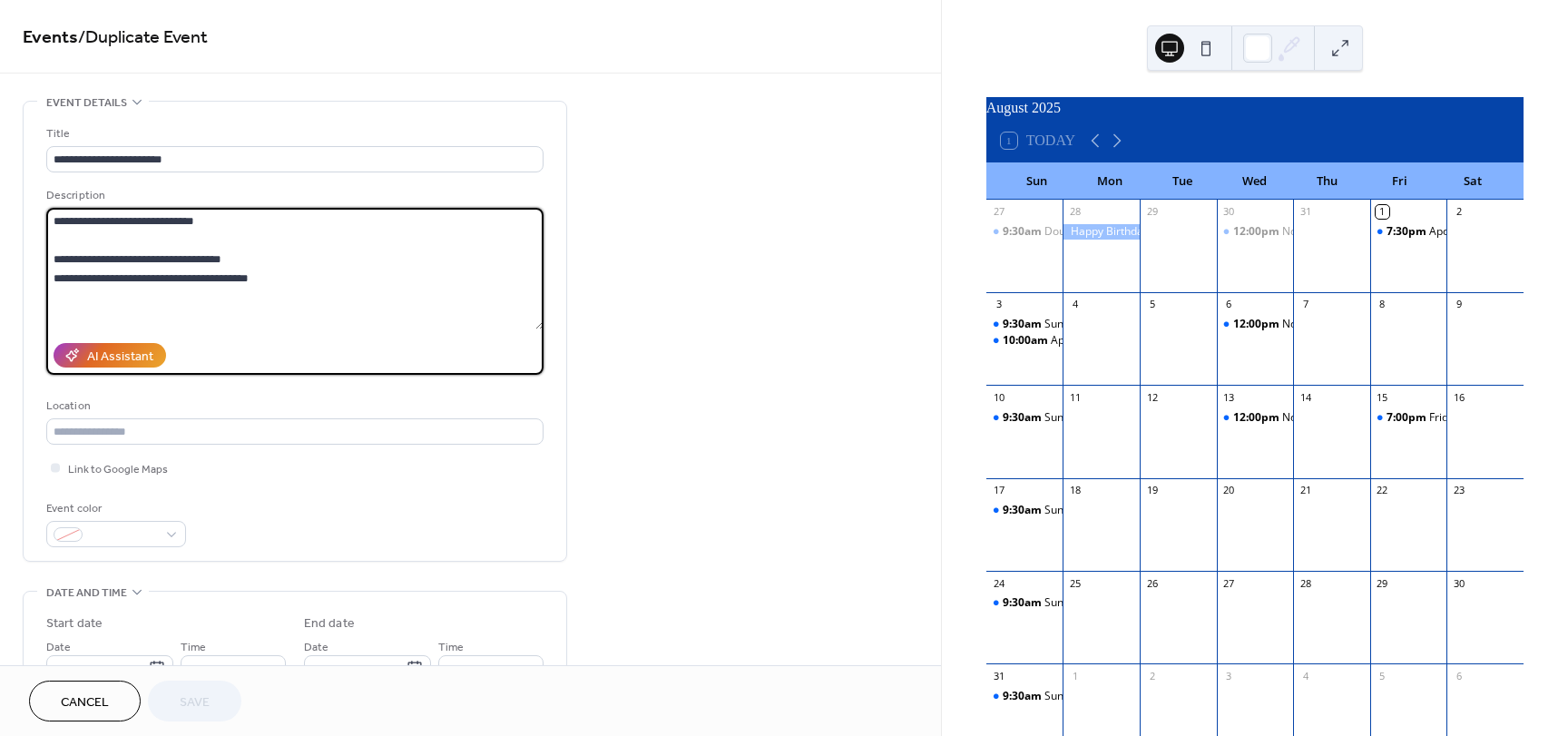 drag, startPoint x: 113, startPoint y: 226, endPoint x: 314, endPoint y: 236, distance: 201.2486 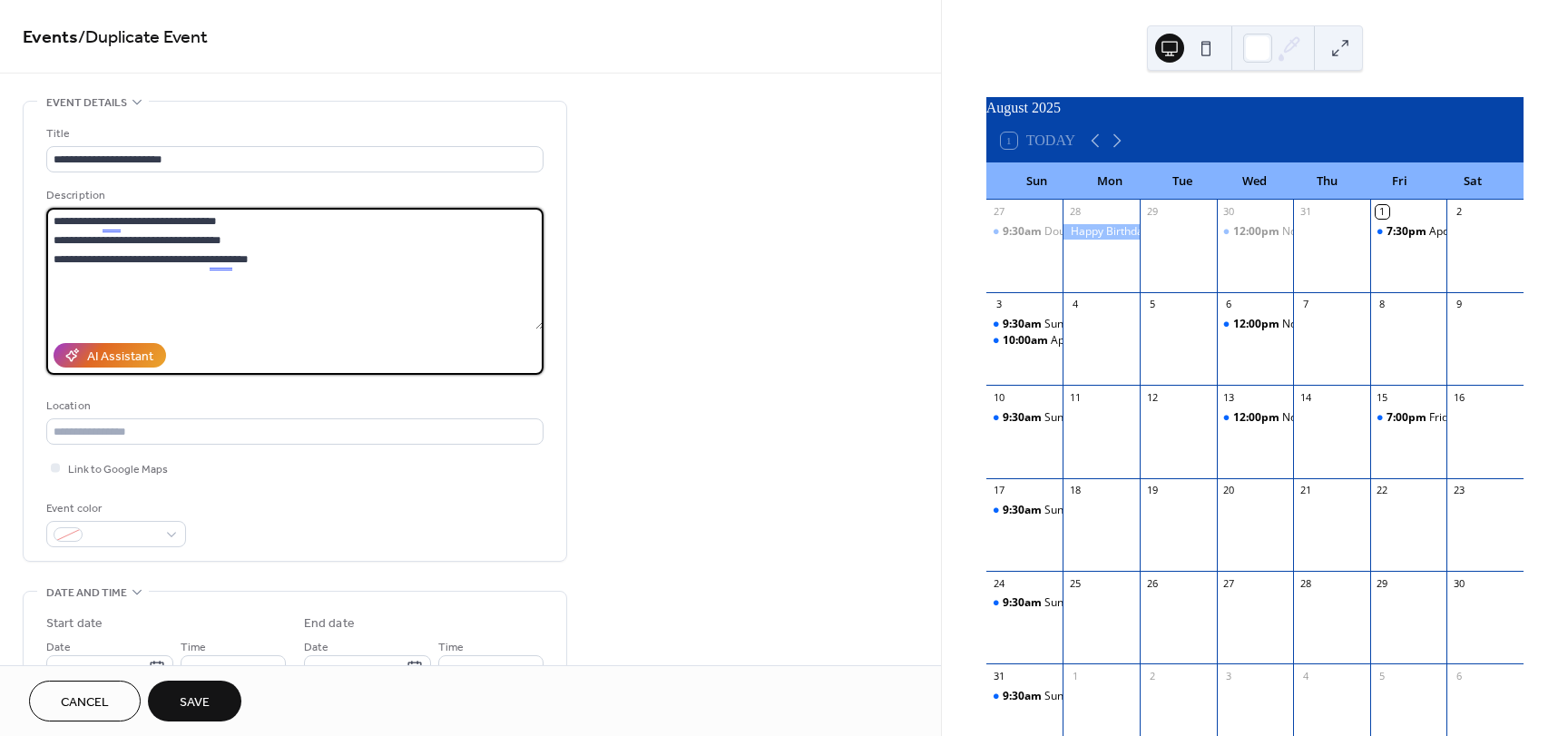click on "**********" at bounding box center (295, 269) 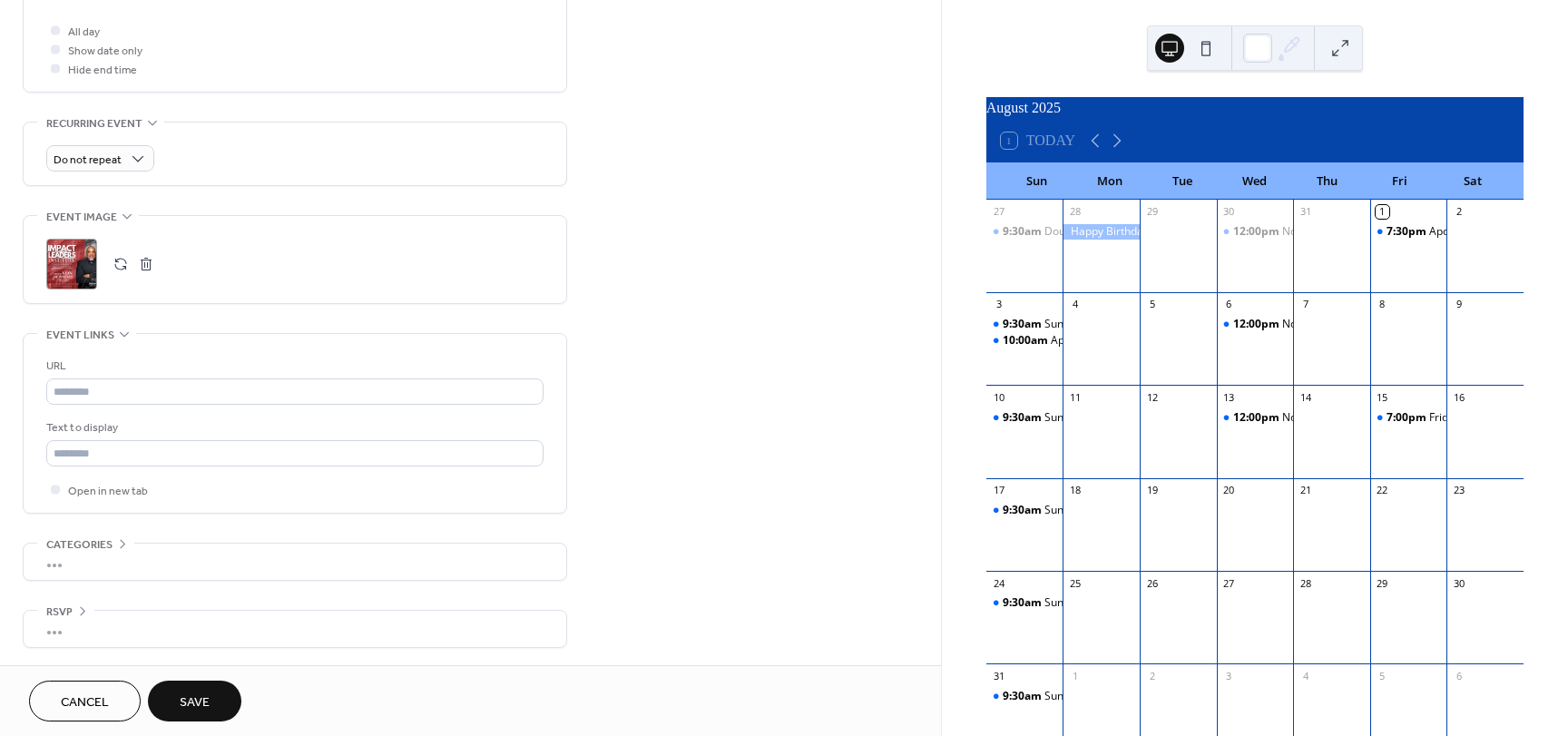 scroll, scrollTop: 683, scrollLeft: 0, axis: vertical 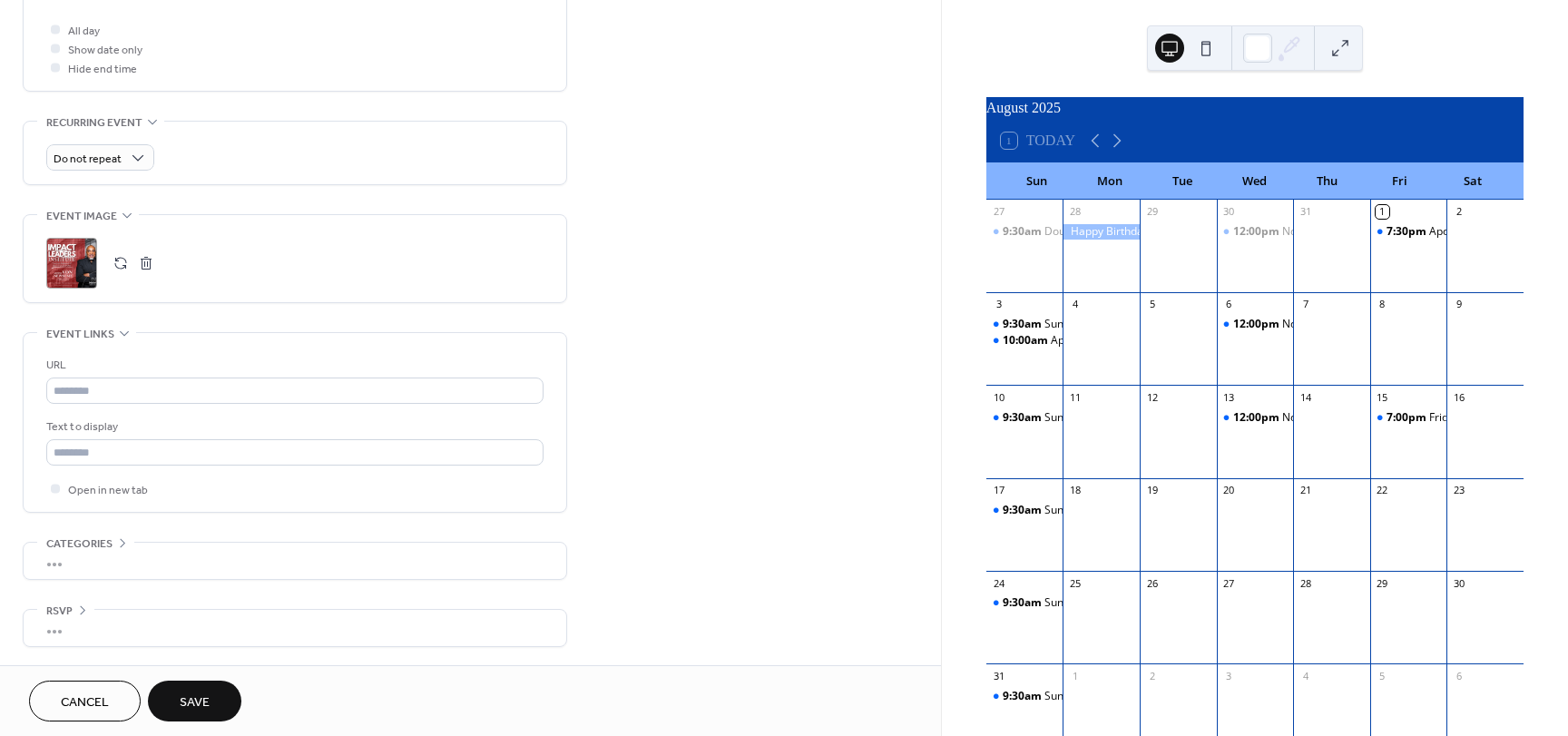 type on "**********" 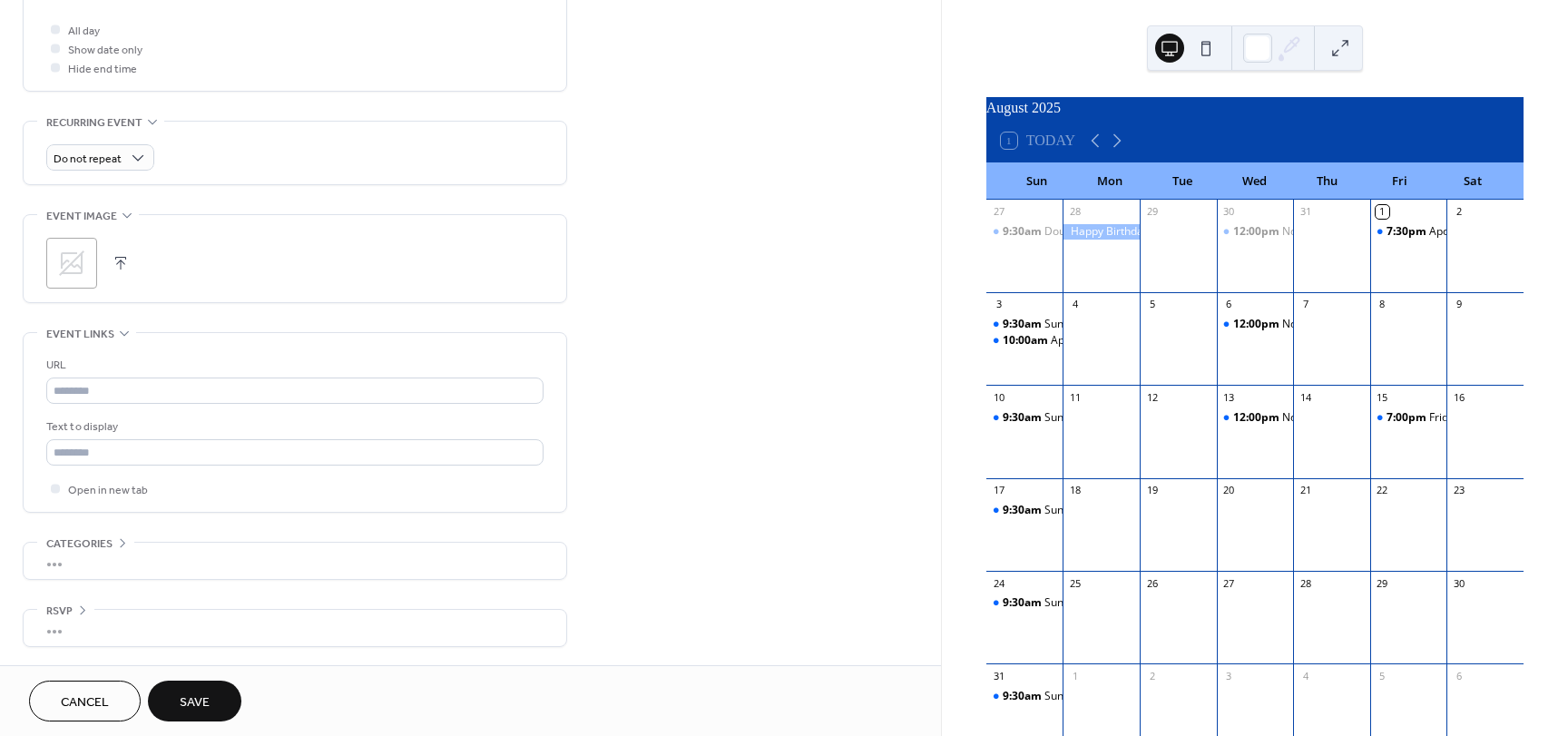 click on ";" at bounding box center [295, 263] 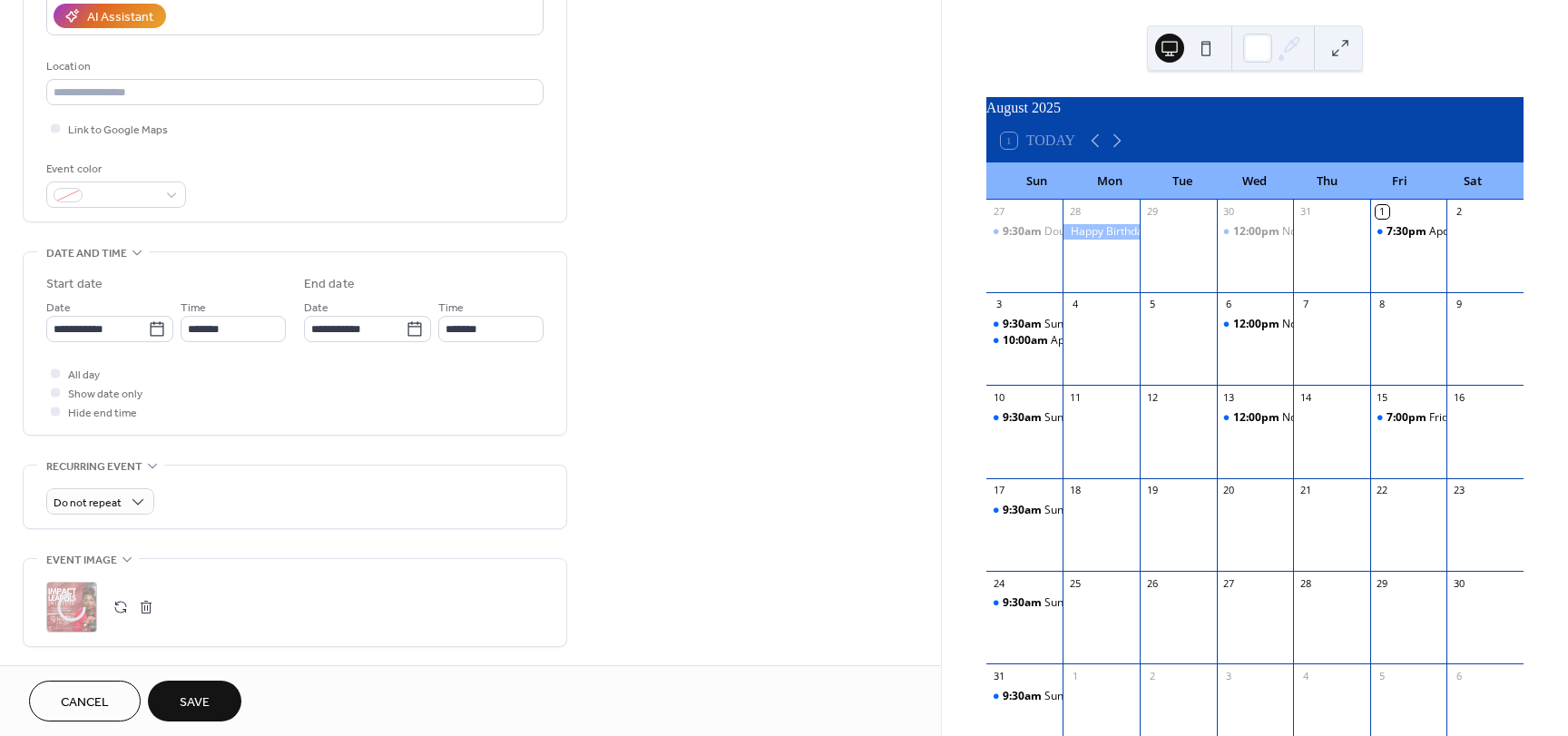 scroll, scrollTop: 454, scrollLeft: 0, axis: vertical 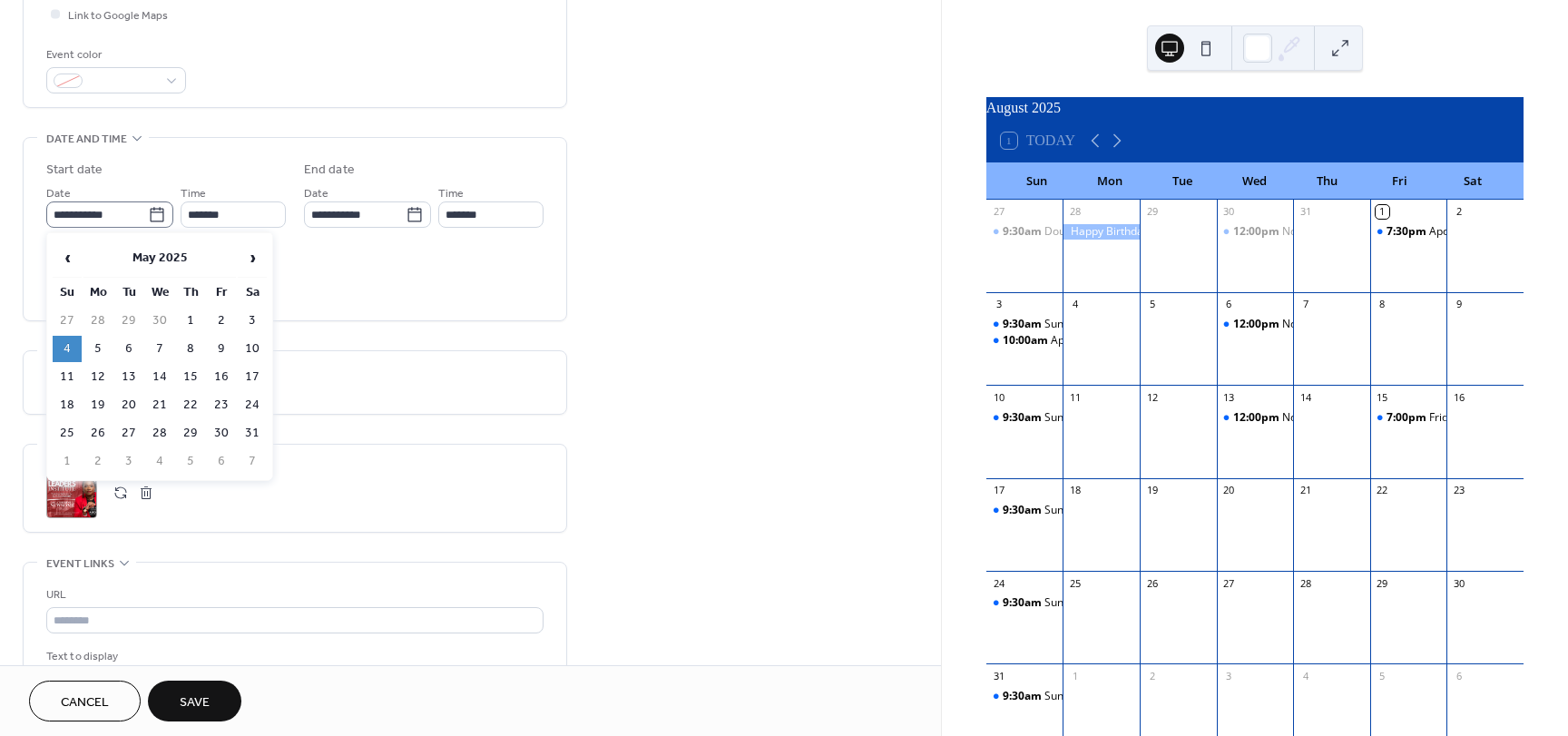click 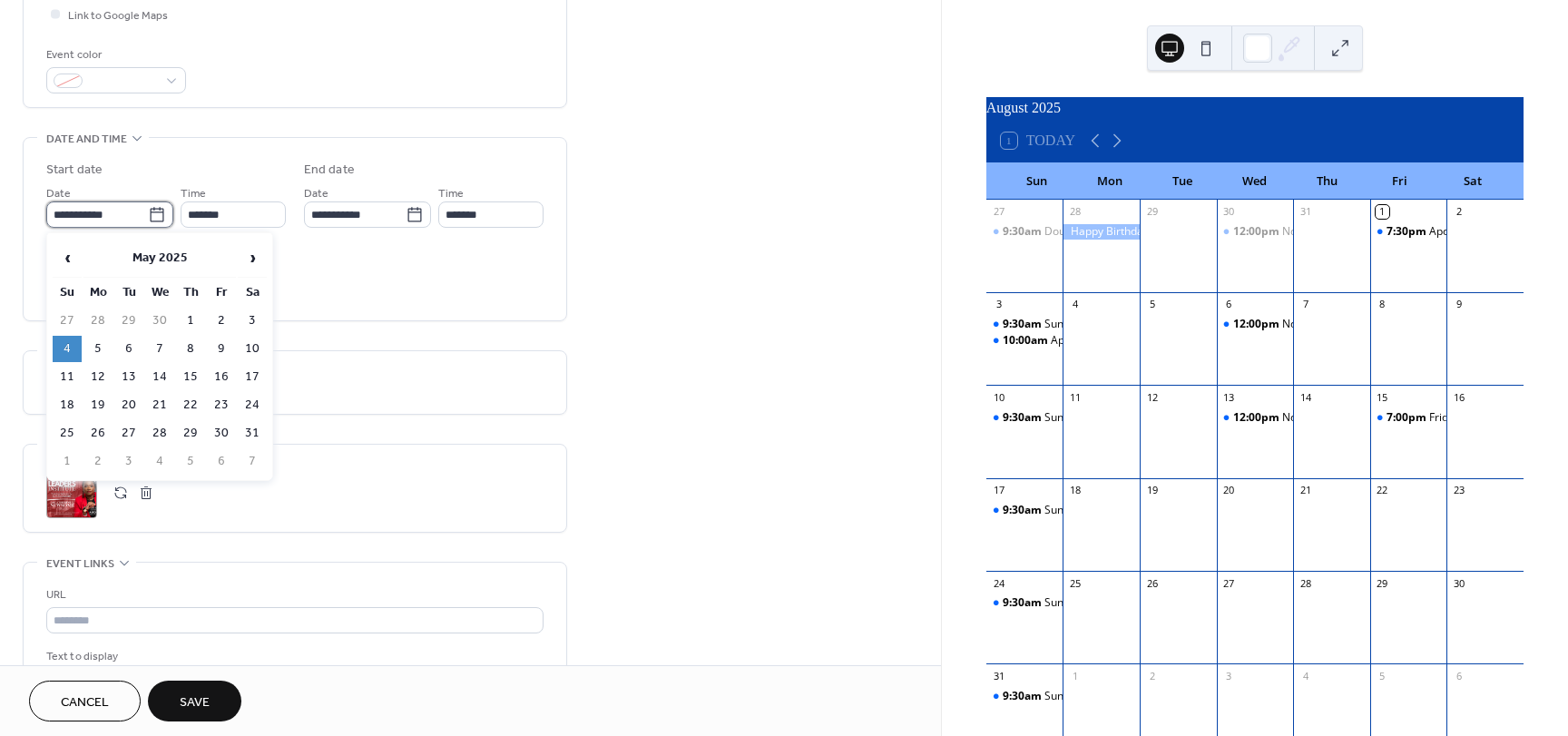 click on "**********" at bounding box center (97, 214) 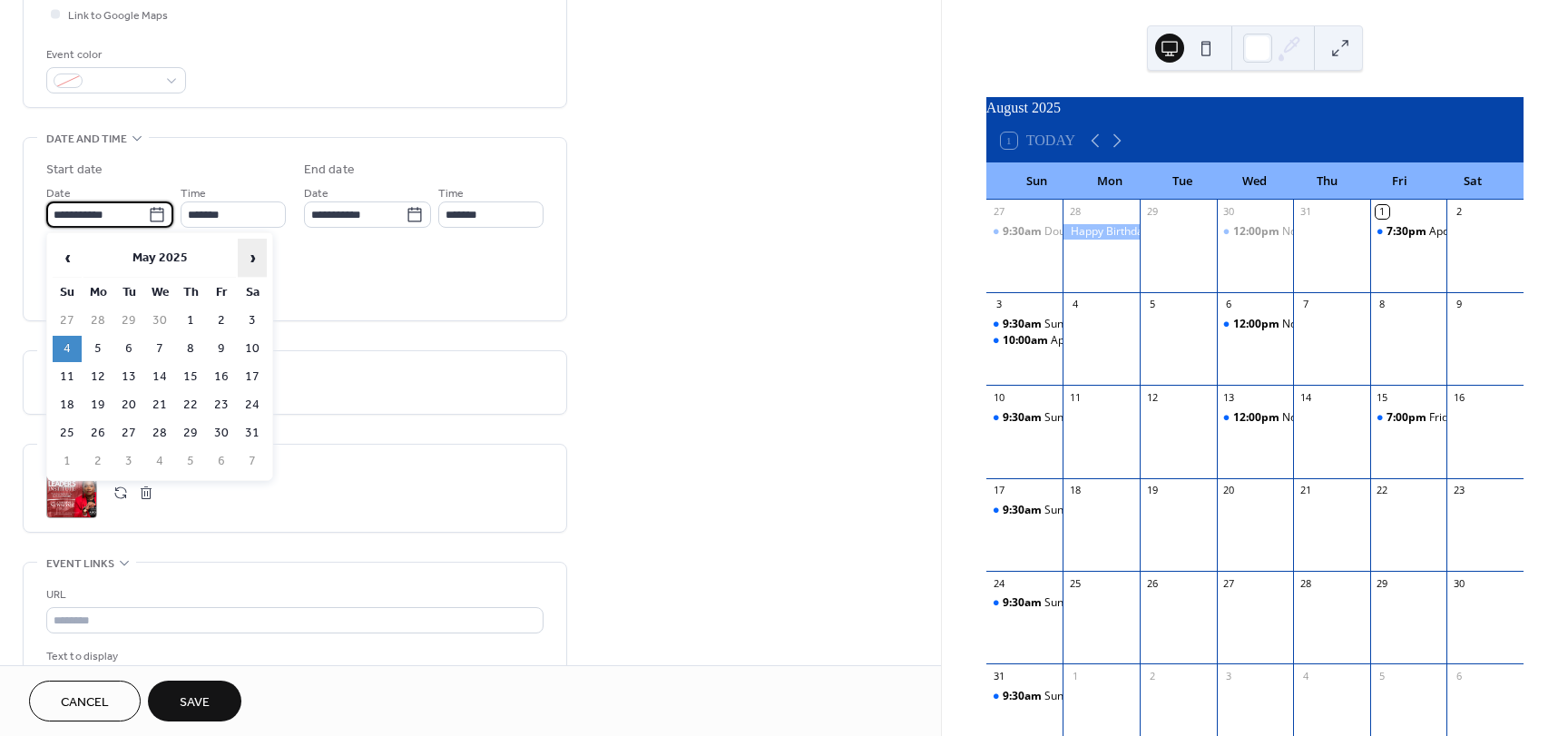 click on "›" at bounding box center (252, 258) 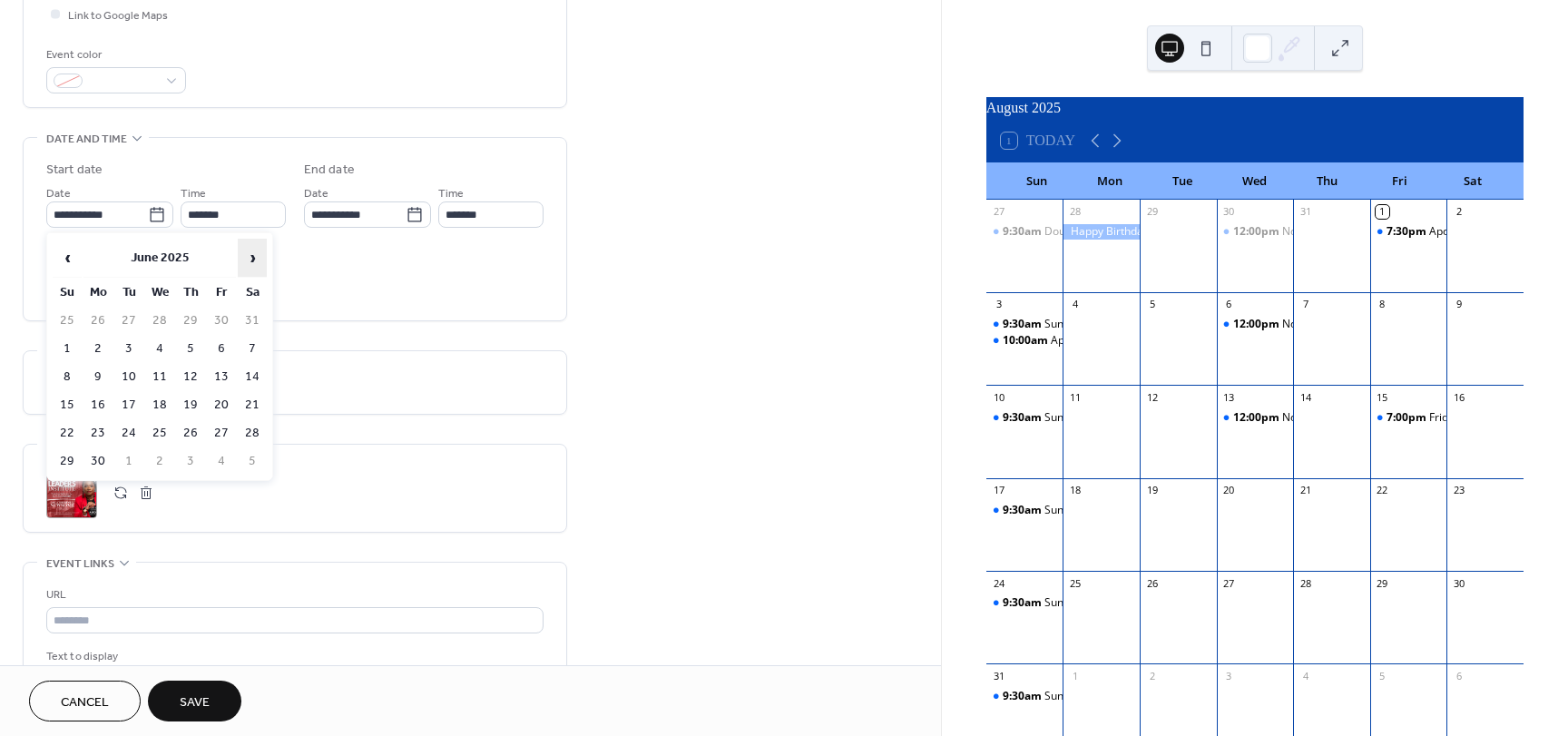 click on "›" at bounding box center [252, 258] 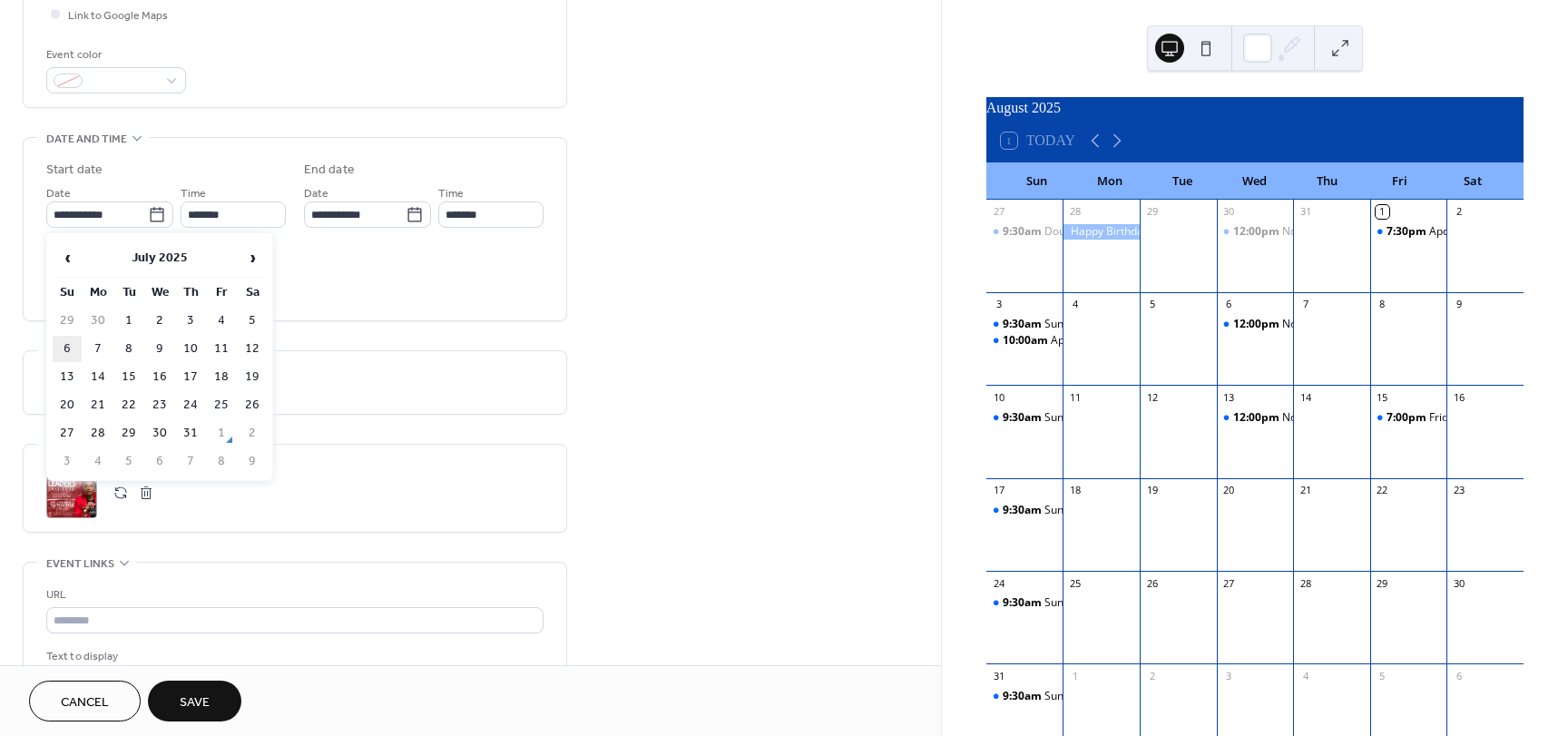 click on "6" at bounding box center (67, 348) 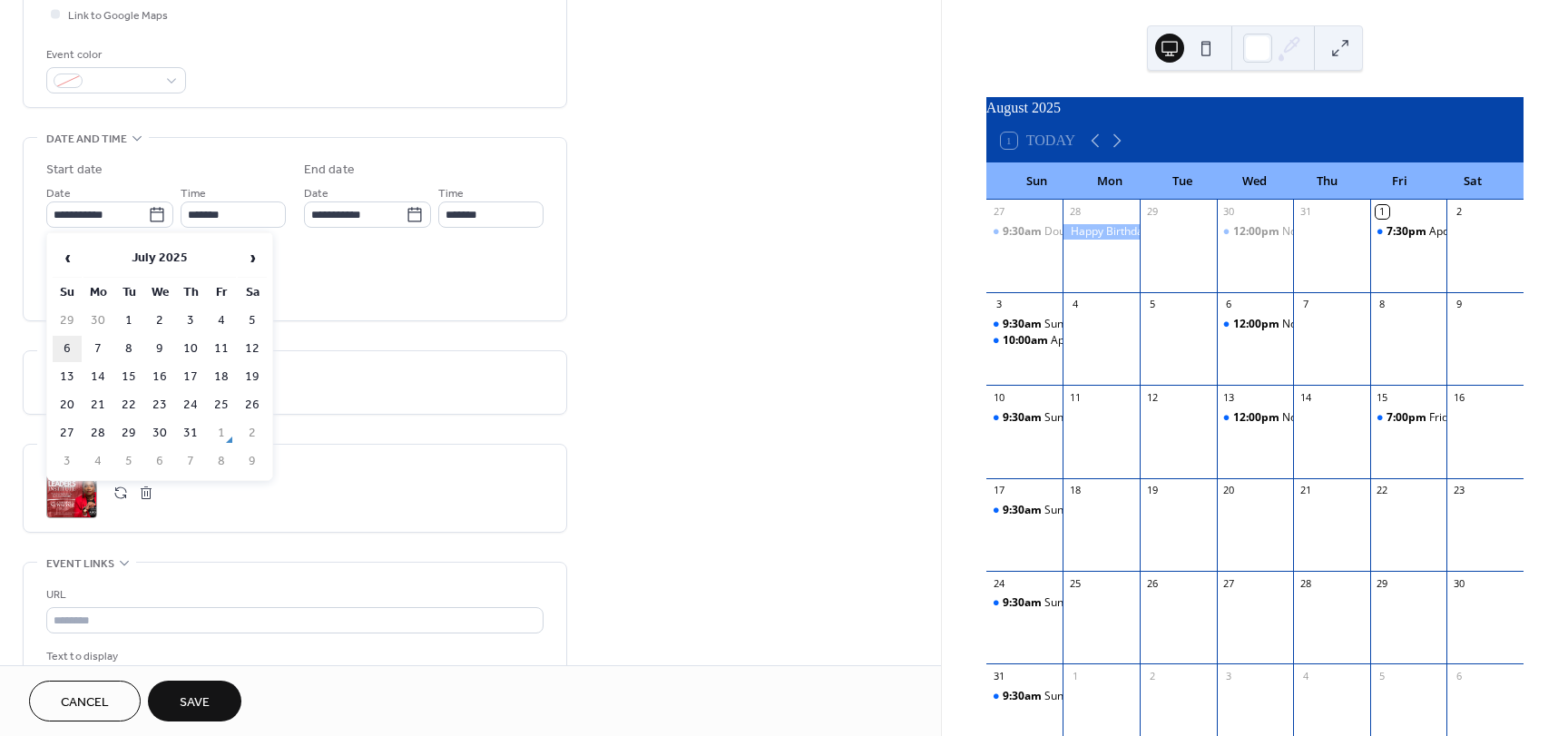 type on "**********" 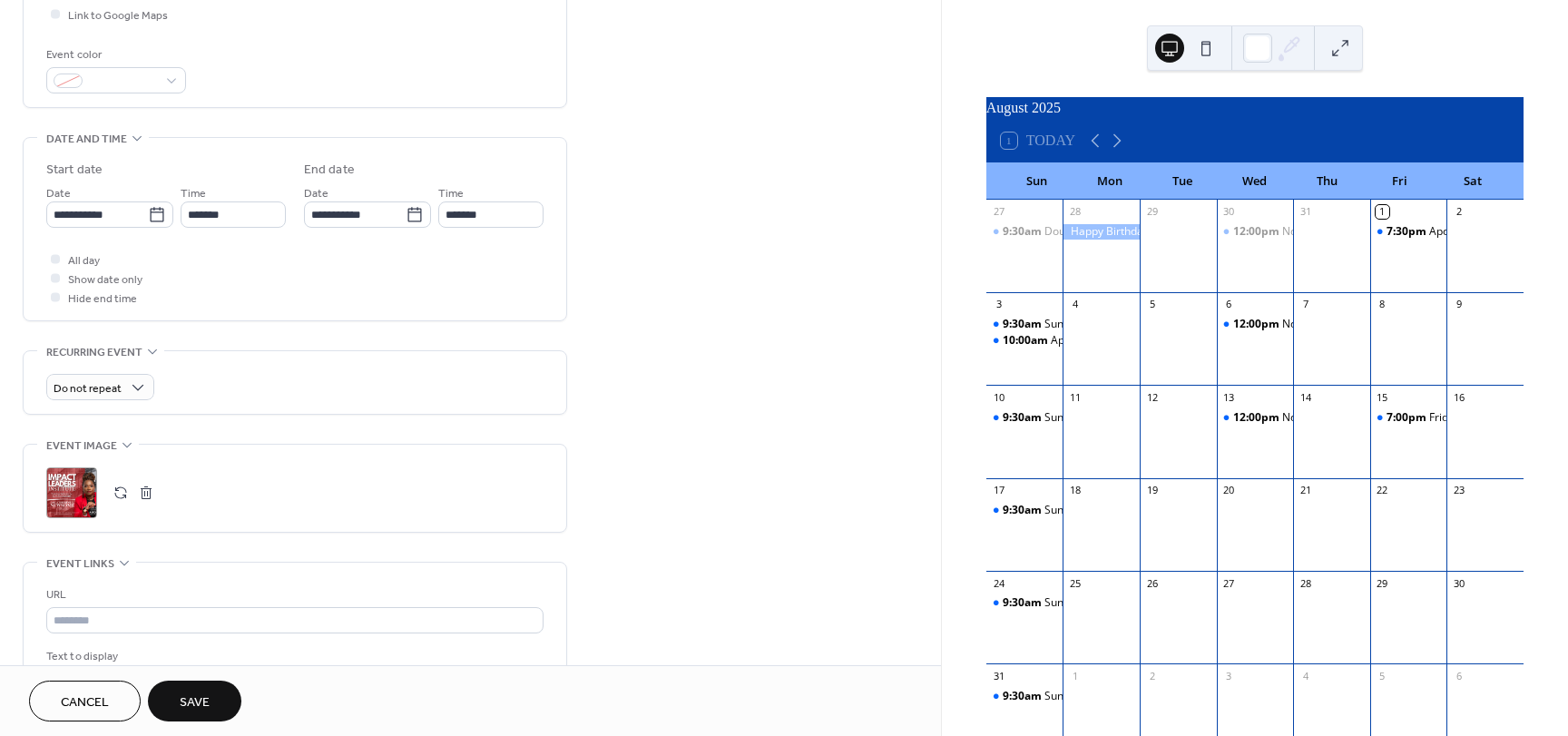 click on "All day Show date only Hide end time" at bounding box center (295, 278) 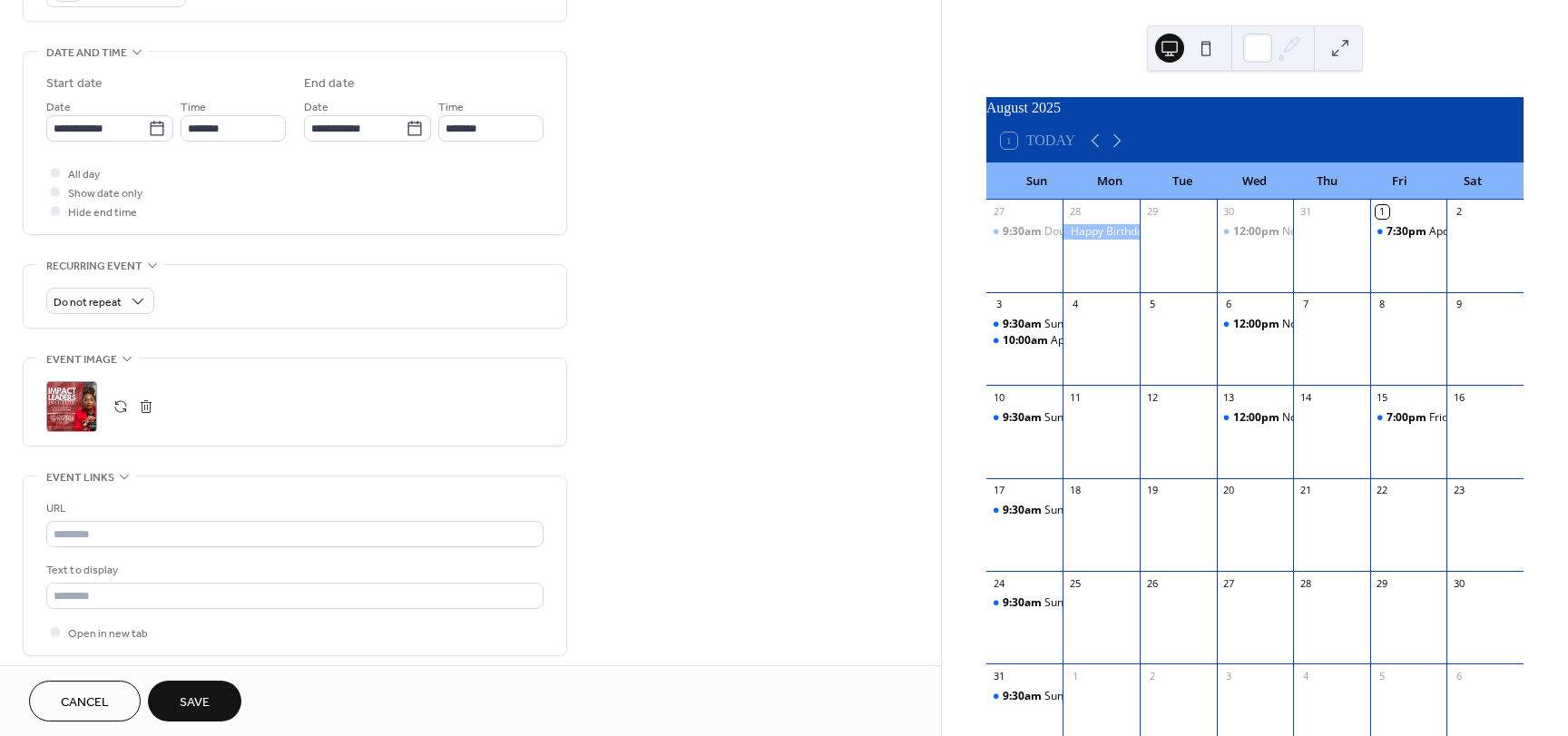 scroll, scrollTop: 545, scrollLeft: 0, axis: vertical 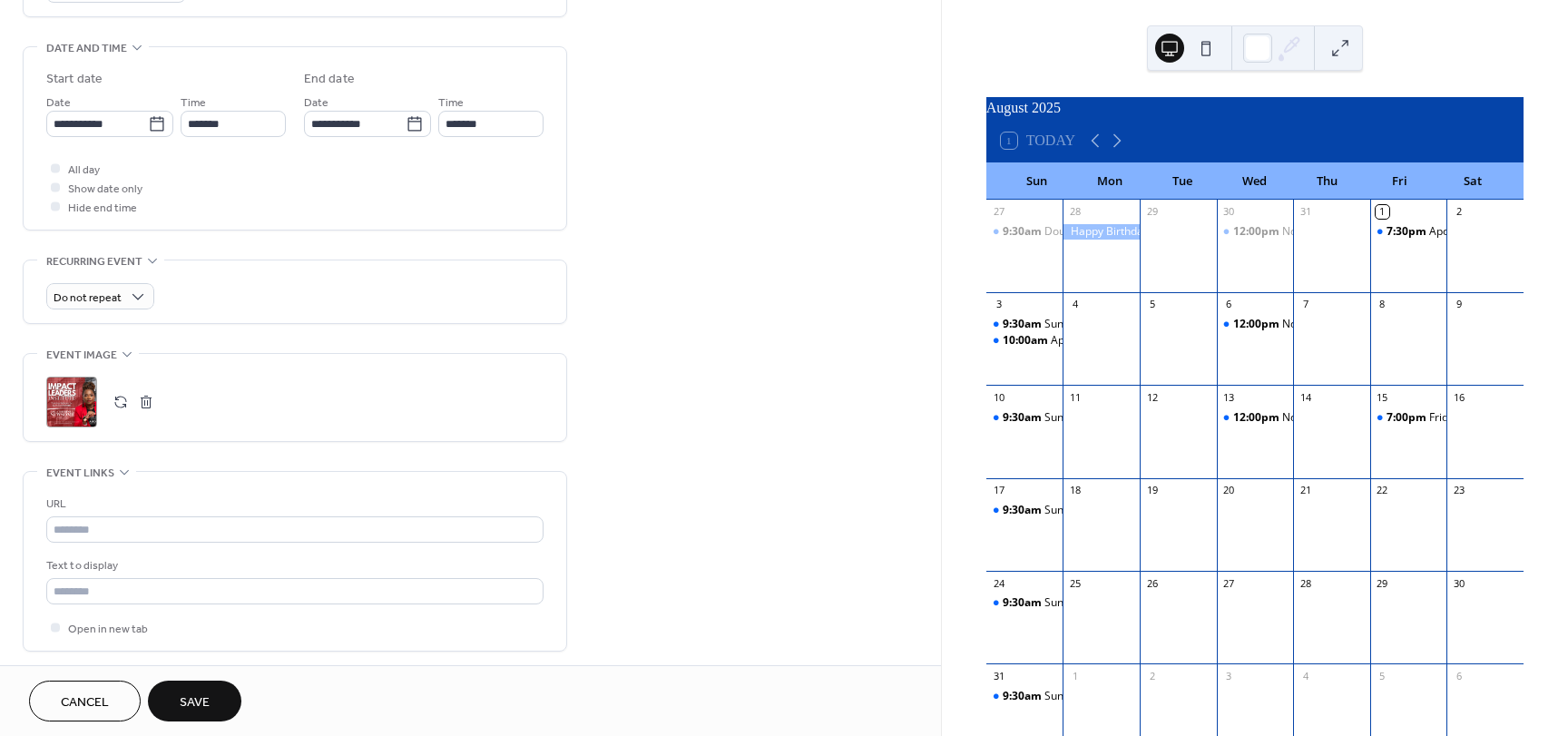 click on "Save" at bounding box center [194, 702] 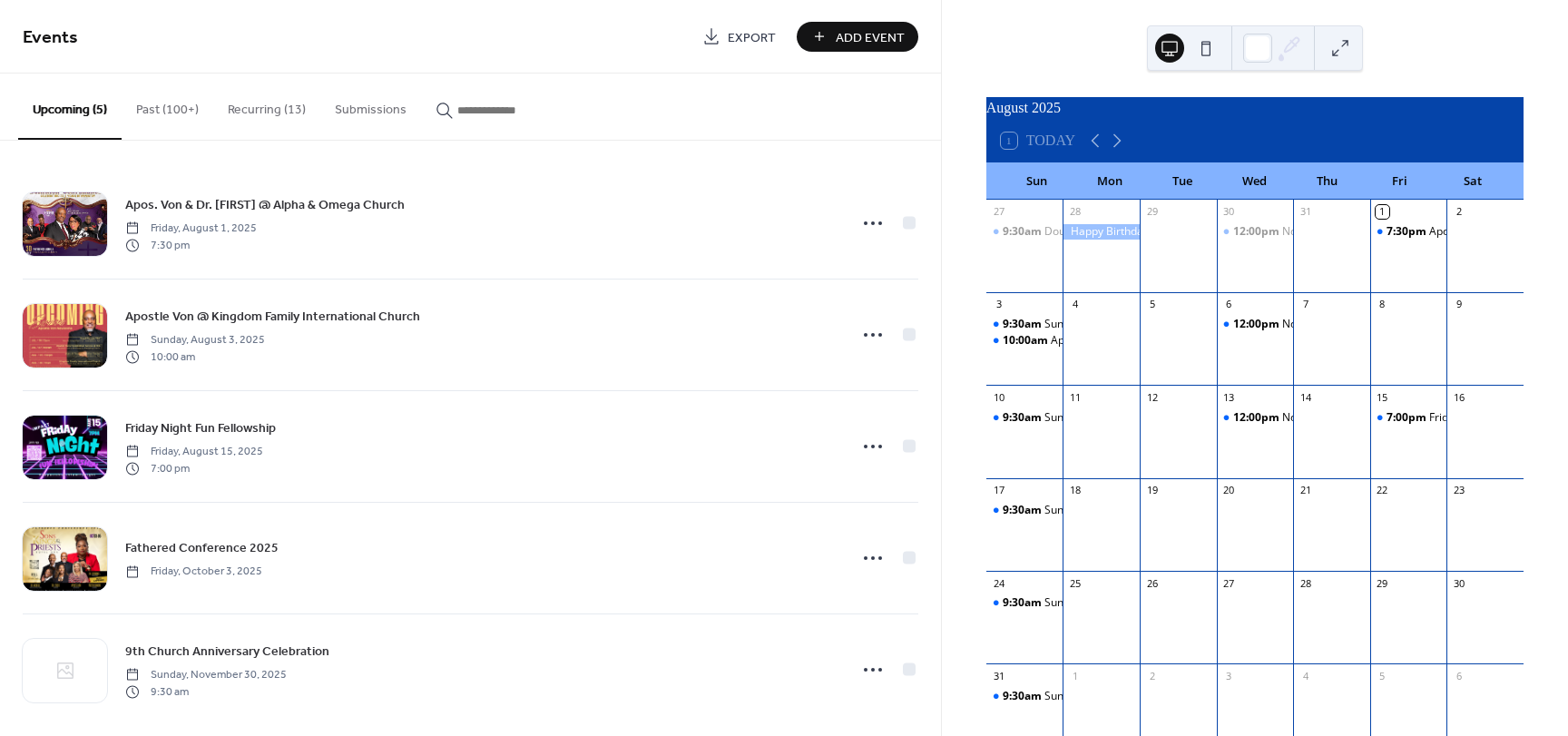 click on "9:30am Sunday Morning Worship 10:00am Apostle Von @ Kingdom Family International Church" at bounding box center [1024, 348] 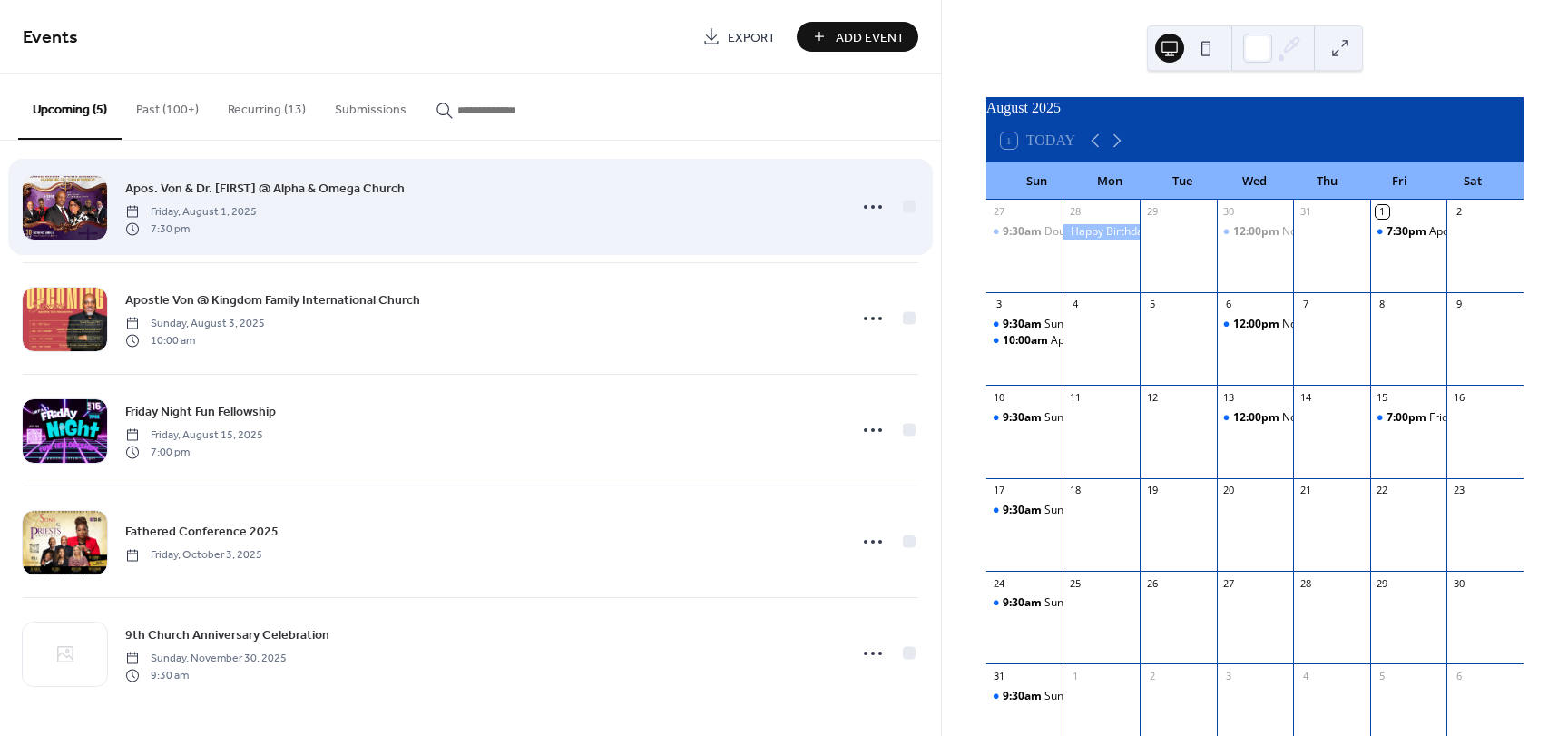 scroll, scrollTop: 0, scrollLeft: 0, axis: both 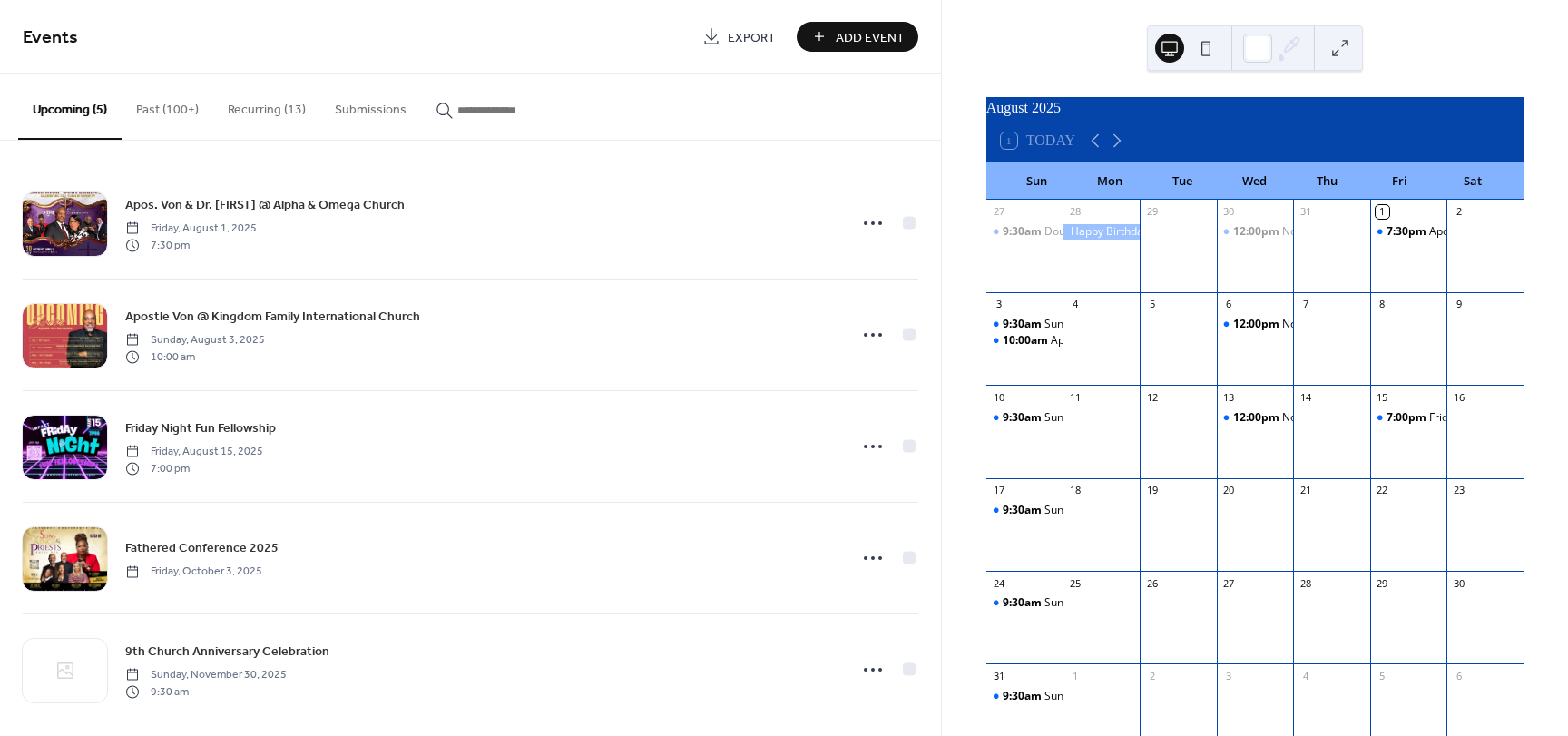 click on "Upcoming (5)" at bounding box center [70, 106] 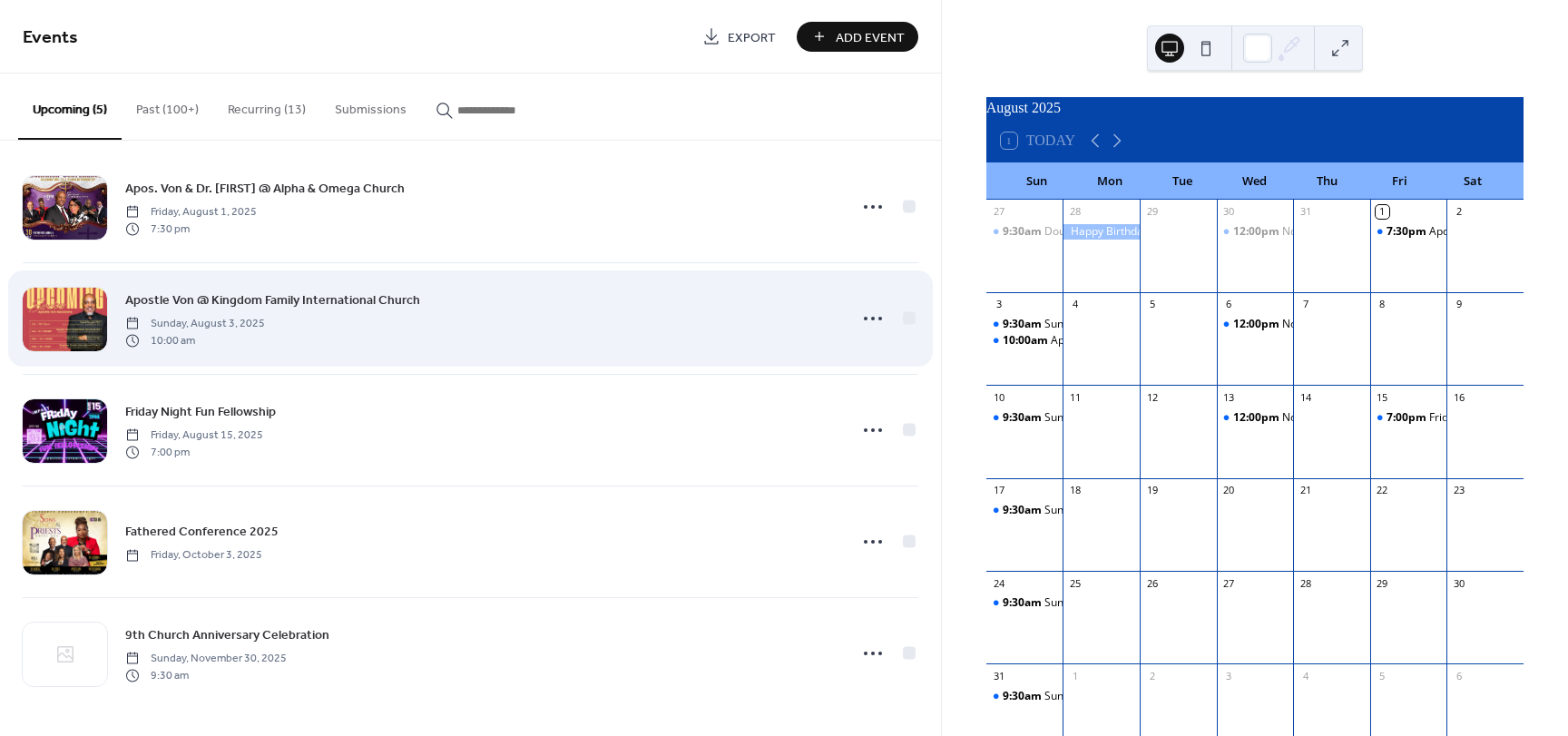 scroll, scrollTop: 0, scrollLeft: 0, axis: both 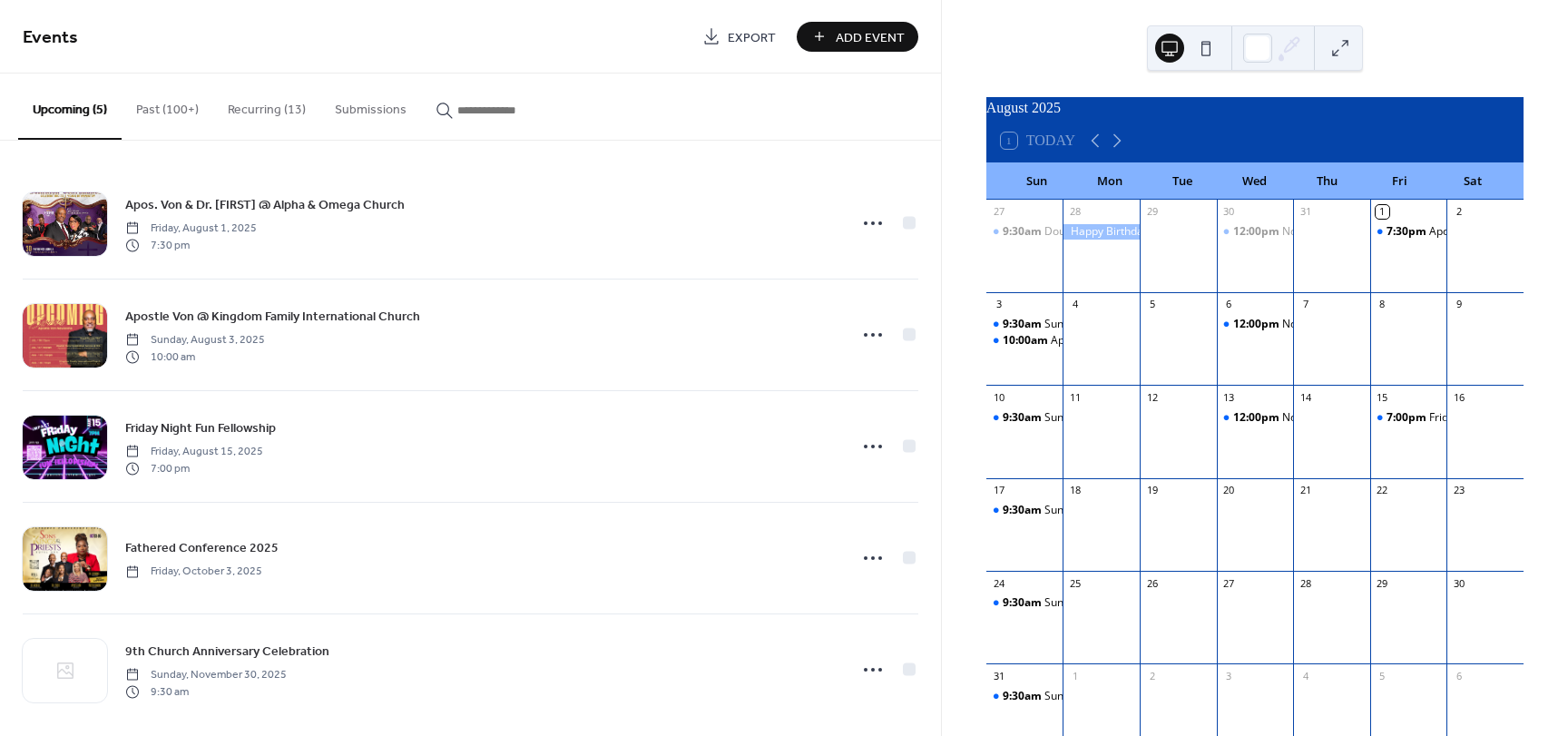 click on "Recurring (13)" at bounding box center [267, 105] 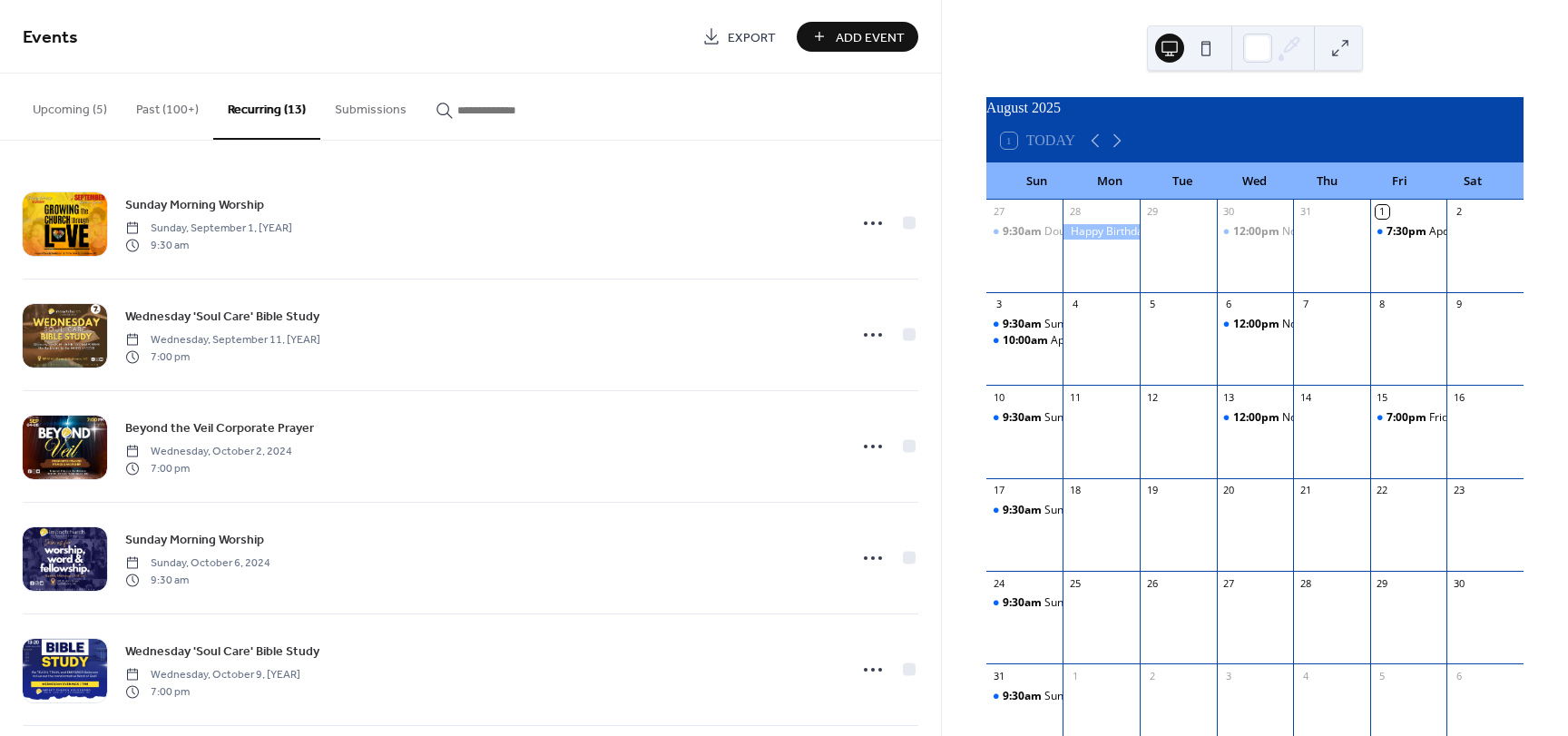 click on "Past (100+)" at bounding box center (167, 105) 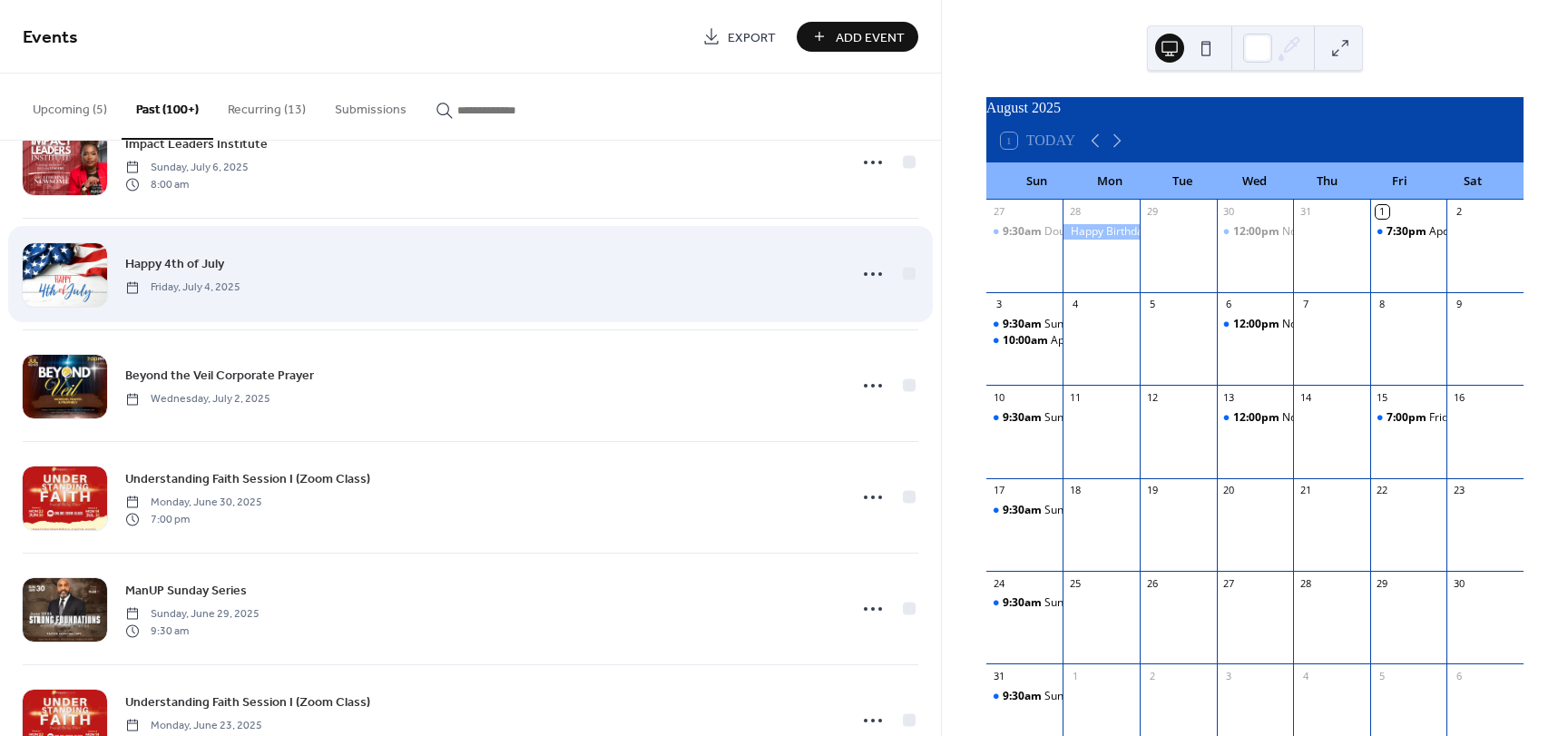 scroll, scrollTop: 726, scrollLeft: 0, axis: vertical 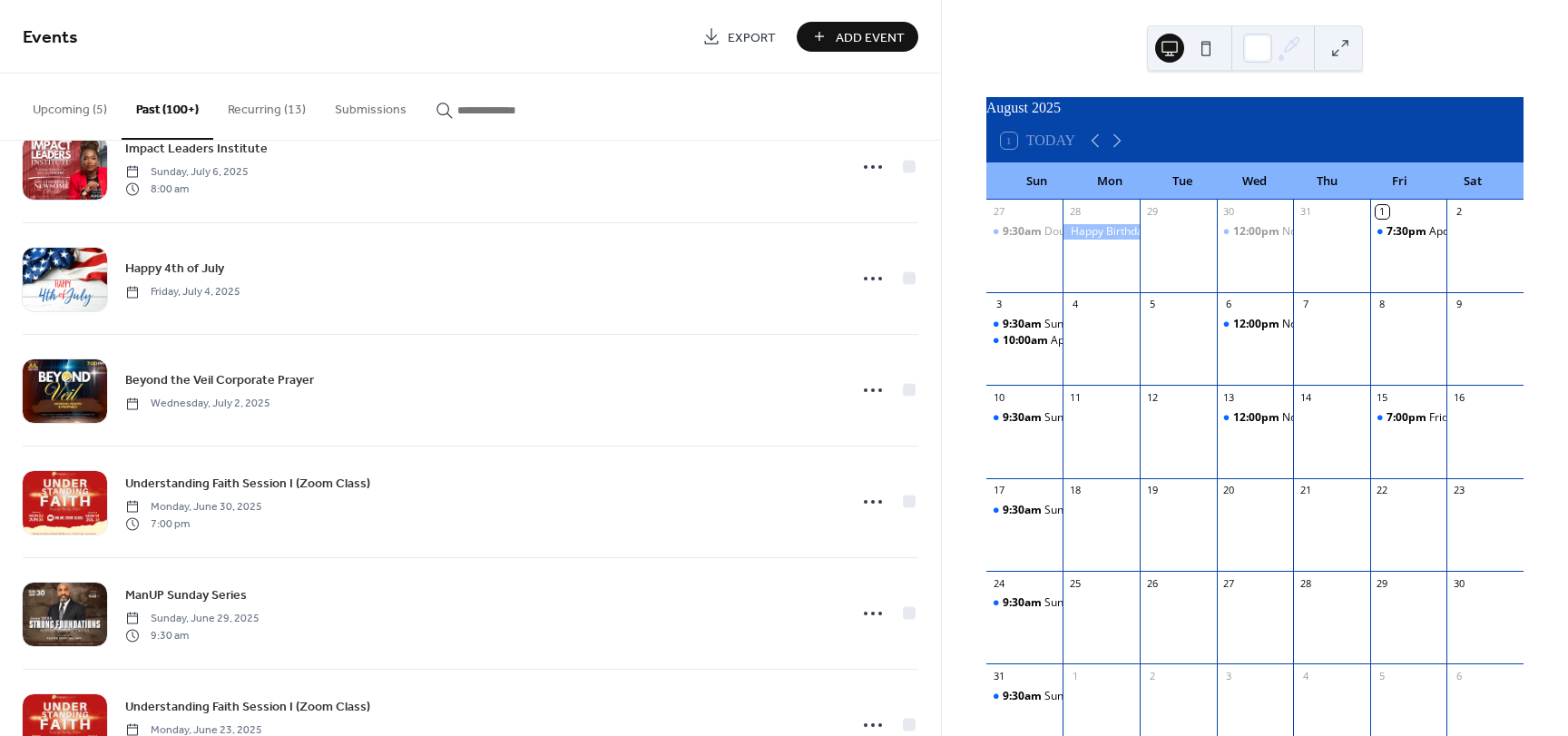 click on "Upcoming (5)" at bounding box center (70, 105) 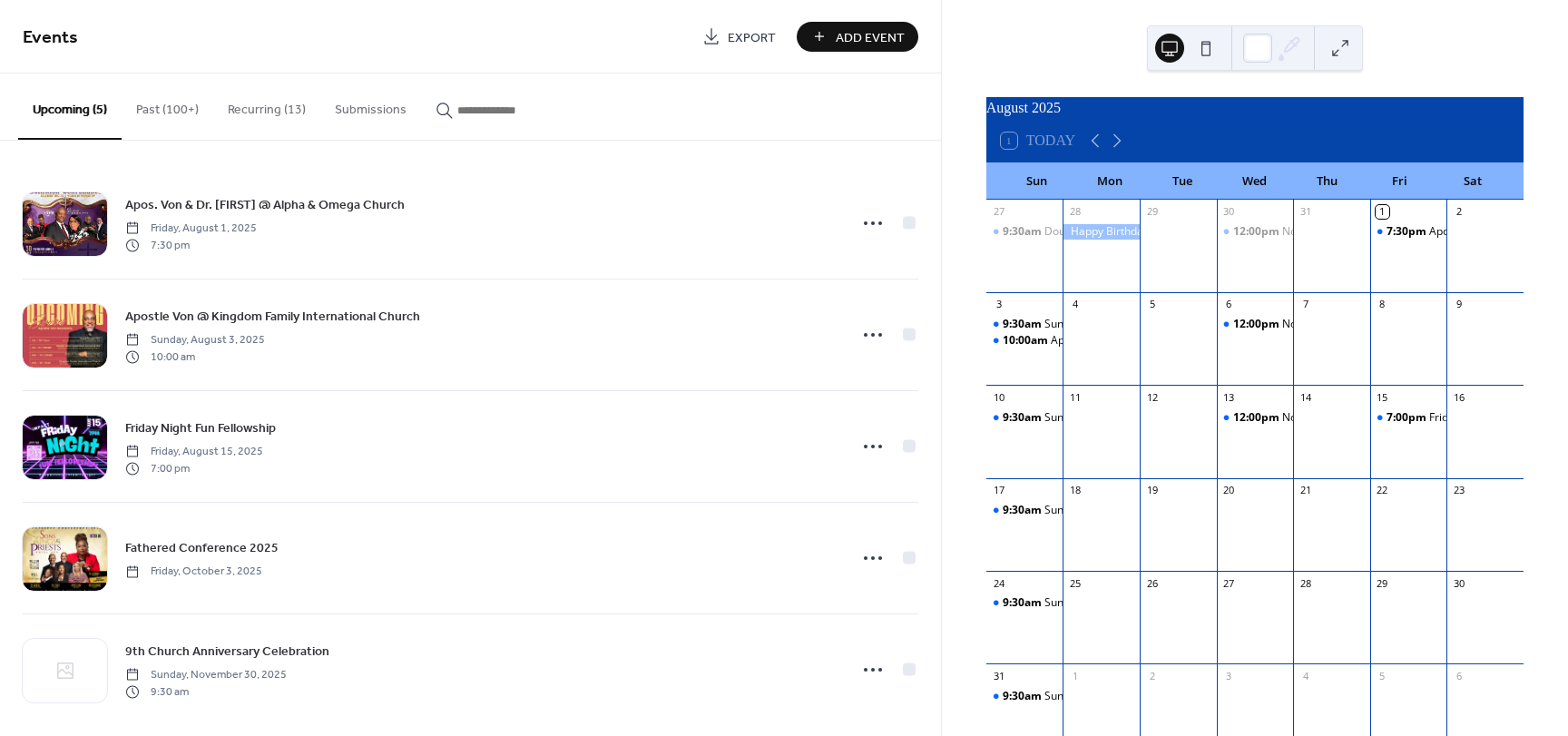 click on "Past (100+)" at bounding box center [167, 105] 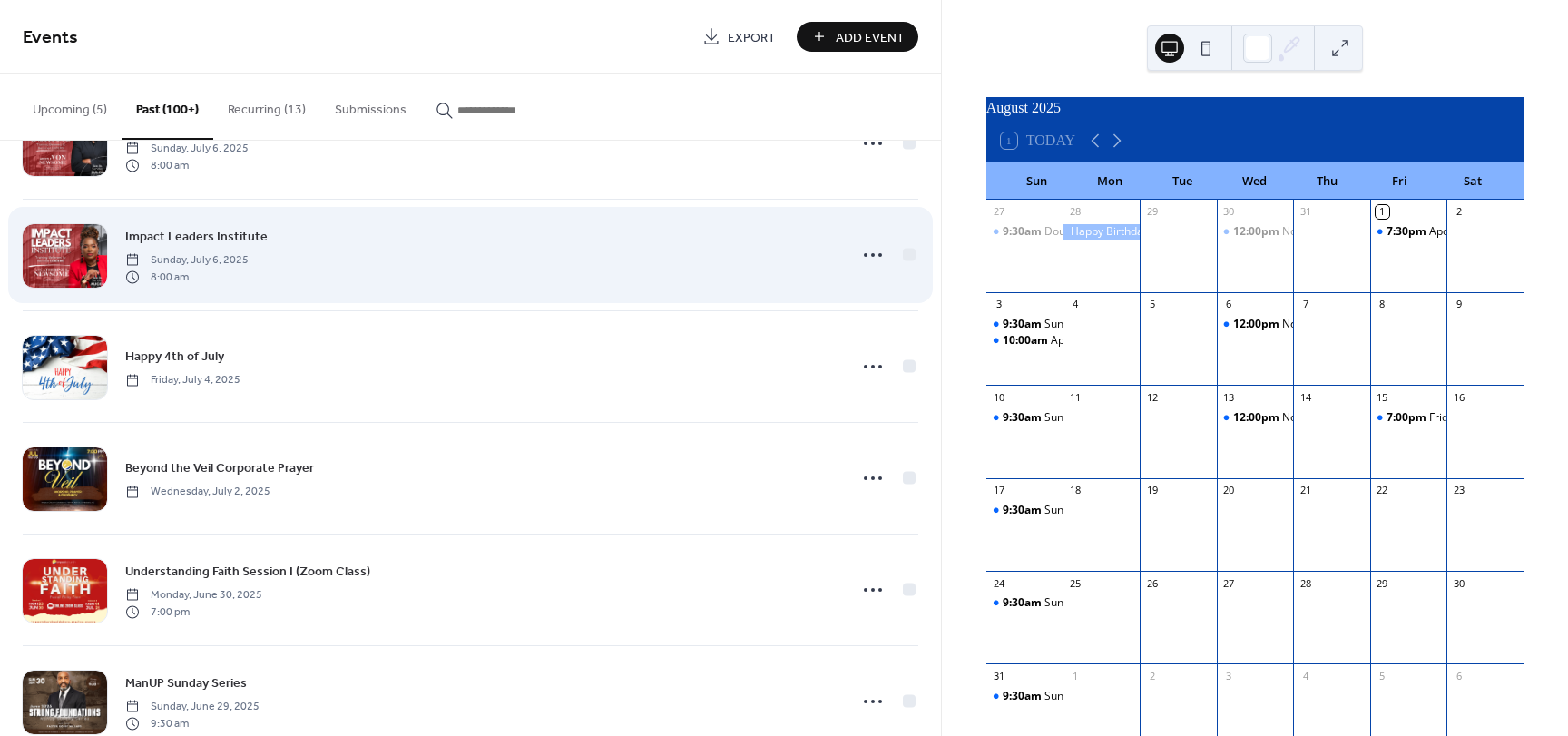 scroll, scrollTop: 635, scrollLeft: 0, axis: vertical 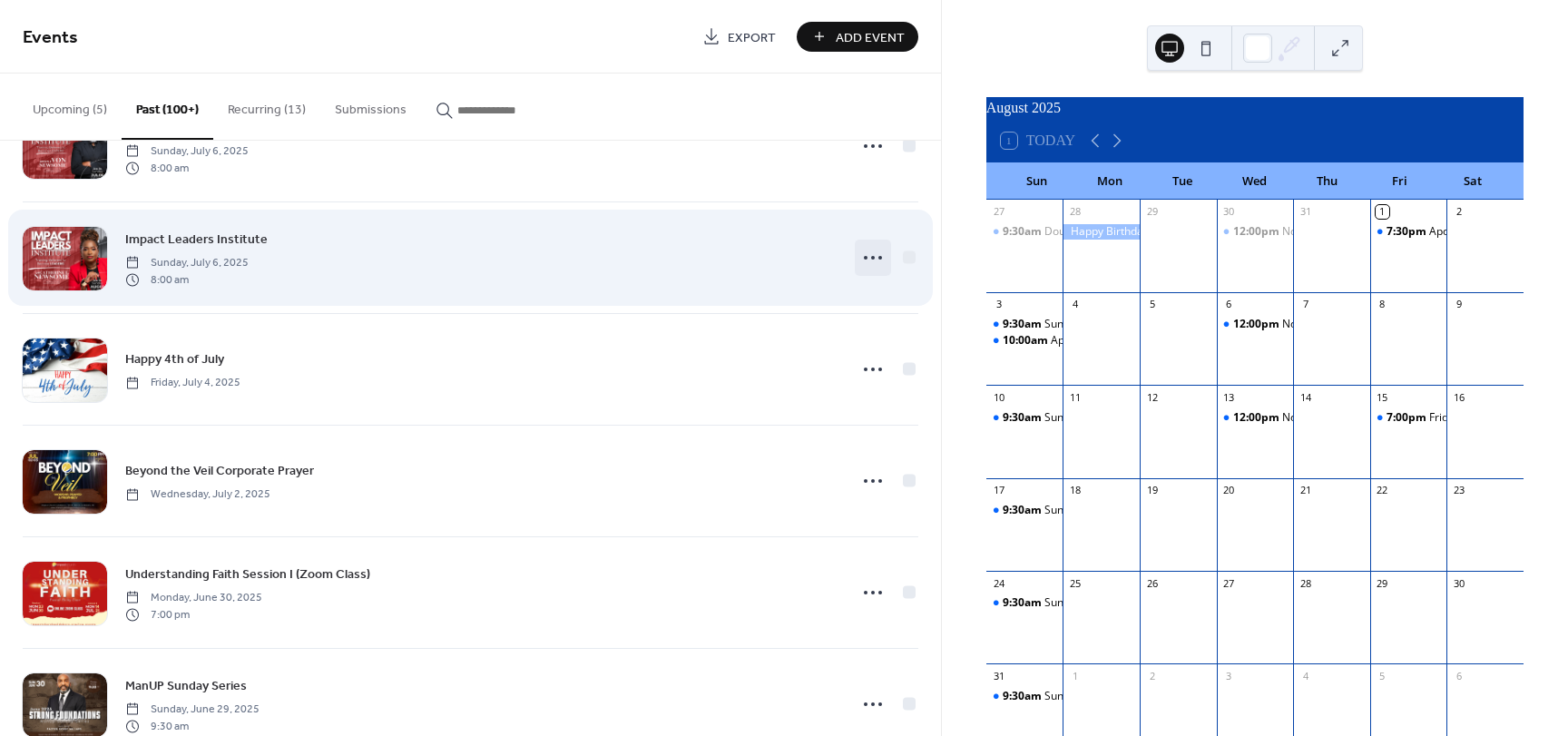click 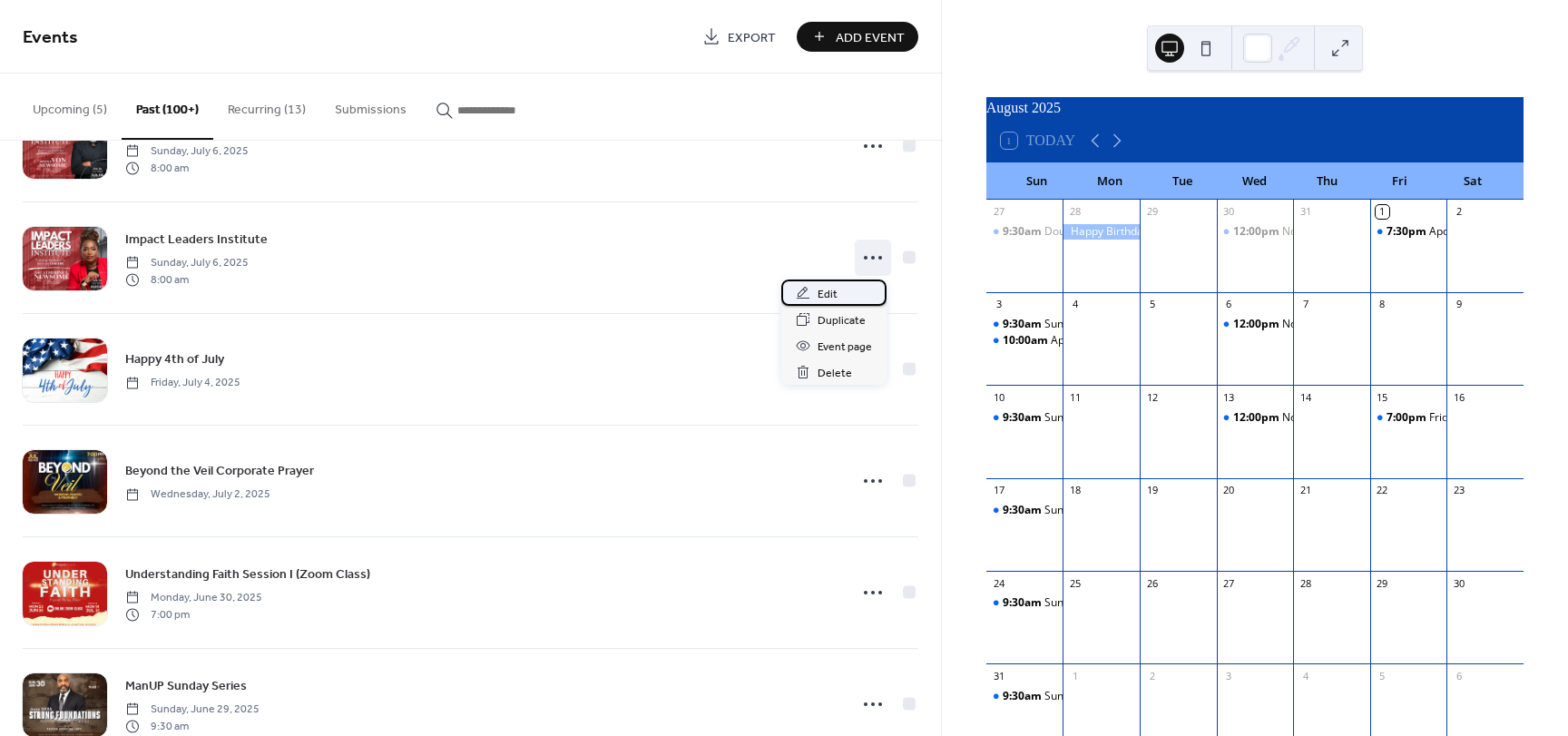 click on "Edit" at bounding box center (828, 294) 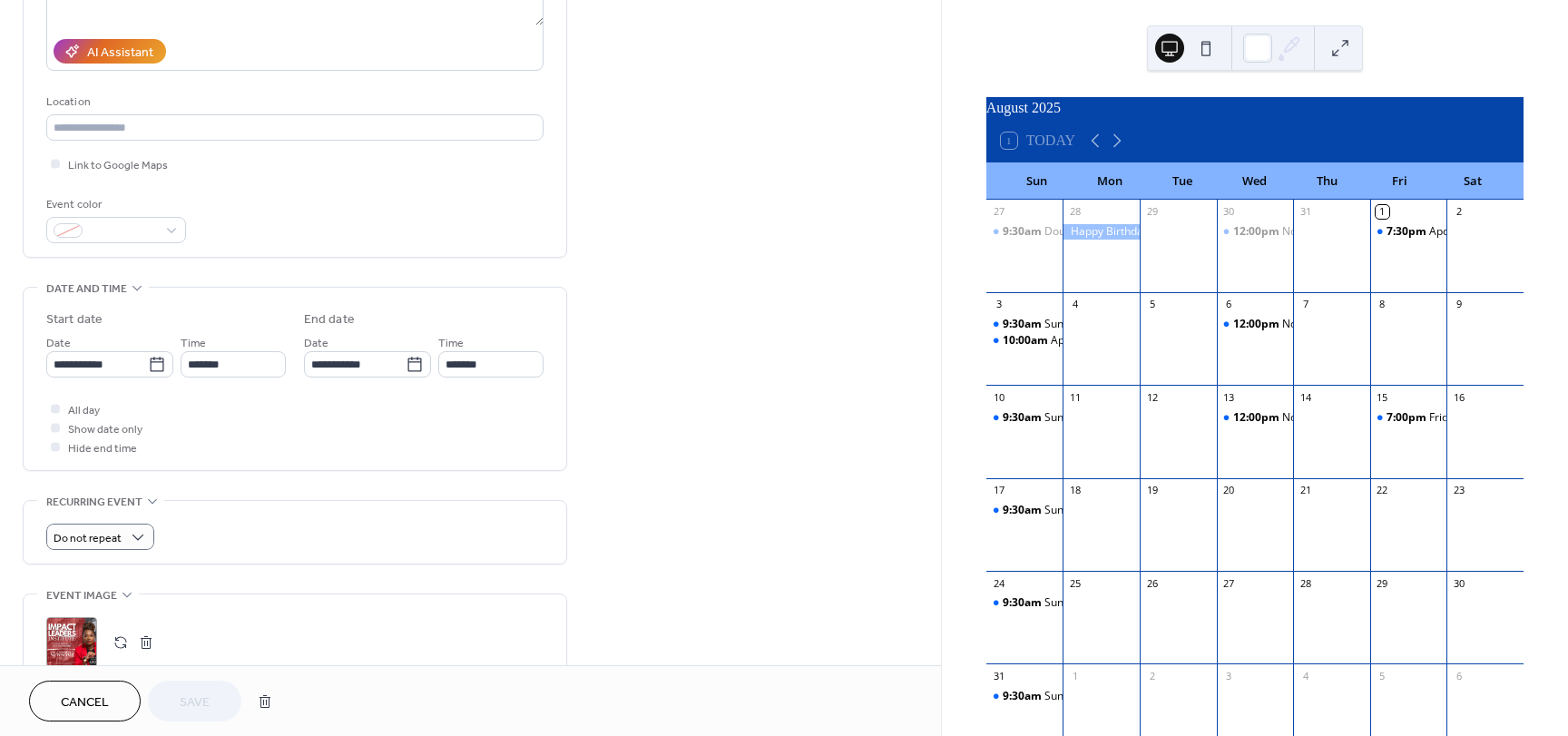 scroll, scrollTop: 454, scrollLeft: 0, axis: vertical 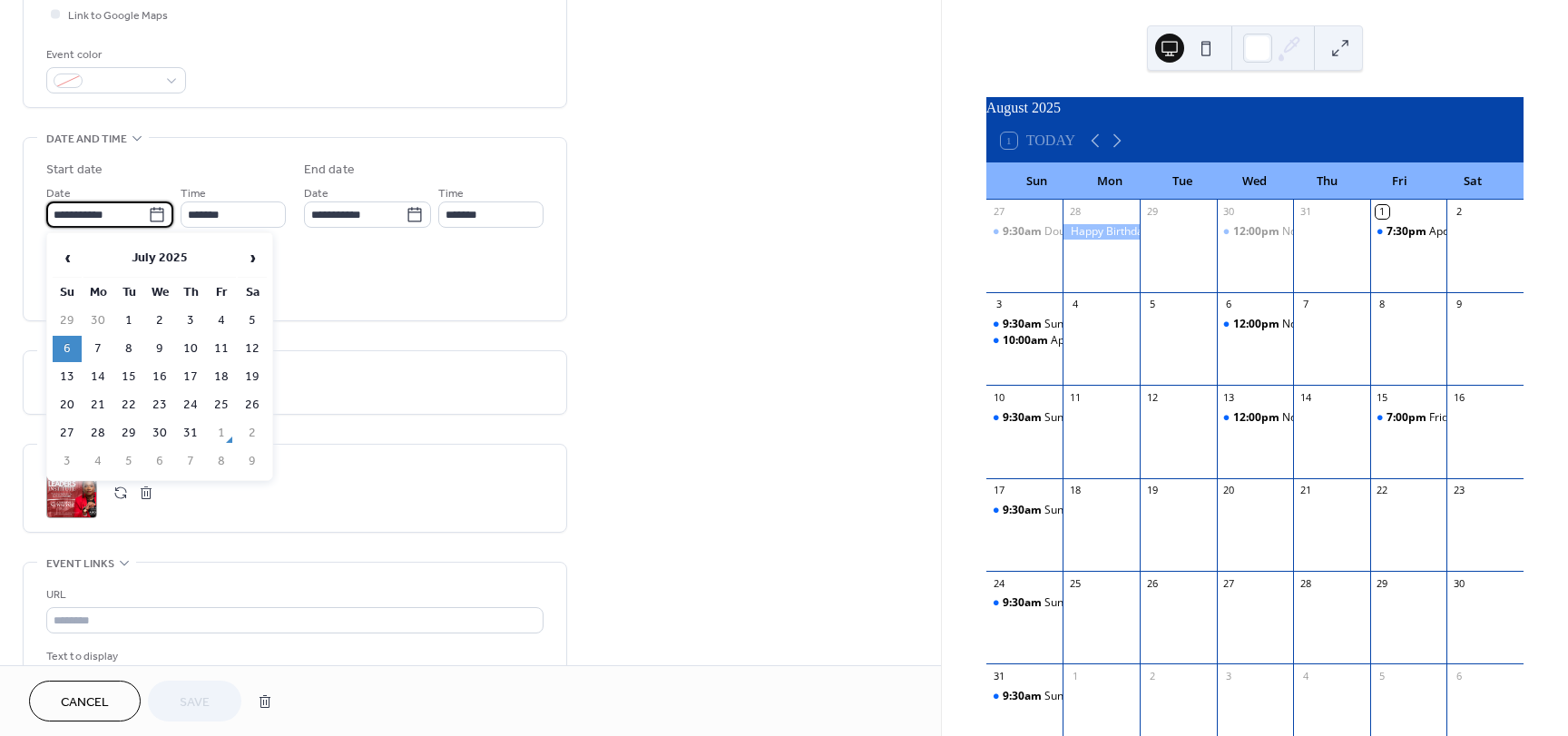 click on "**********" at bounding box center (97, 214) 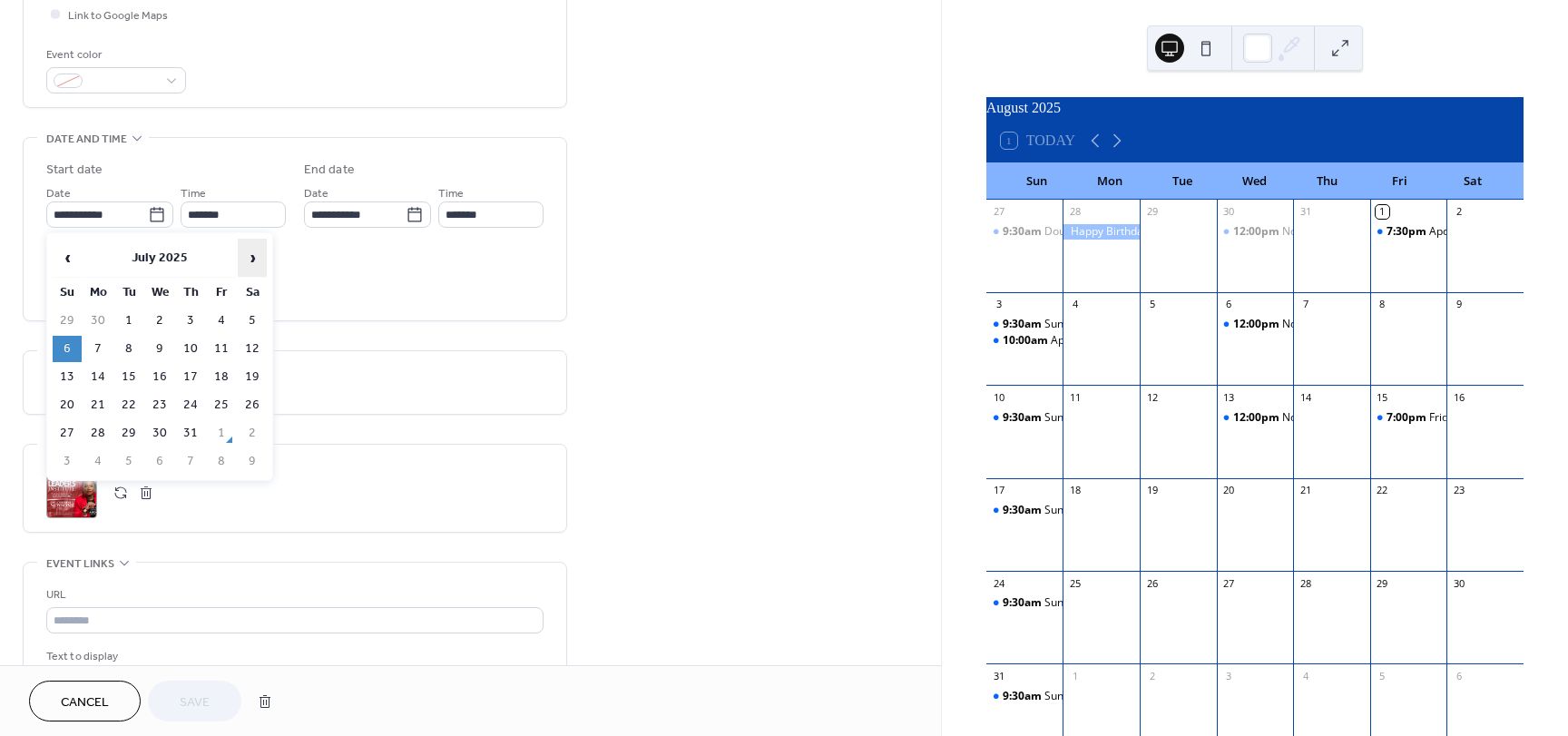 click on "›" at bounding box center [252, 258] 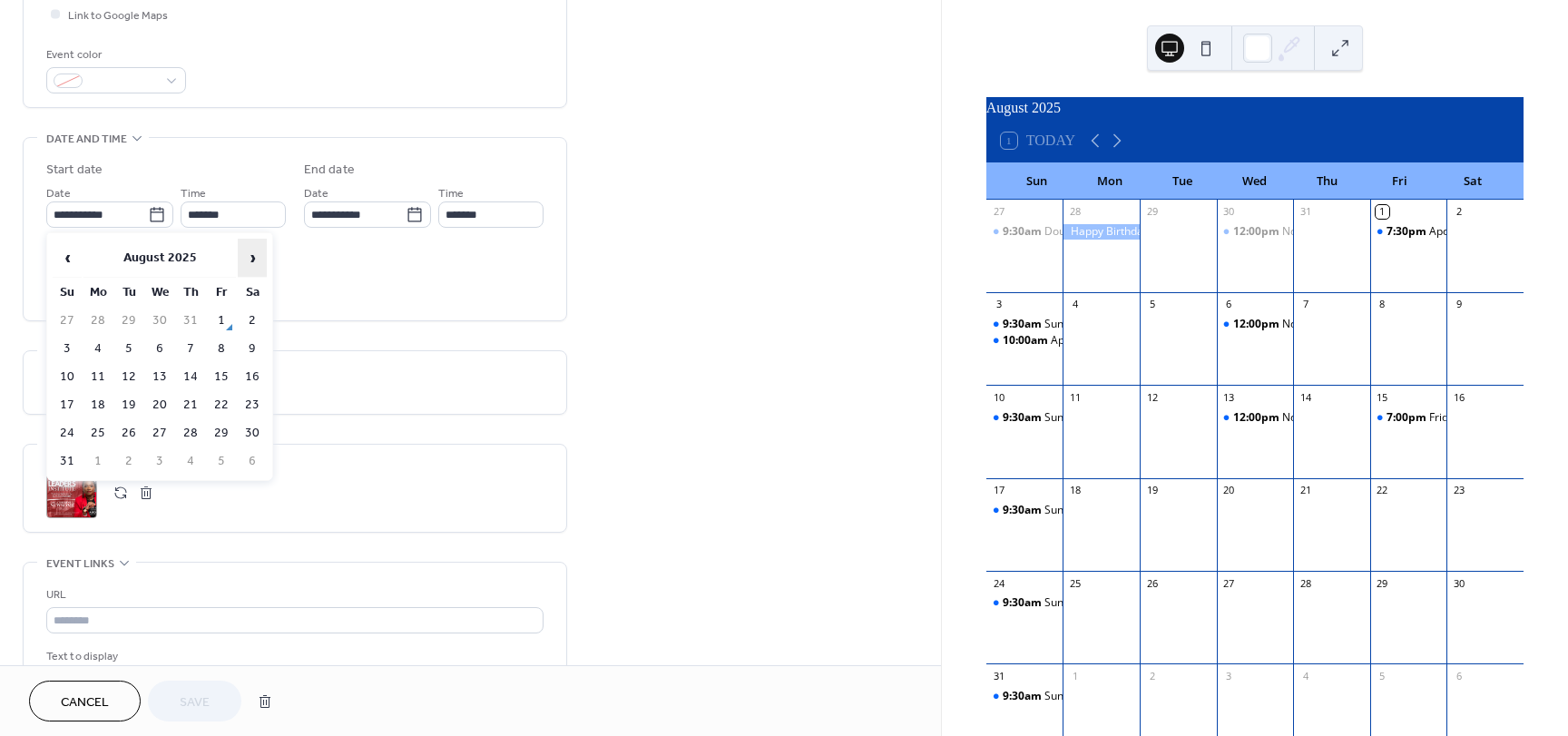 click on "›" at bounding box center [252, 258] 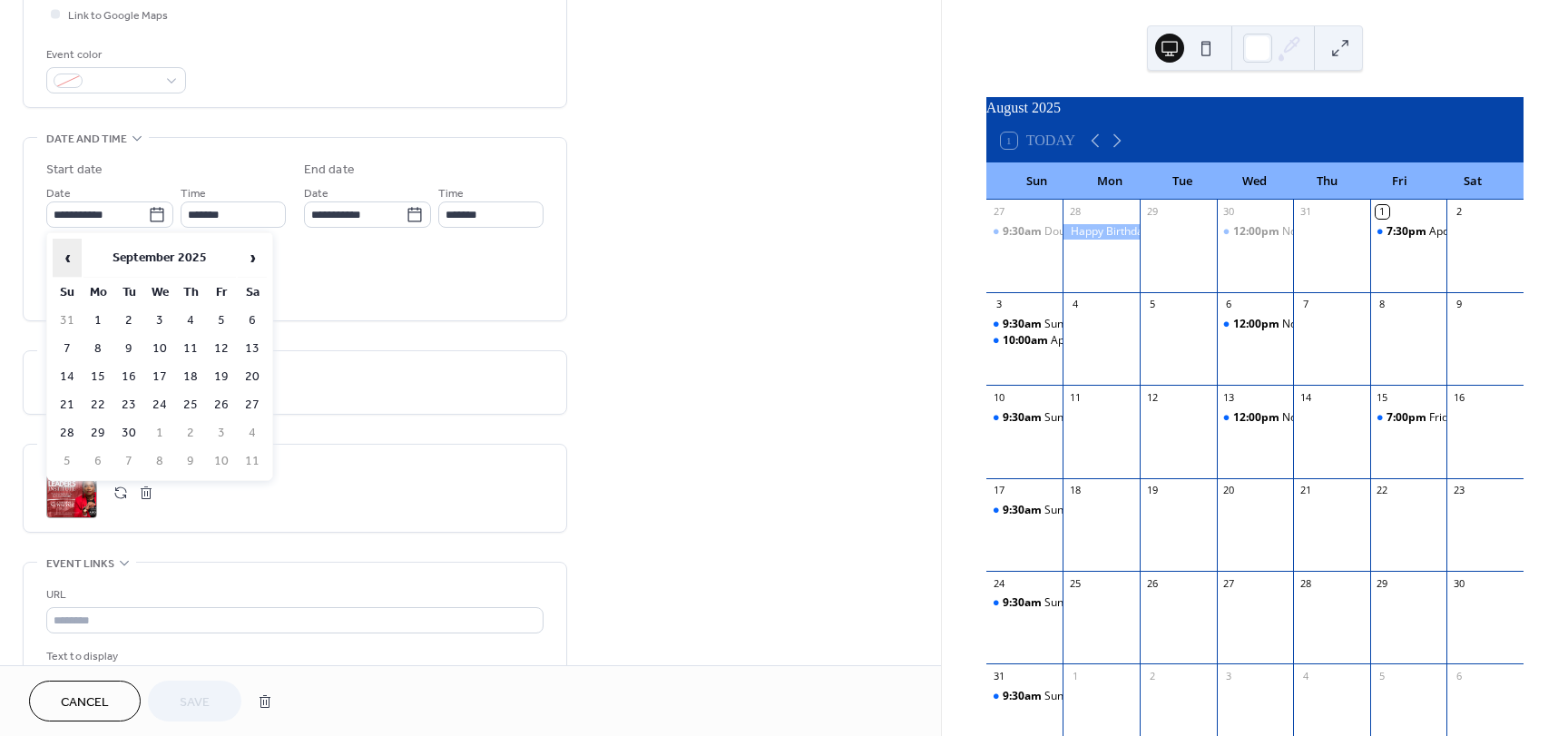 click on "‹" at bounding box center (67, 258) 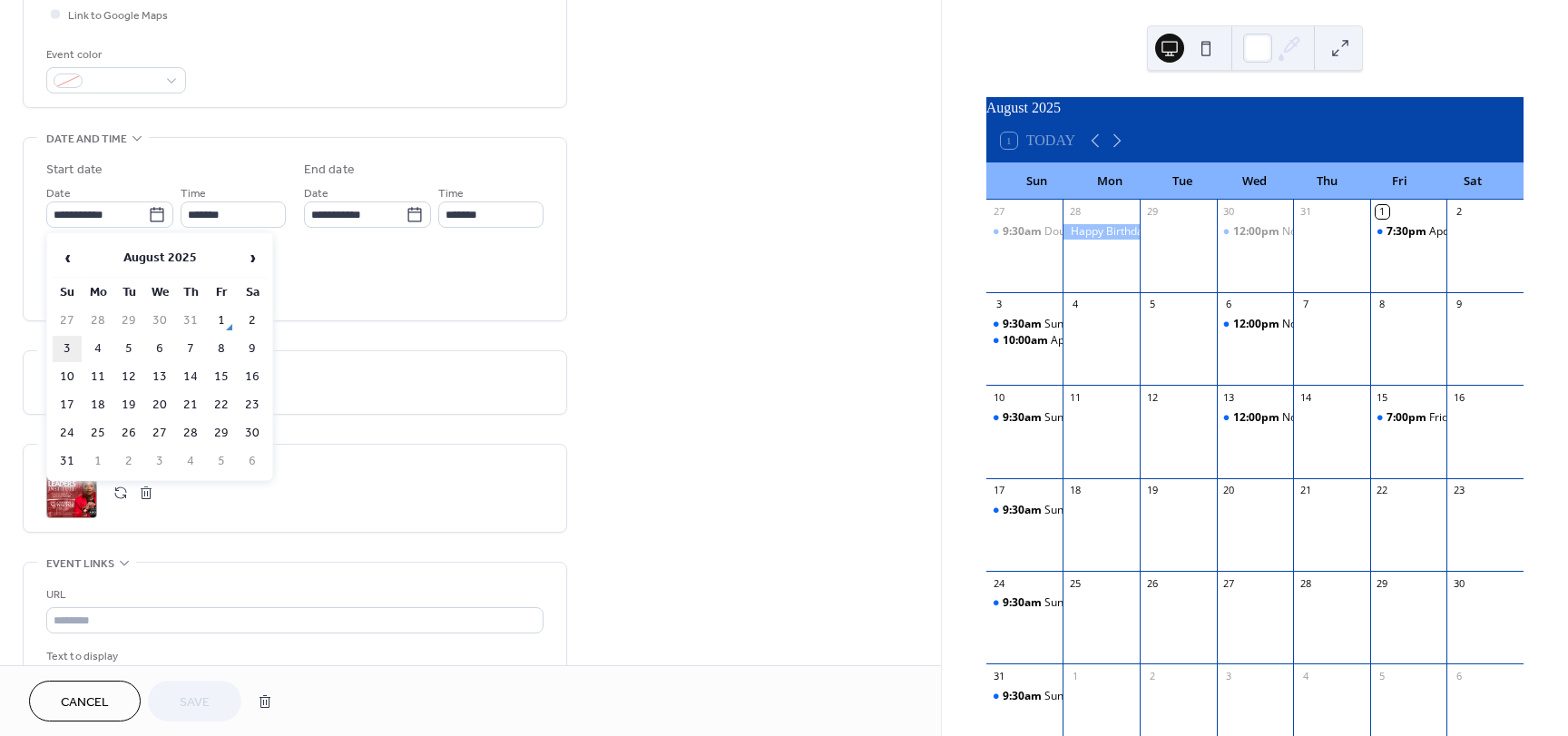 click on "3" at bounding box center [67, 348] 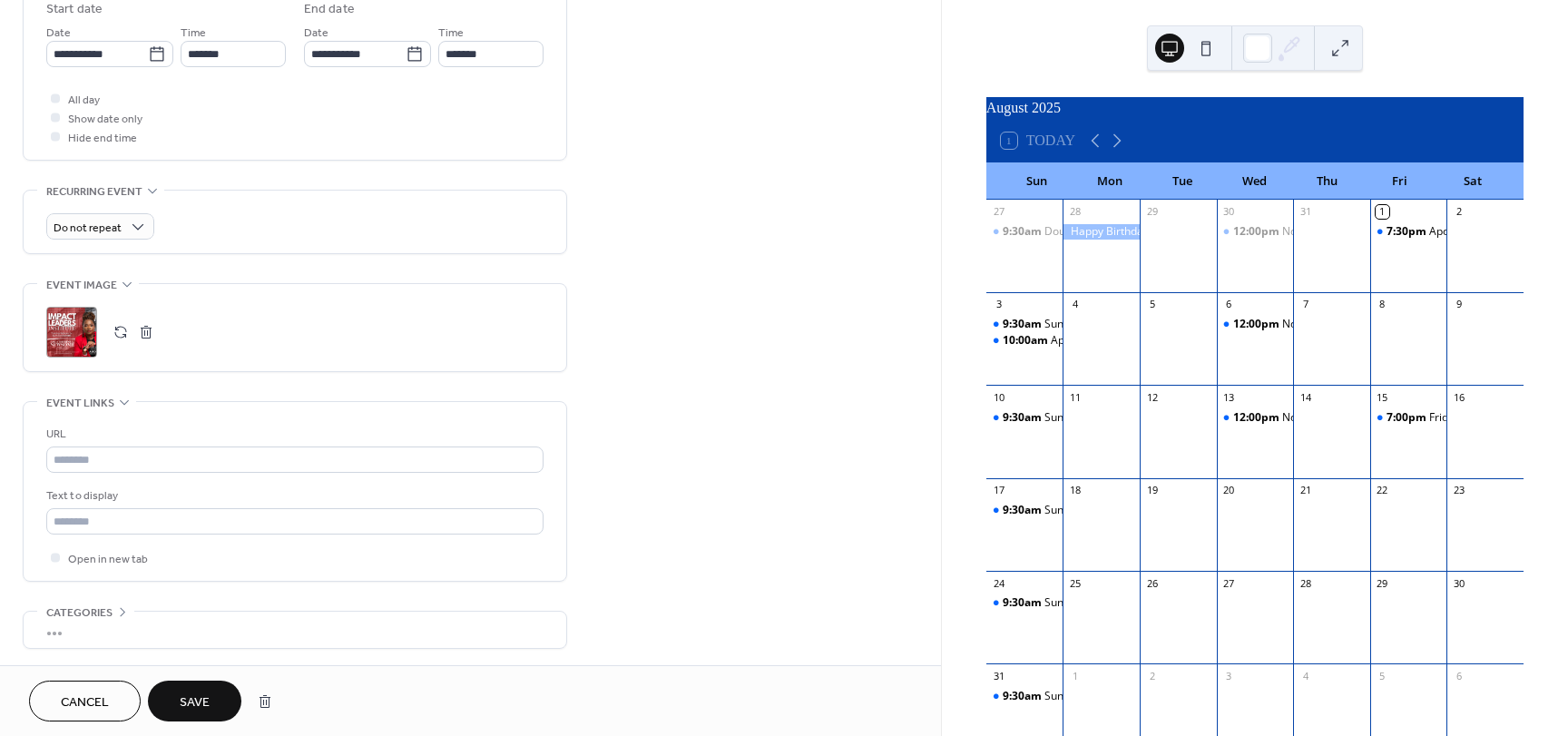 scroll, scrollTop: 683, scrollLeft: 0, axis: vertical 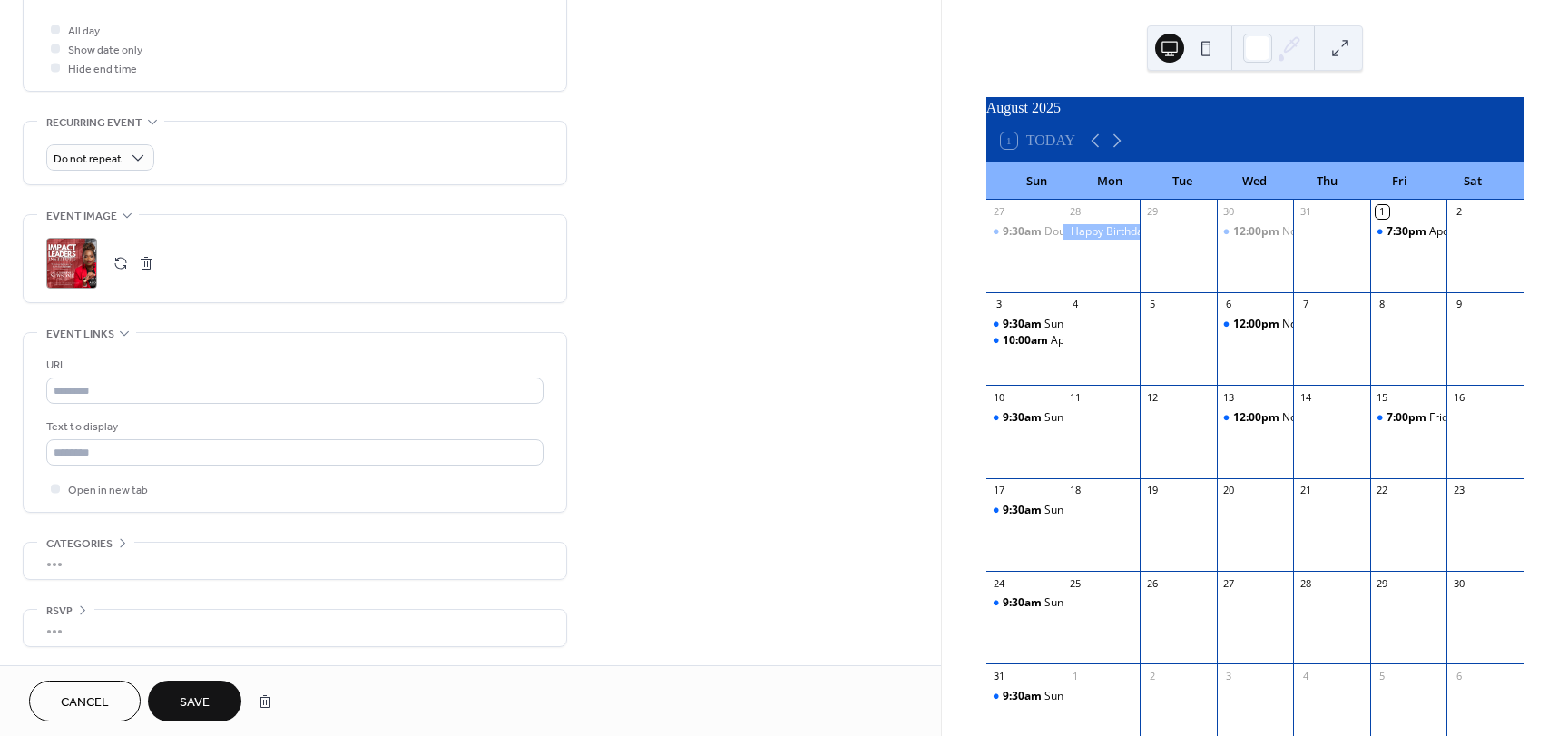 click on "Save" at bounding box center [194, 702] 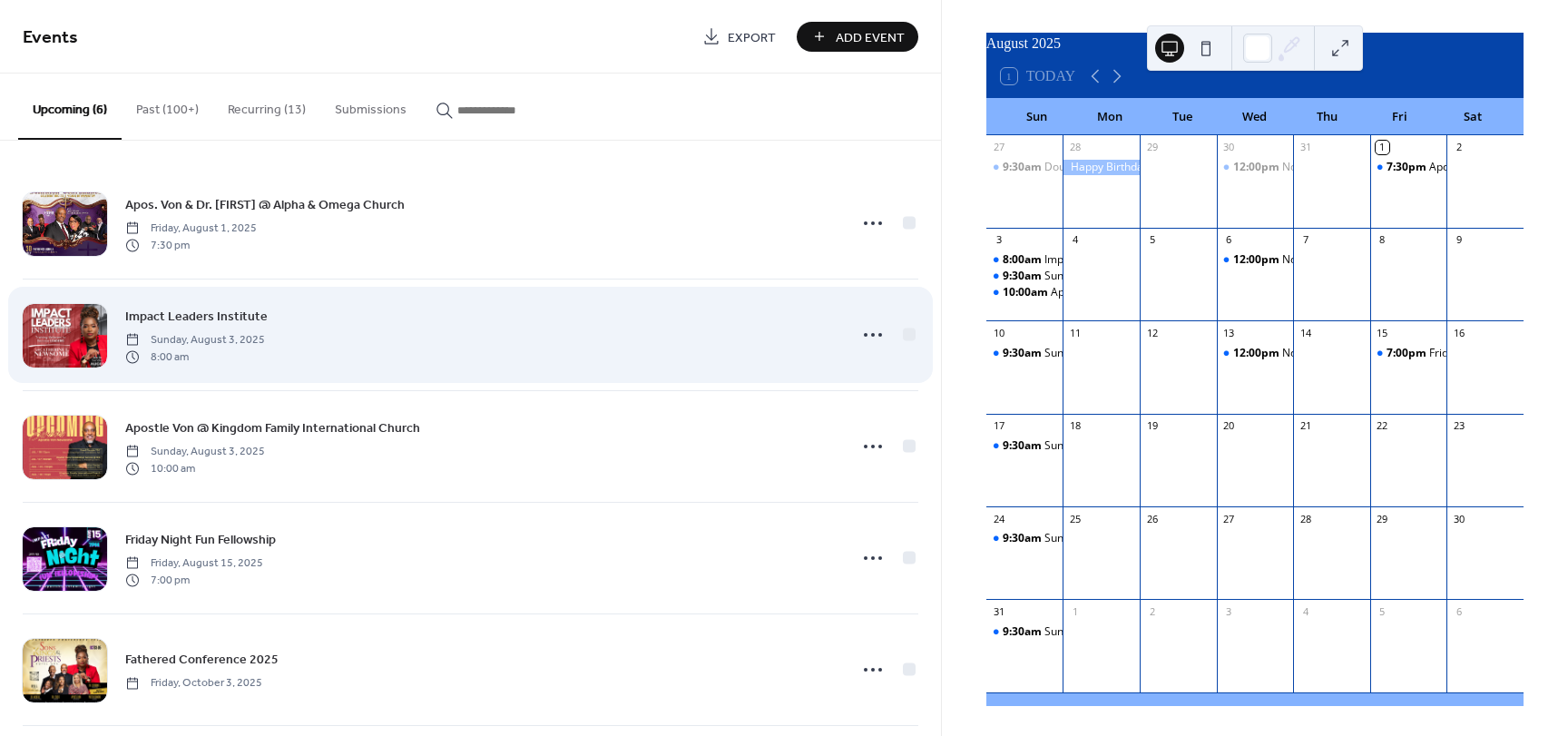 scroll, scrollTop: 75, scrollLeft: 0, axis: vertical 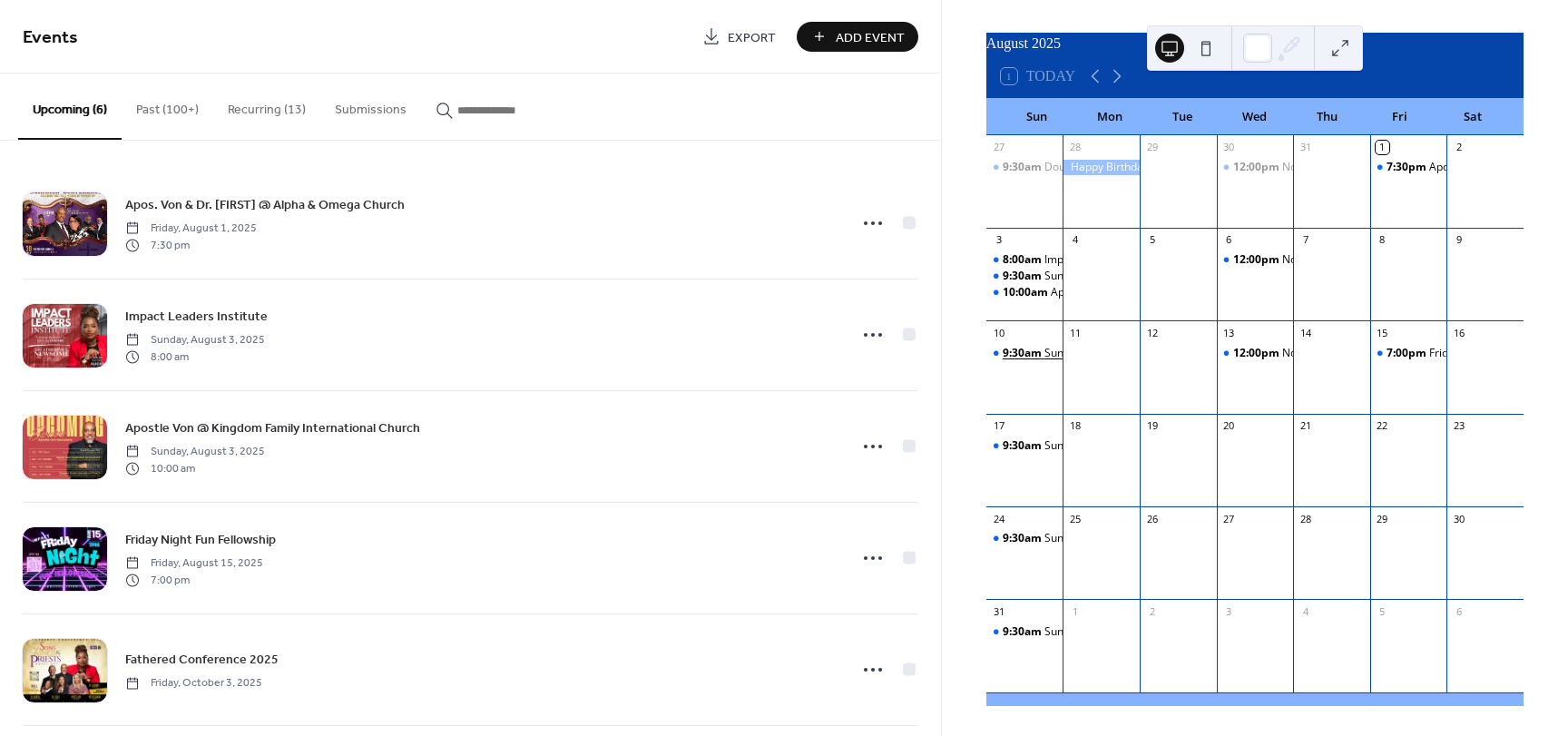click on "9:30am" at bounding box center (1024, 353) 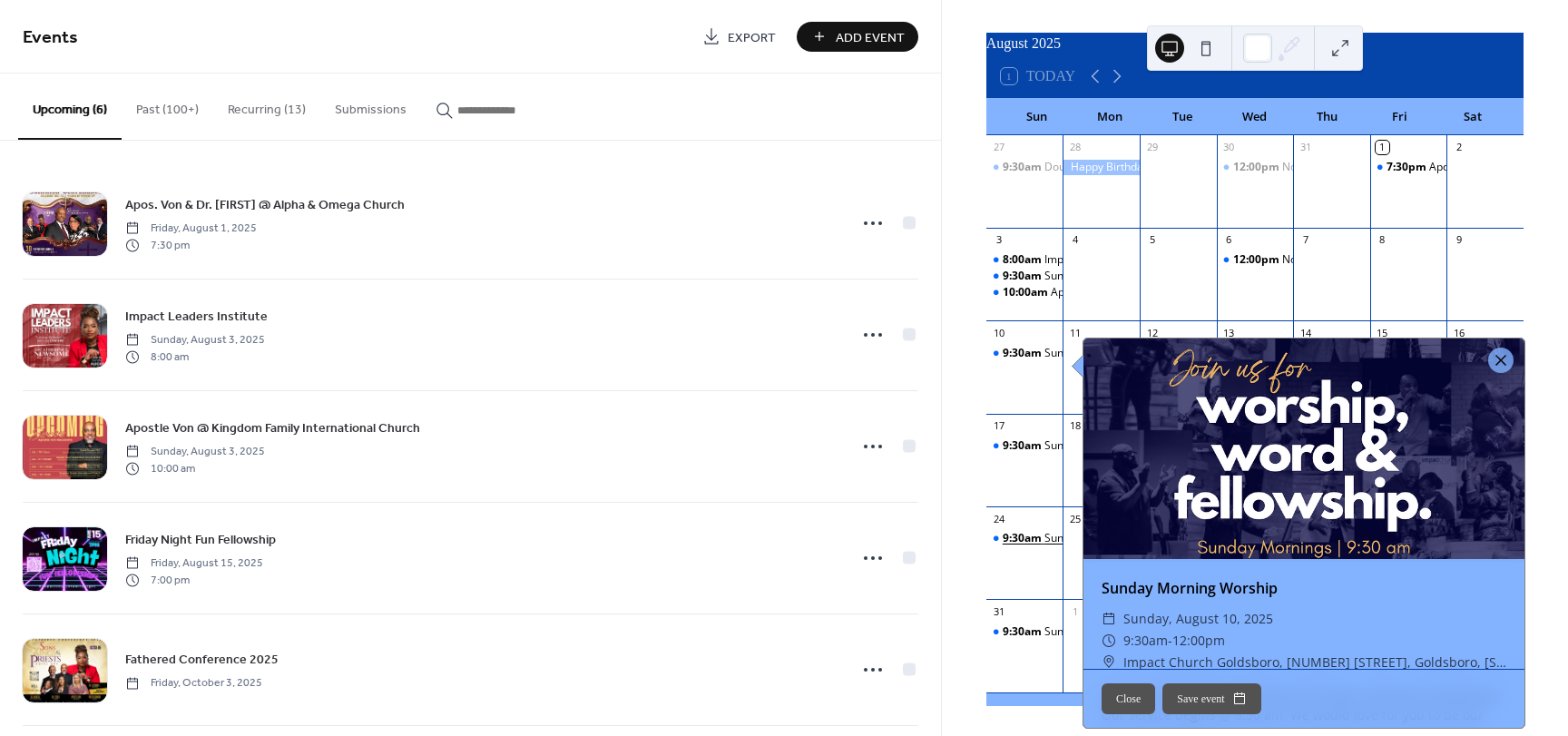 click on "9:30am" at bounding box center (1024, 538) 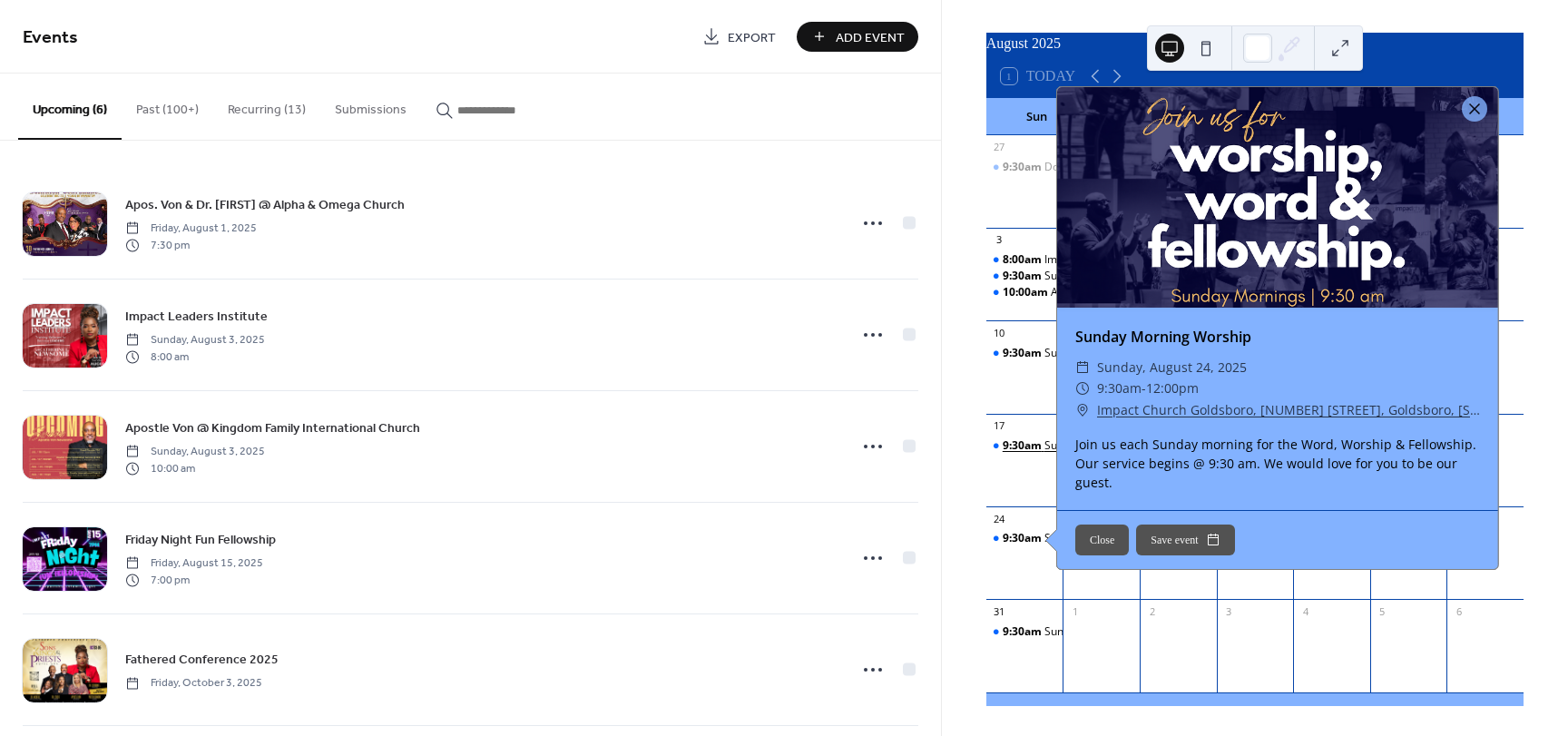 click on "9:30am" at bounding box center (1024, 446) 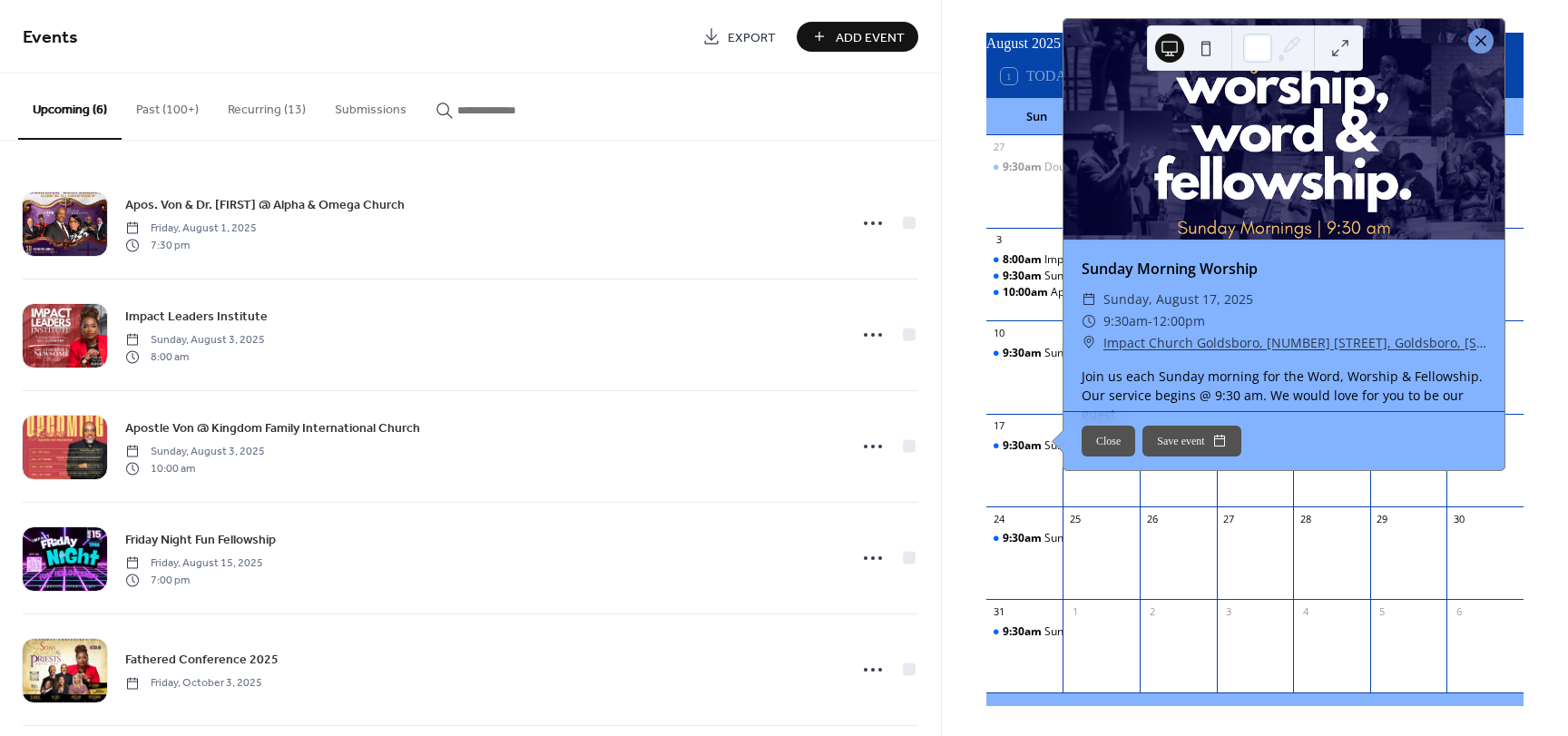 click at bounding box center [1481, 41] 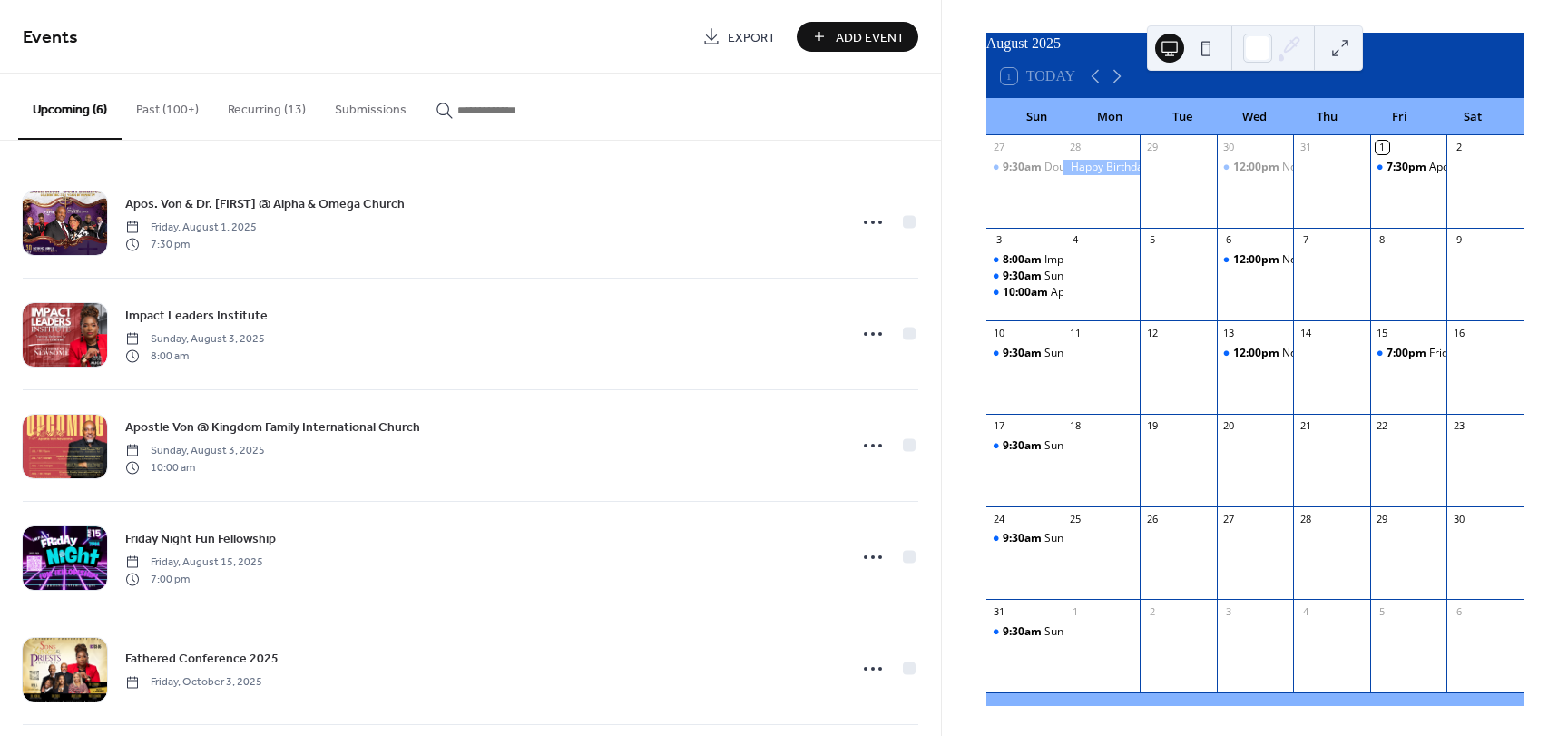 scroll, scrollTop: 0, scrollLeft: 0, axis: both 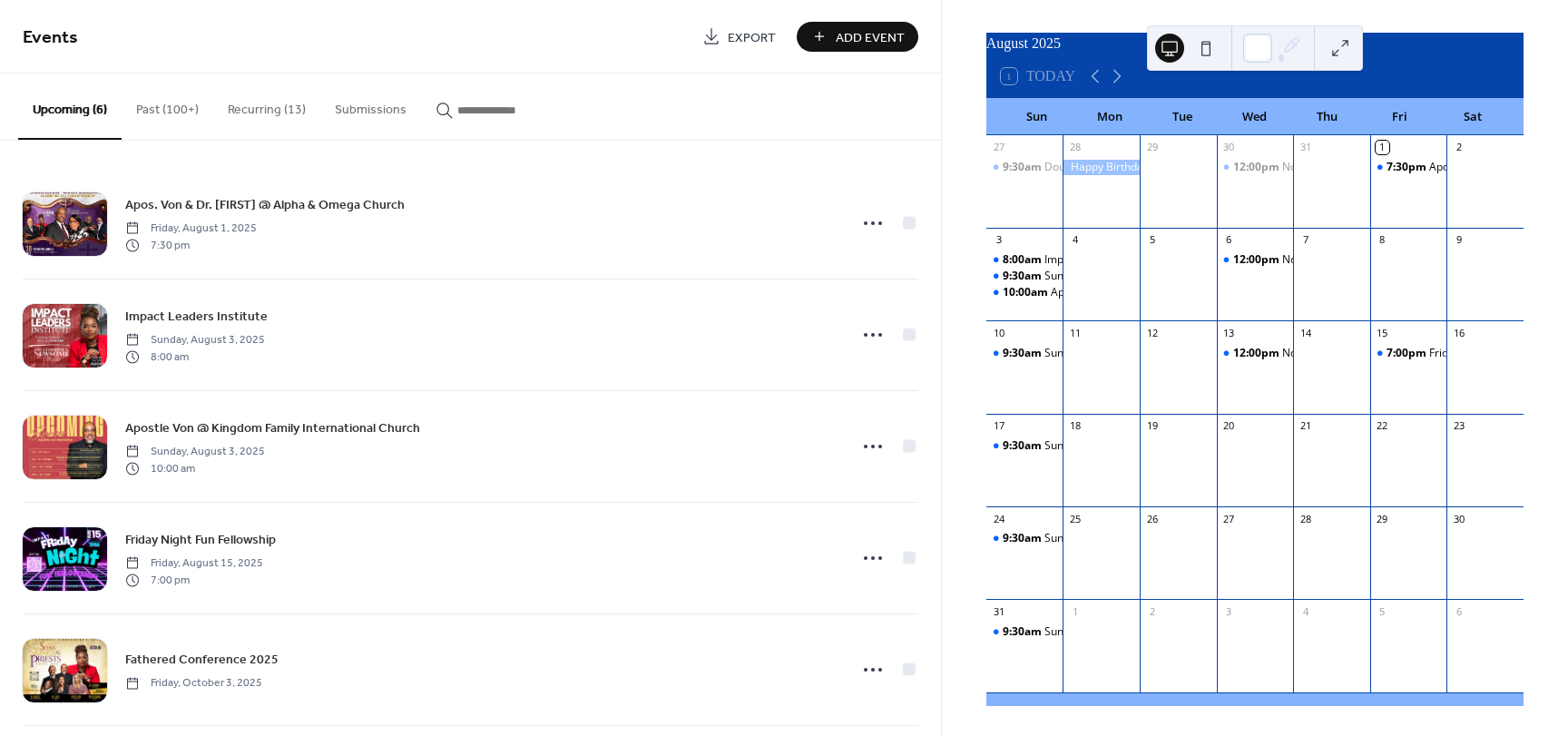 click on "Past (100+)" at bounding box center [167, 105] 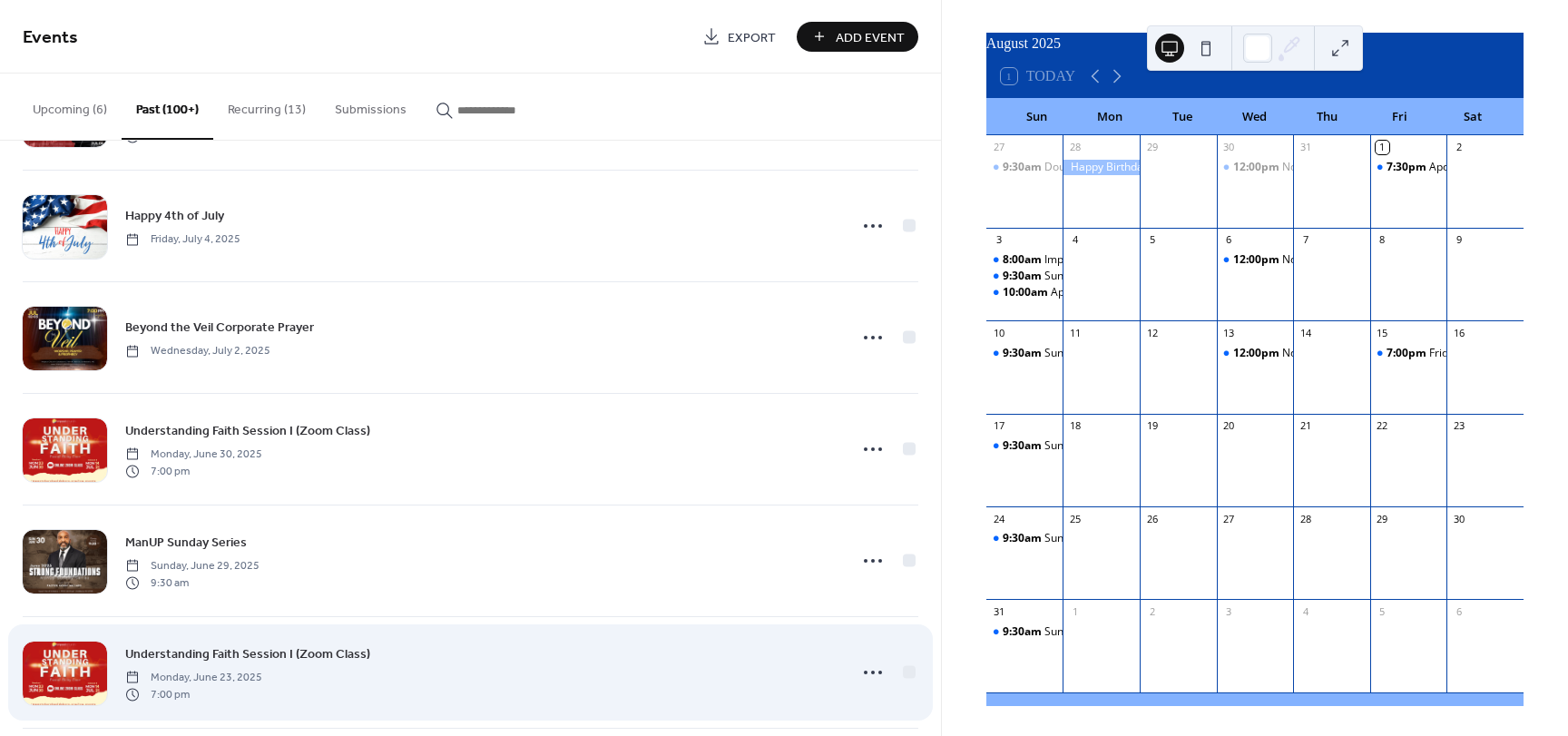 scroll, scrollTop: 635, scrollLeft: 0, axis: vertical 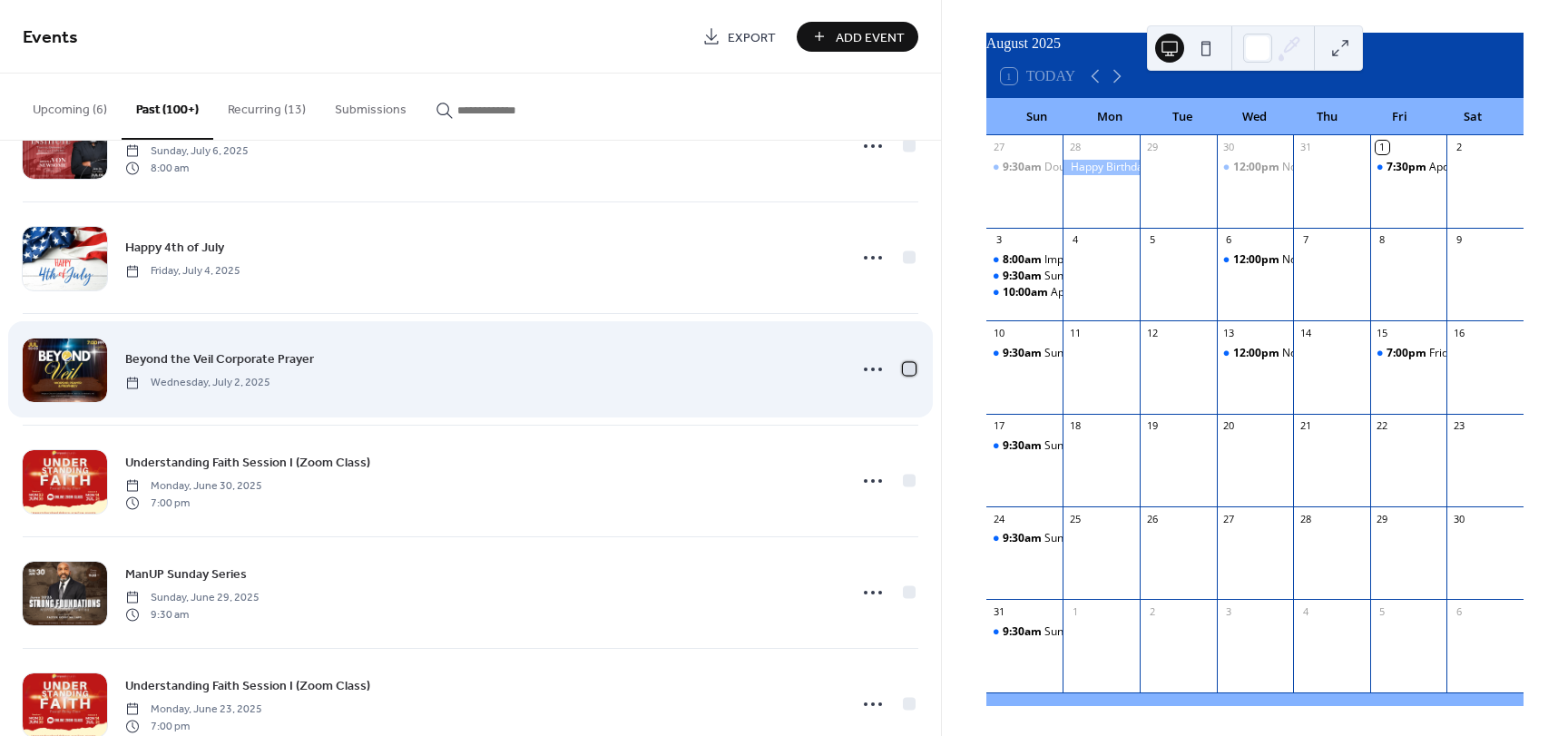 click at bounding box center [909, 368] 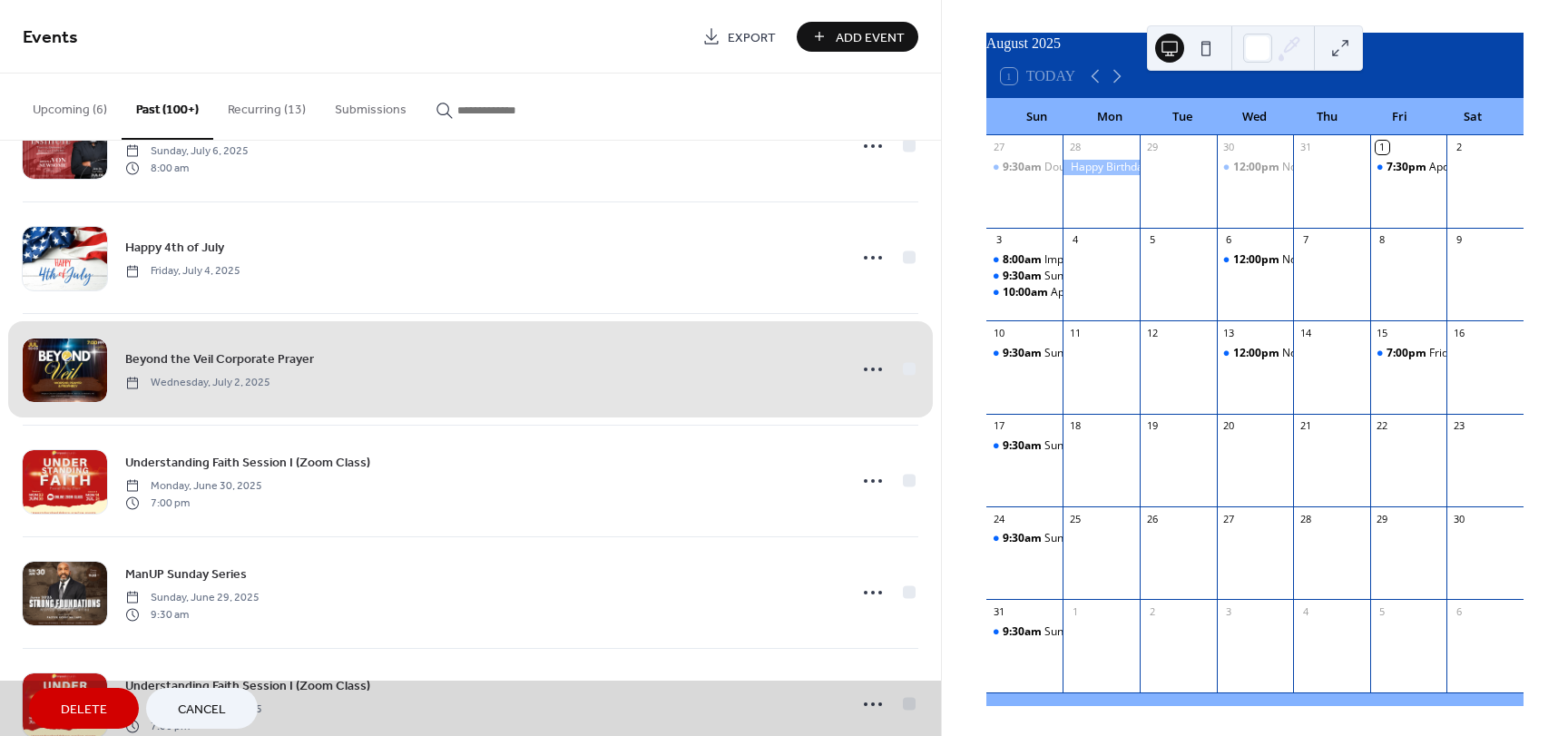 click on "Beyond the Veil Corporate Prayer Wednesday, July 2, [YEAR]" at bounding box center [470, 368] 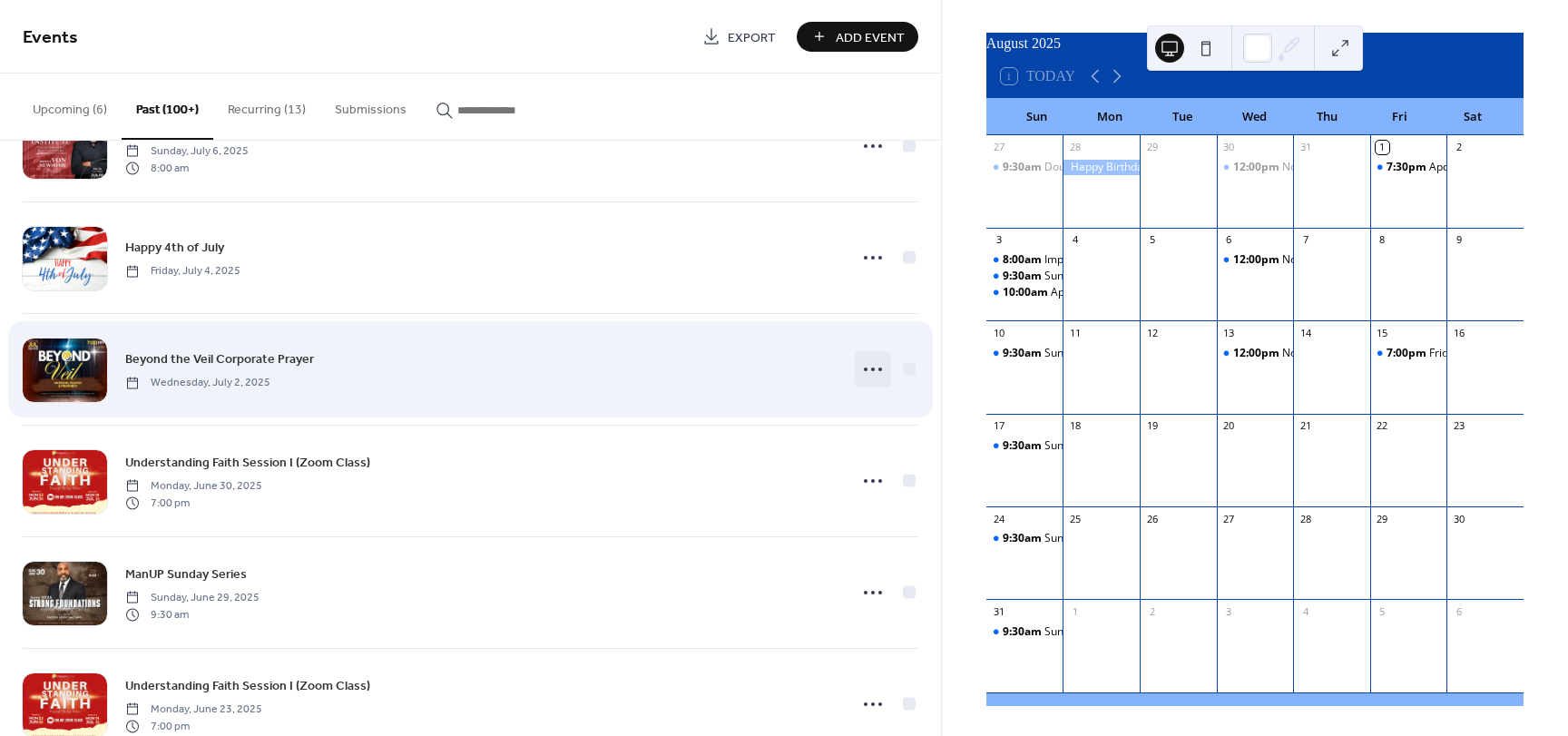 click 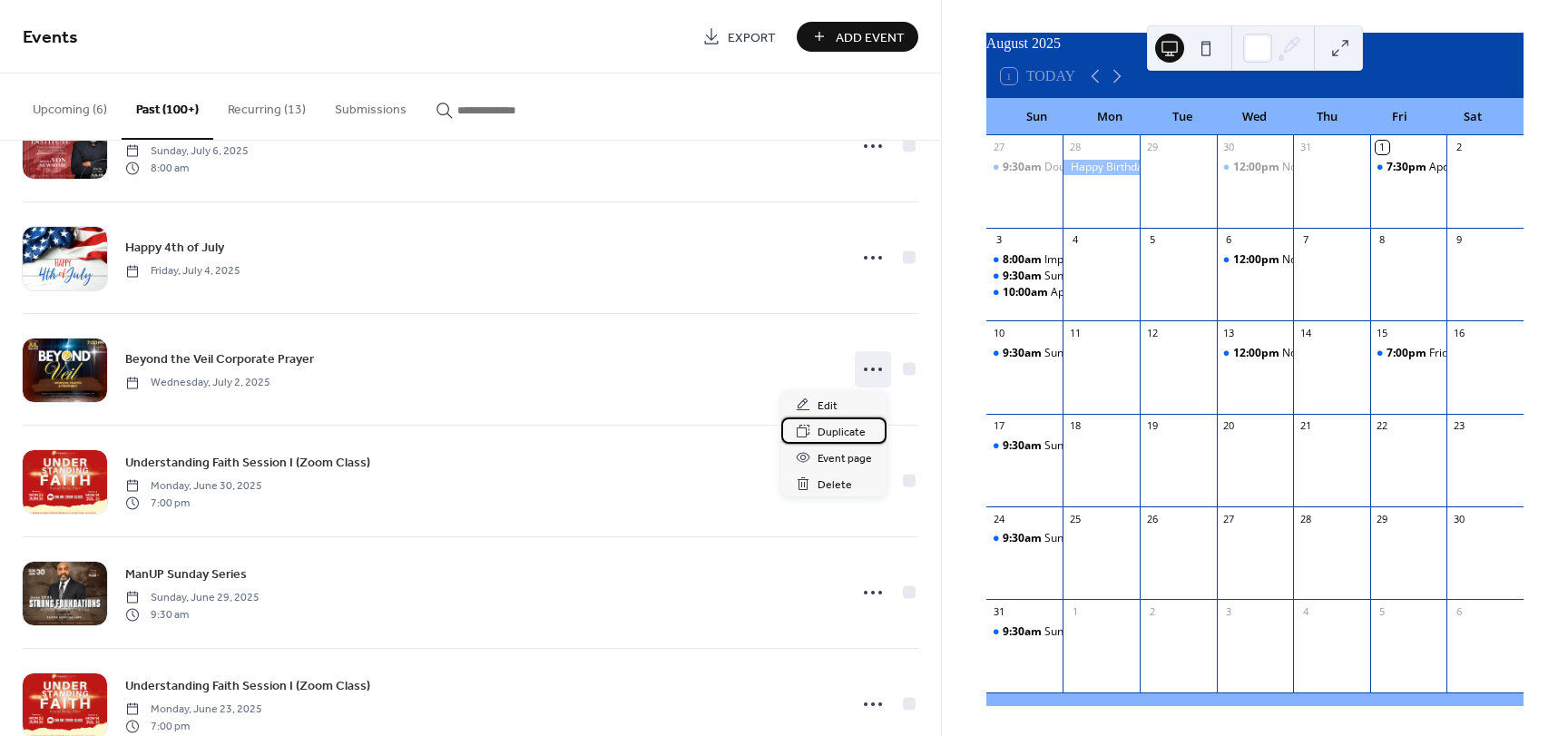 click on "Duplicate" at bounding box center [841, 432] 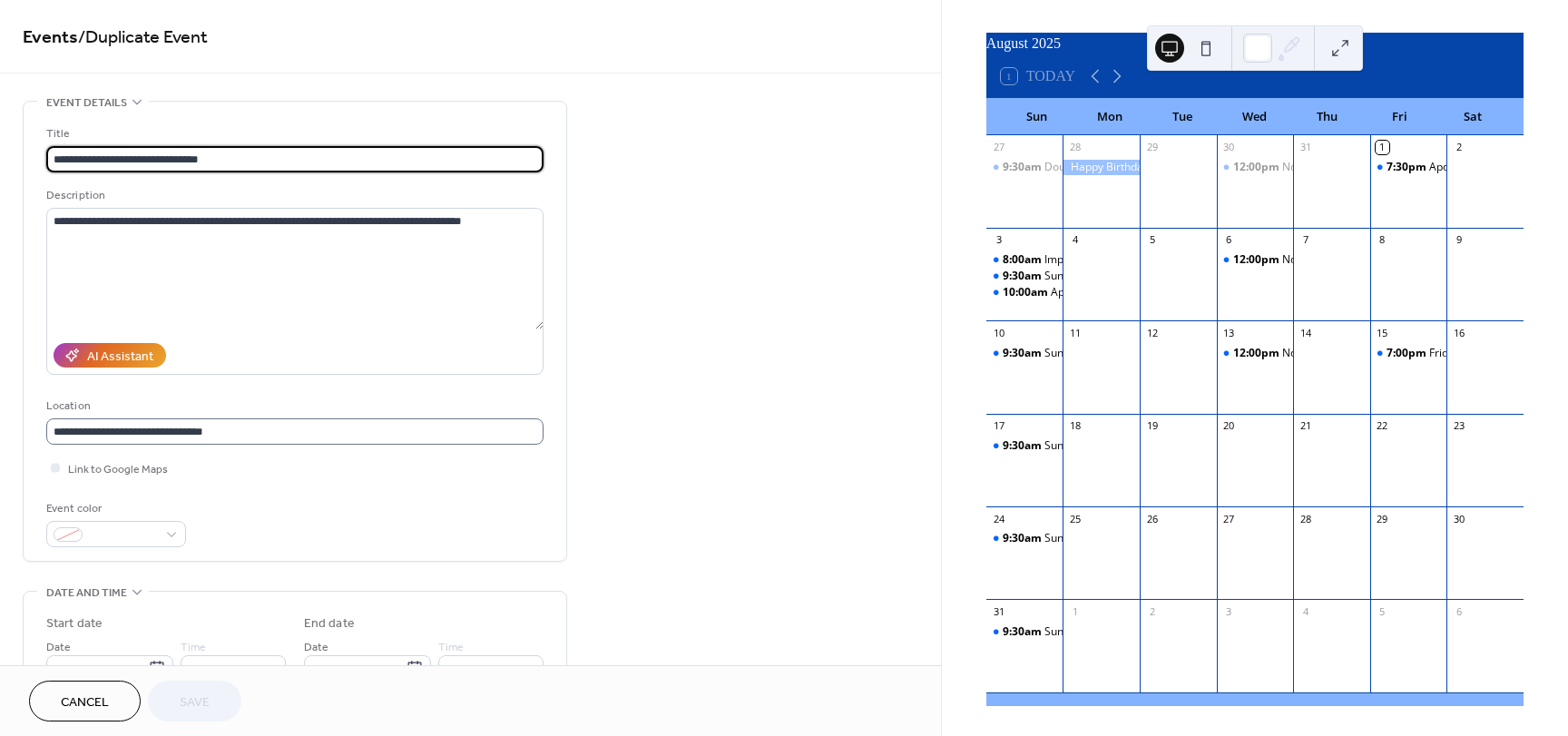 scroll, scrollTop: 1, scrollLeft: 0, axis: vertical 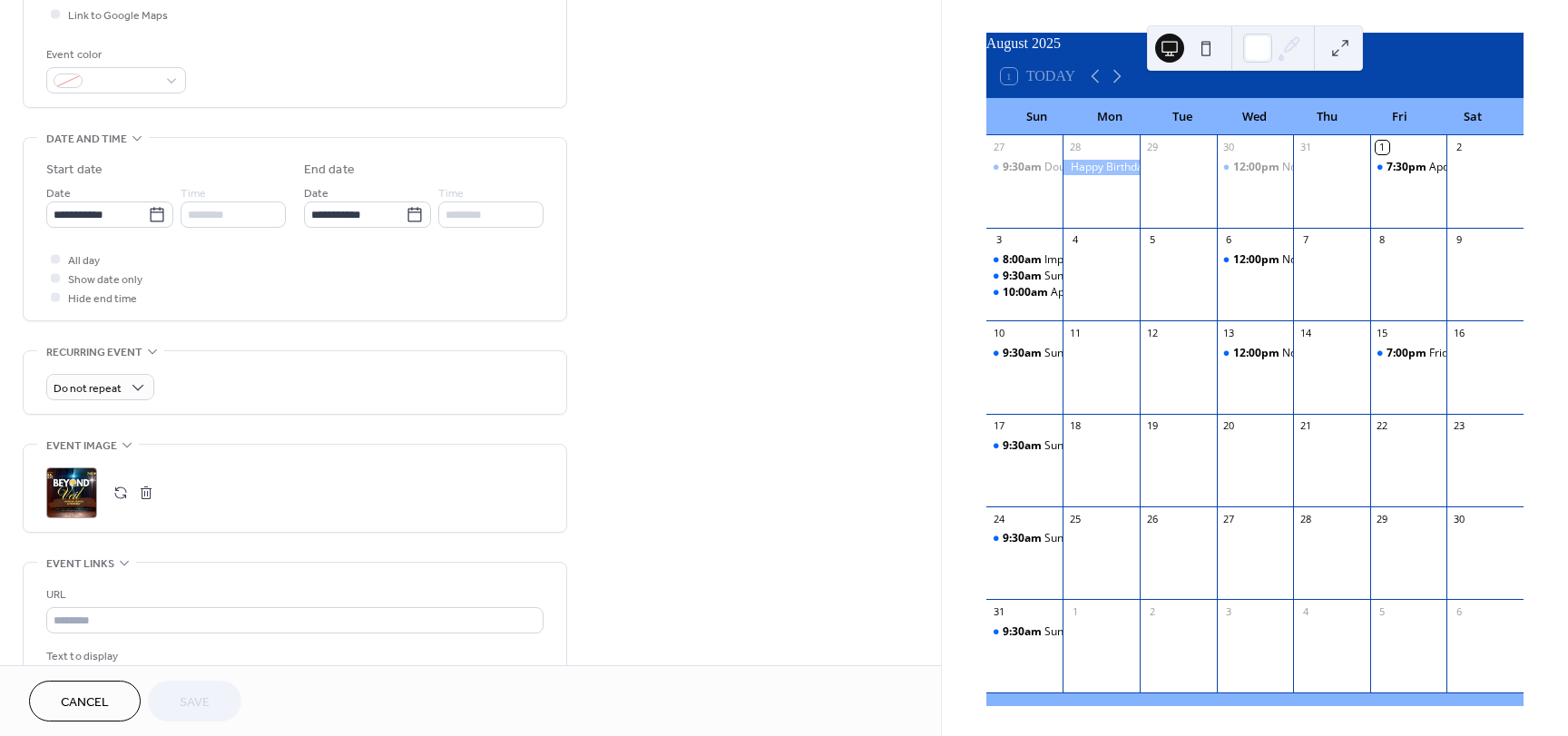 click at bounding box center (146, 493) 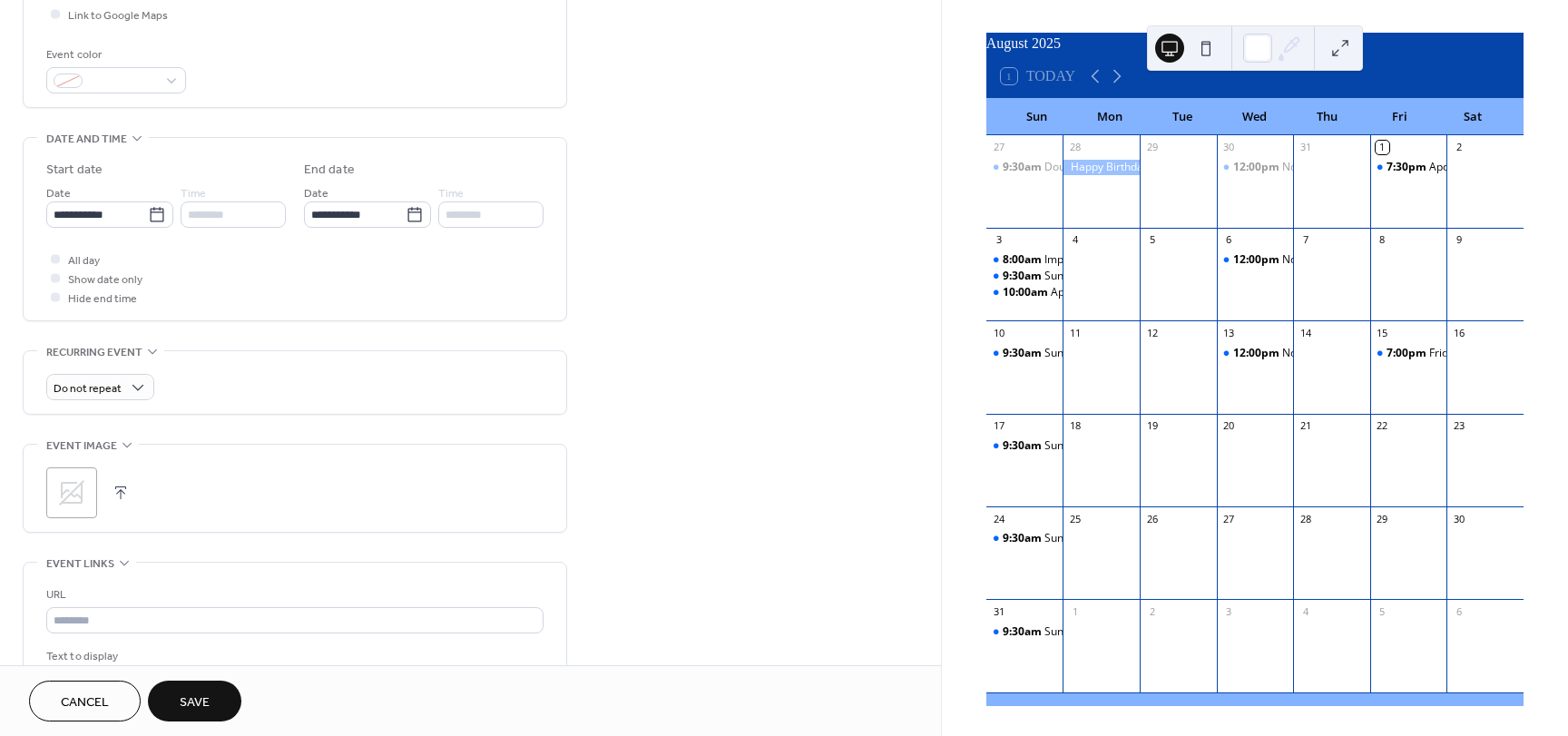 click 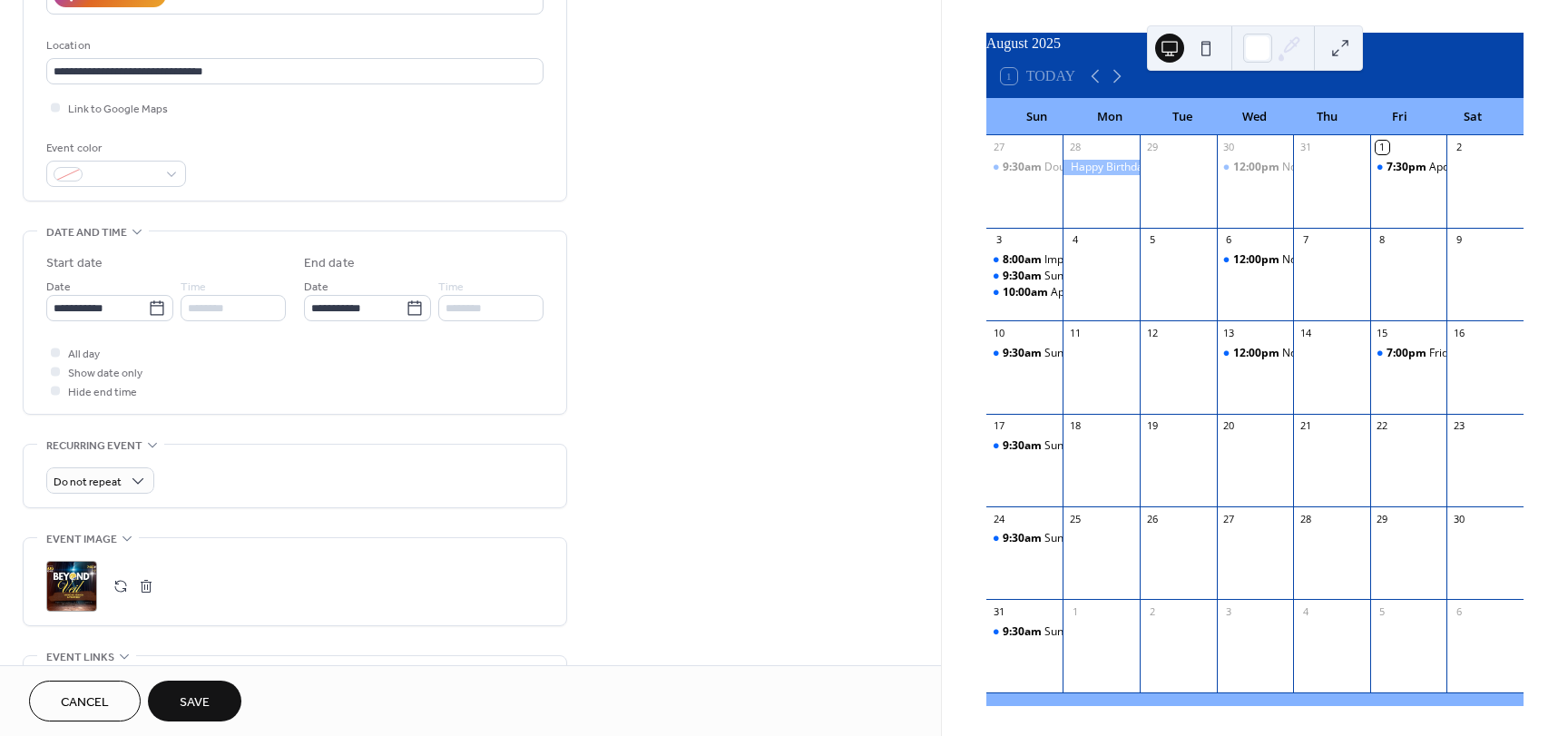 scroll, scrollTop: 363, scrollLeft: 0, axis: vertical 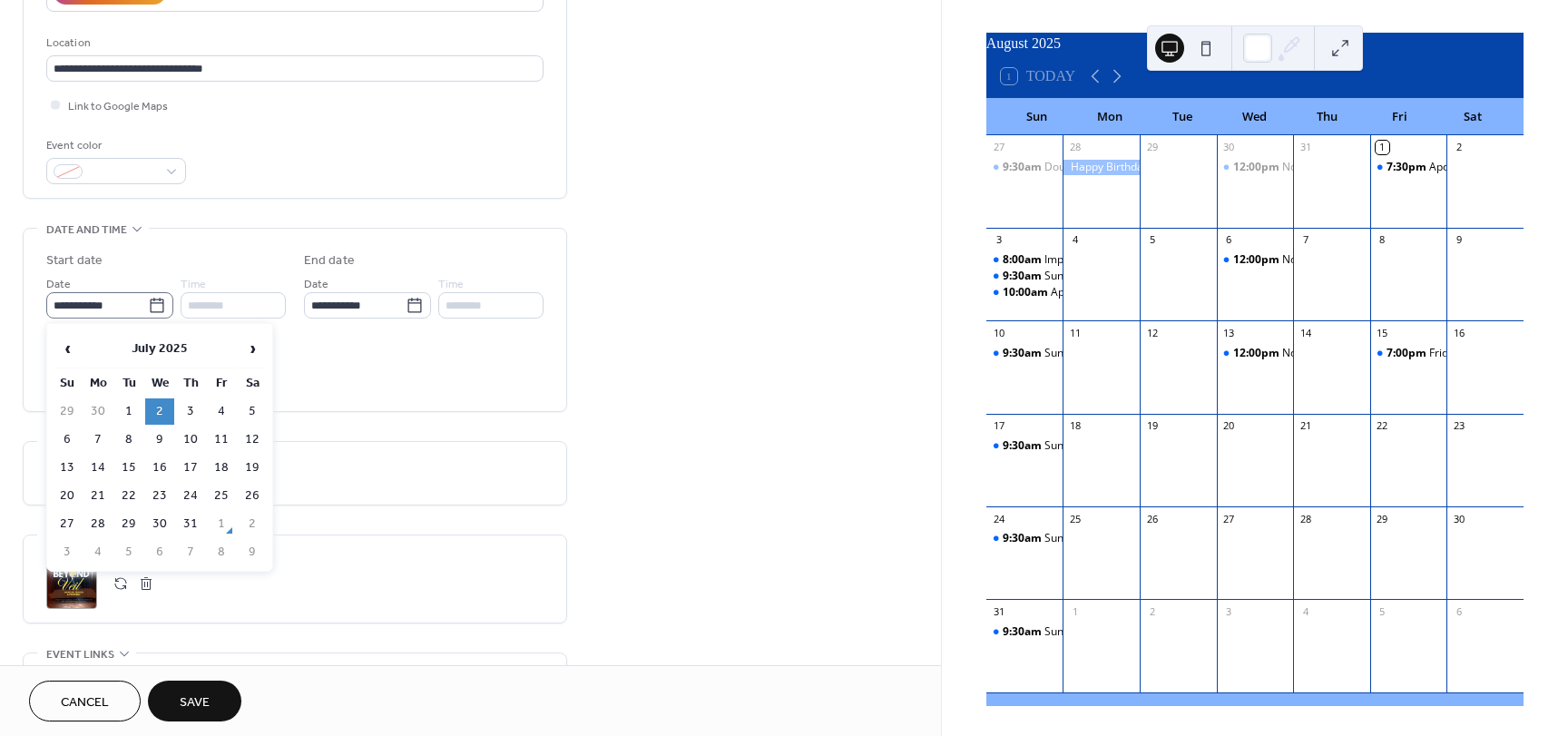 click 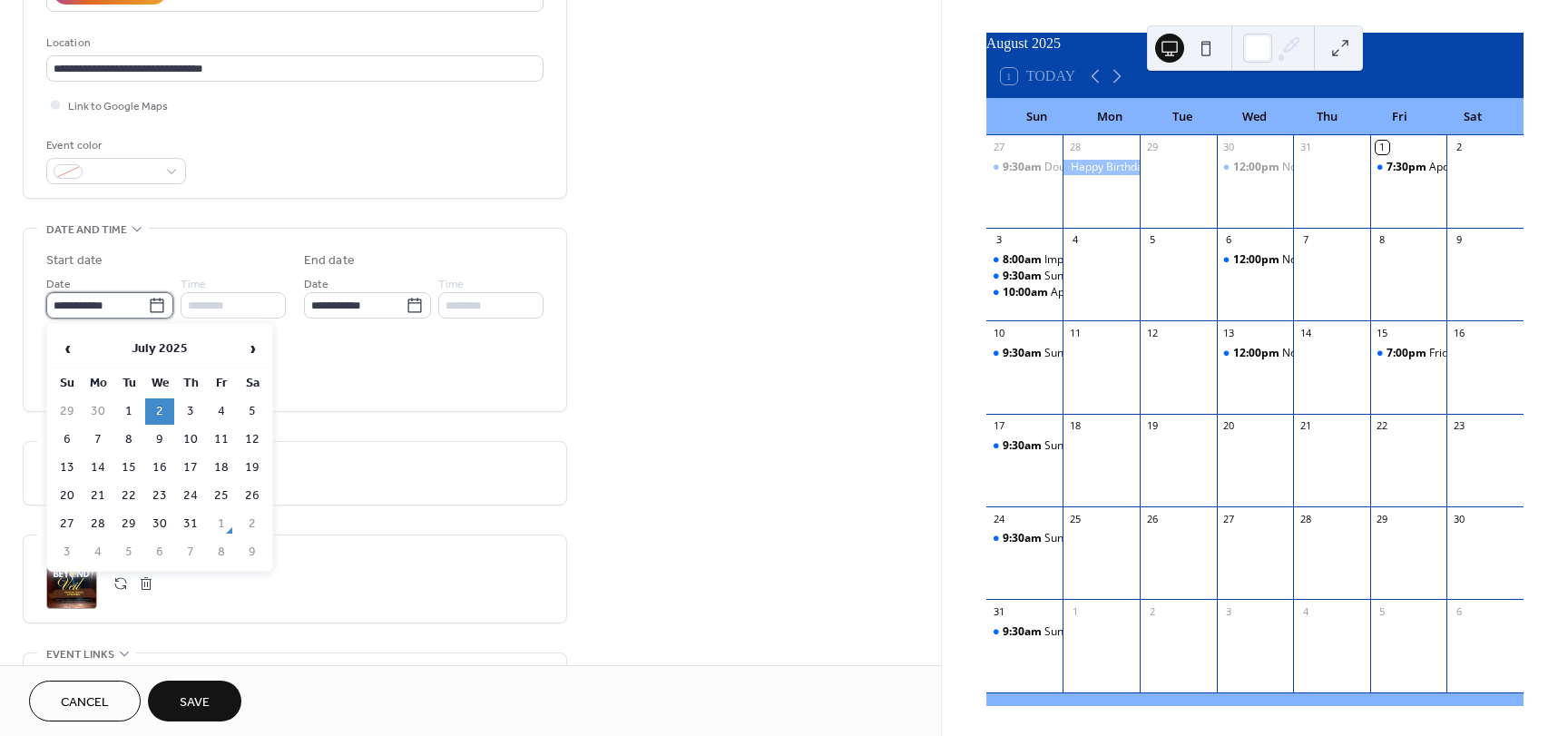 click on "**********" at bounding box center (97, 305) 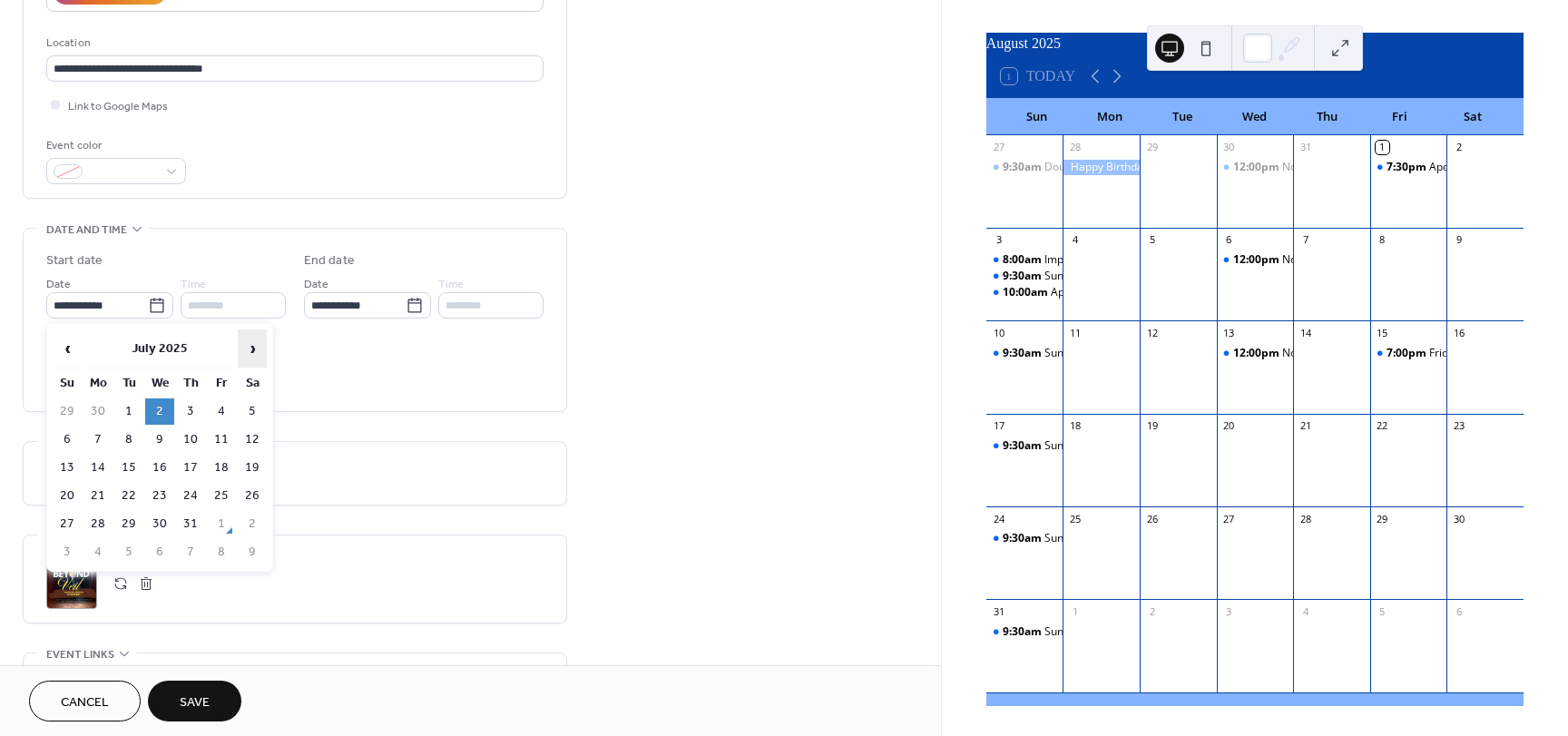 click on "›" at bounding box center (252, 348) 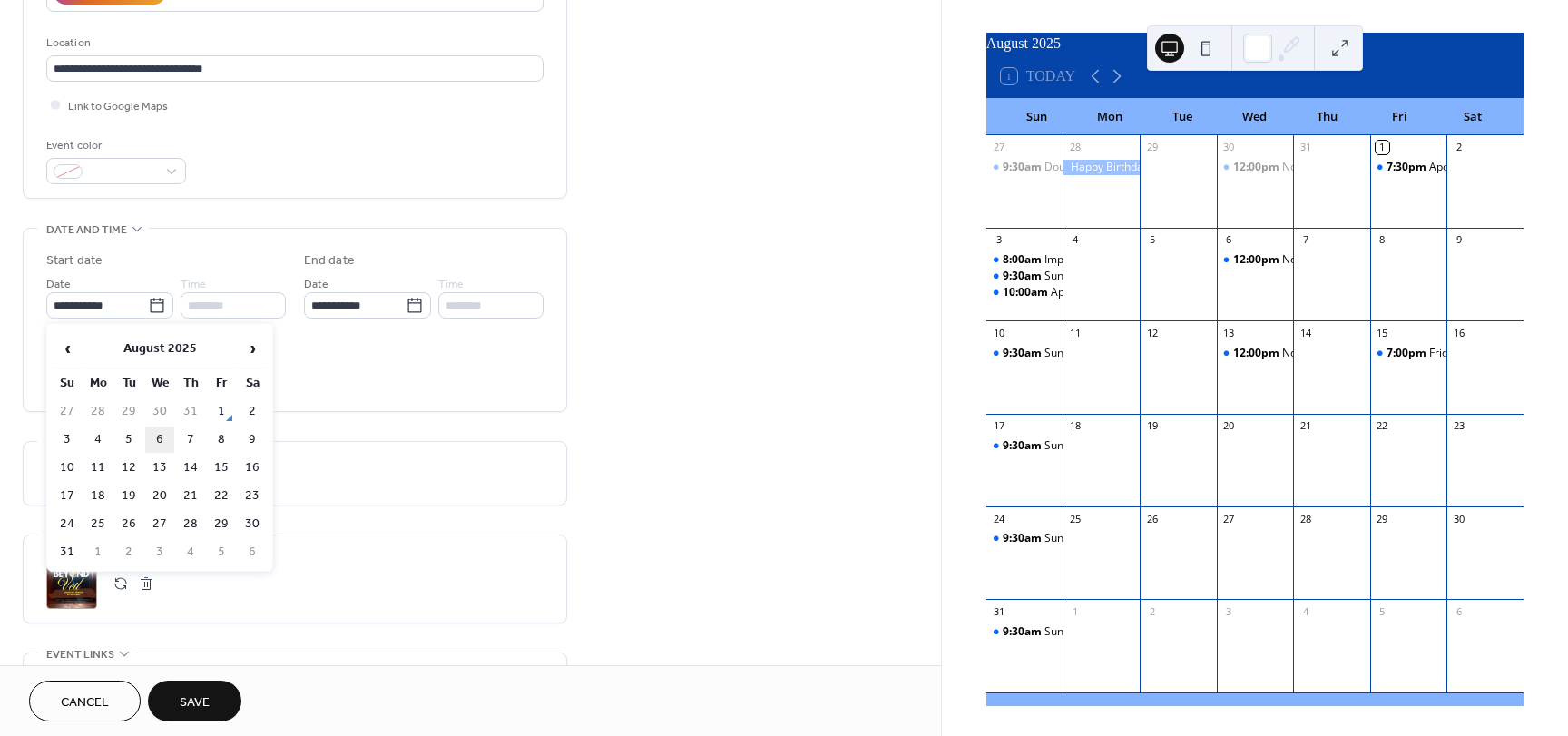 click on "6" at bounding box center [160, 439] 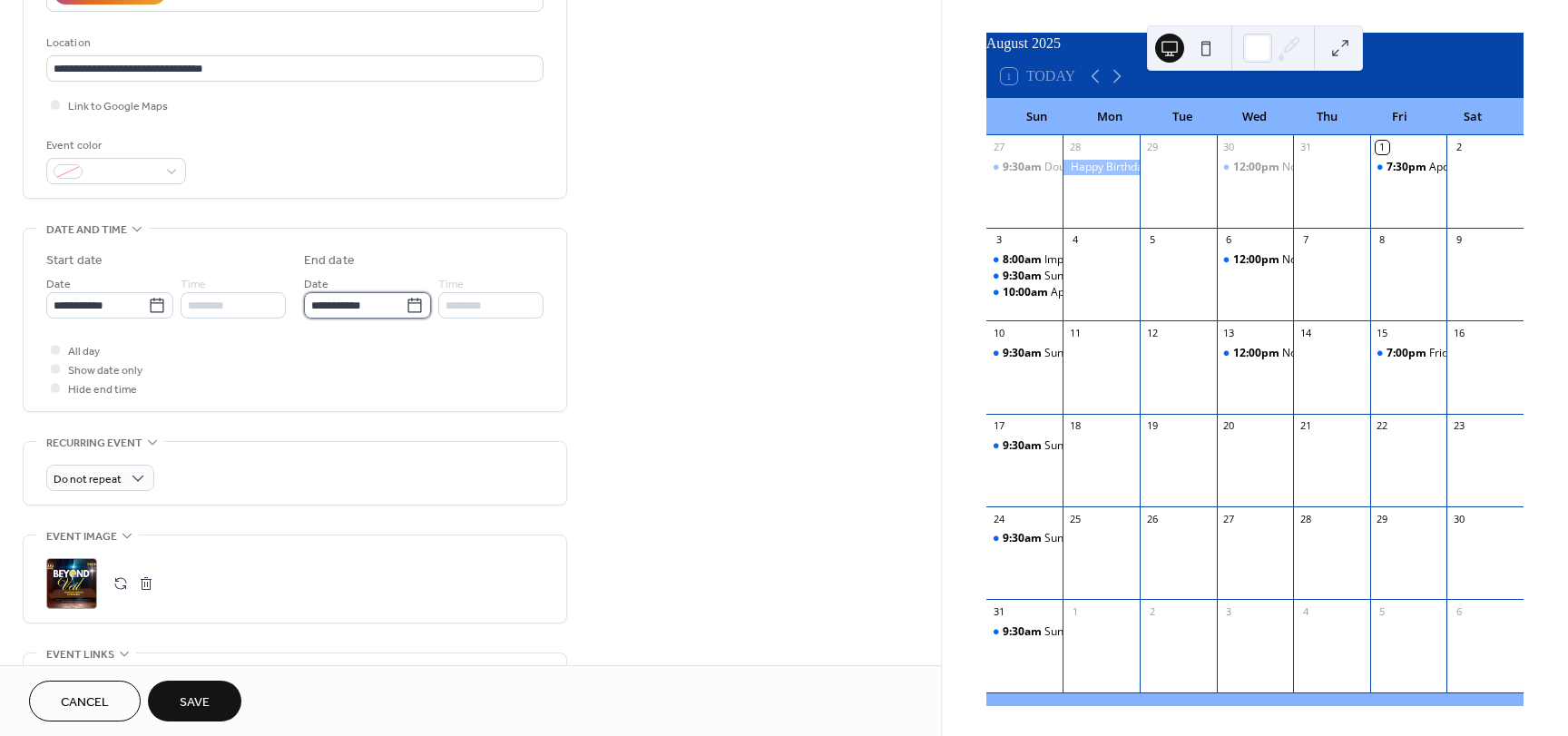 click on "**********" at bounding box center (355, 305) 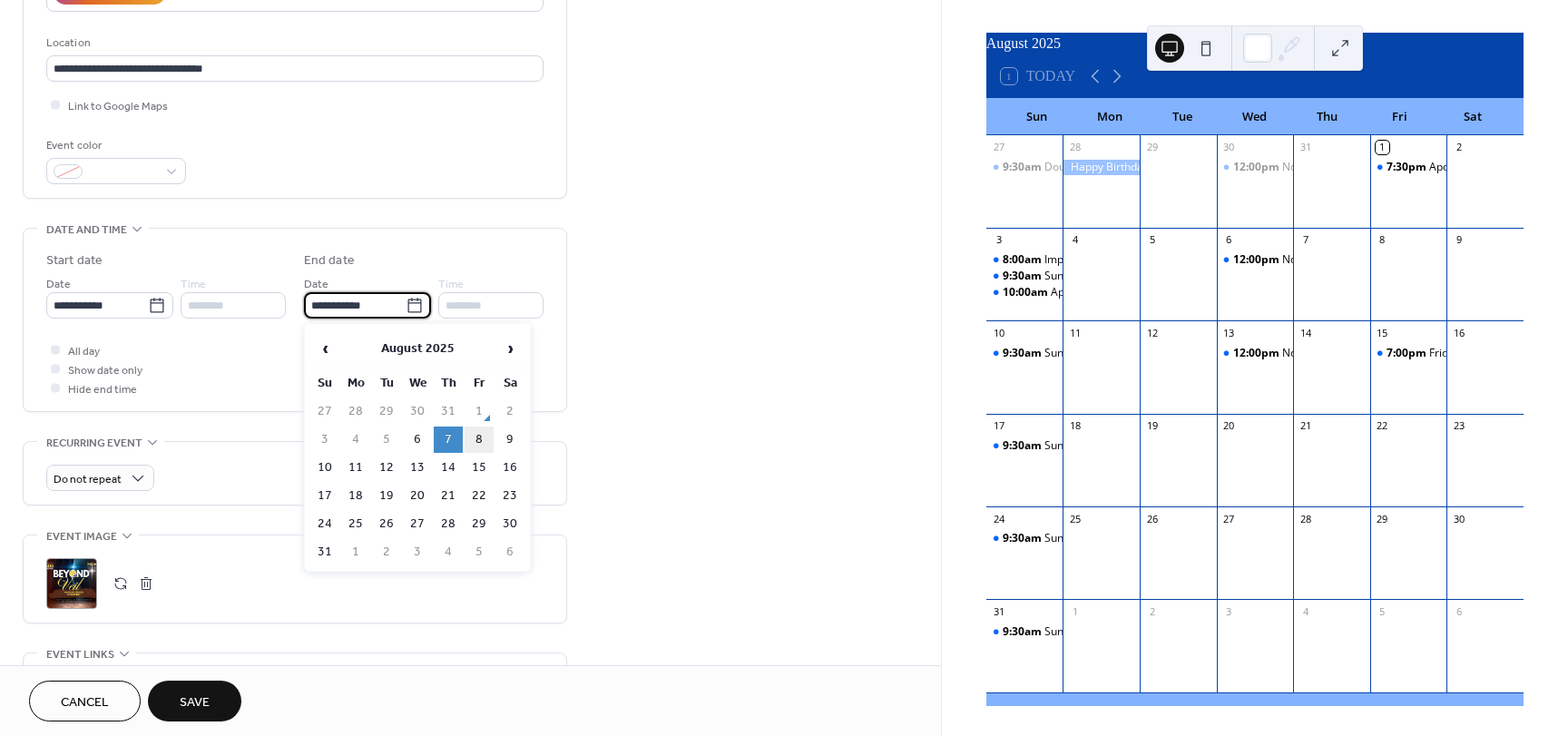 click on "8" at bounding box center (479, 439) 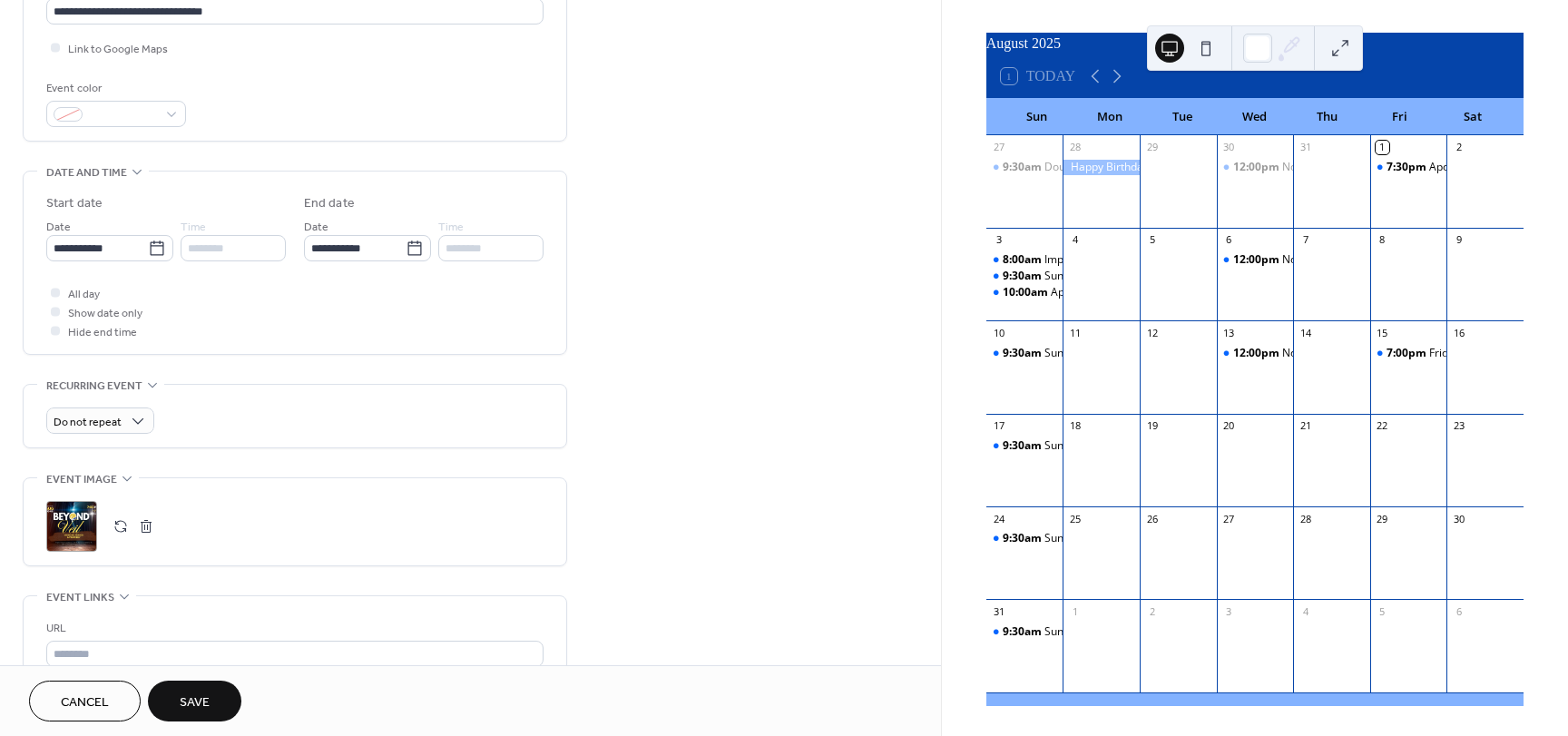 scroll, scrollTop: 454, scrollLeft: 0, axis: vertical 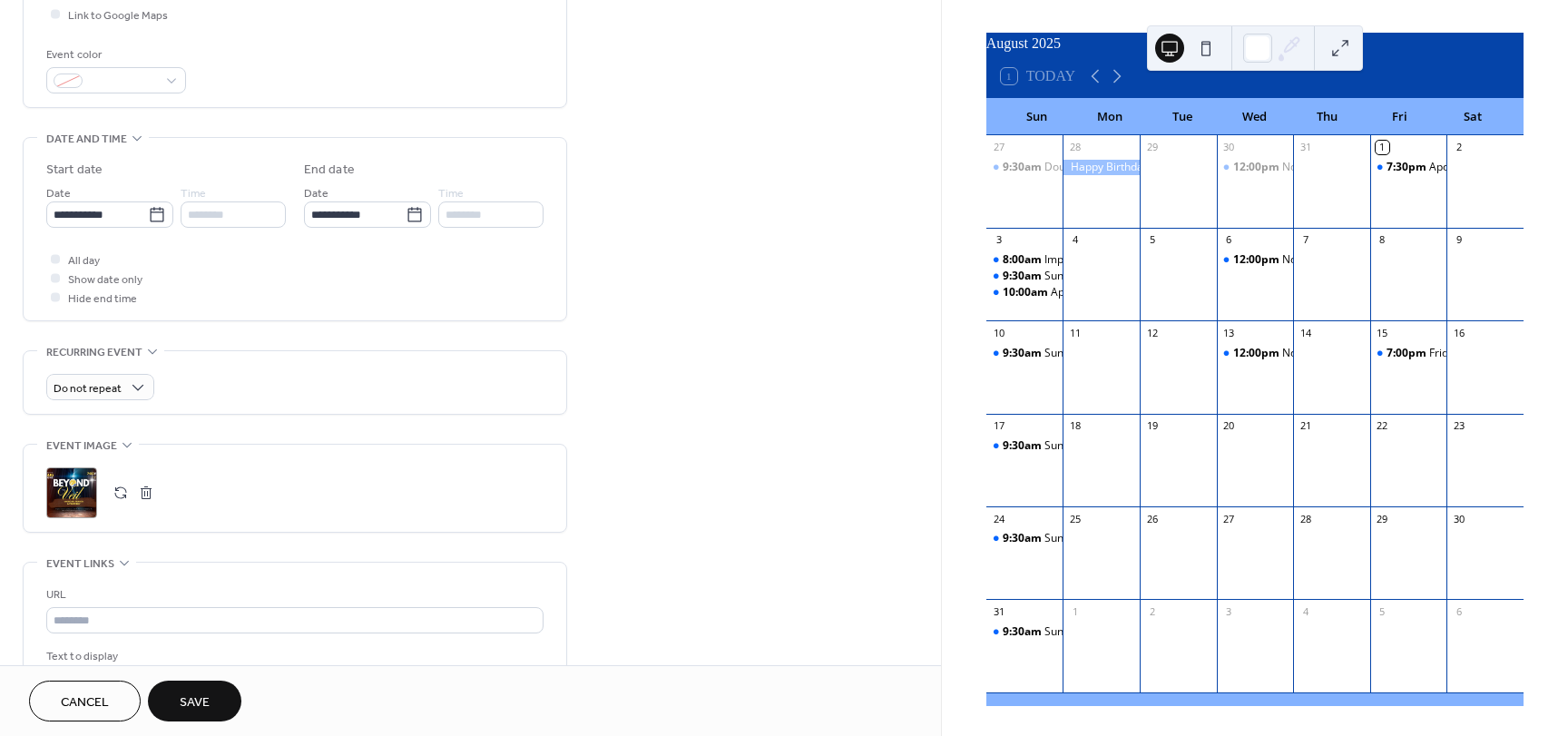 click on "Save" at bounding box center [194, 702] 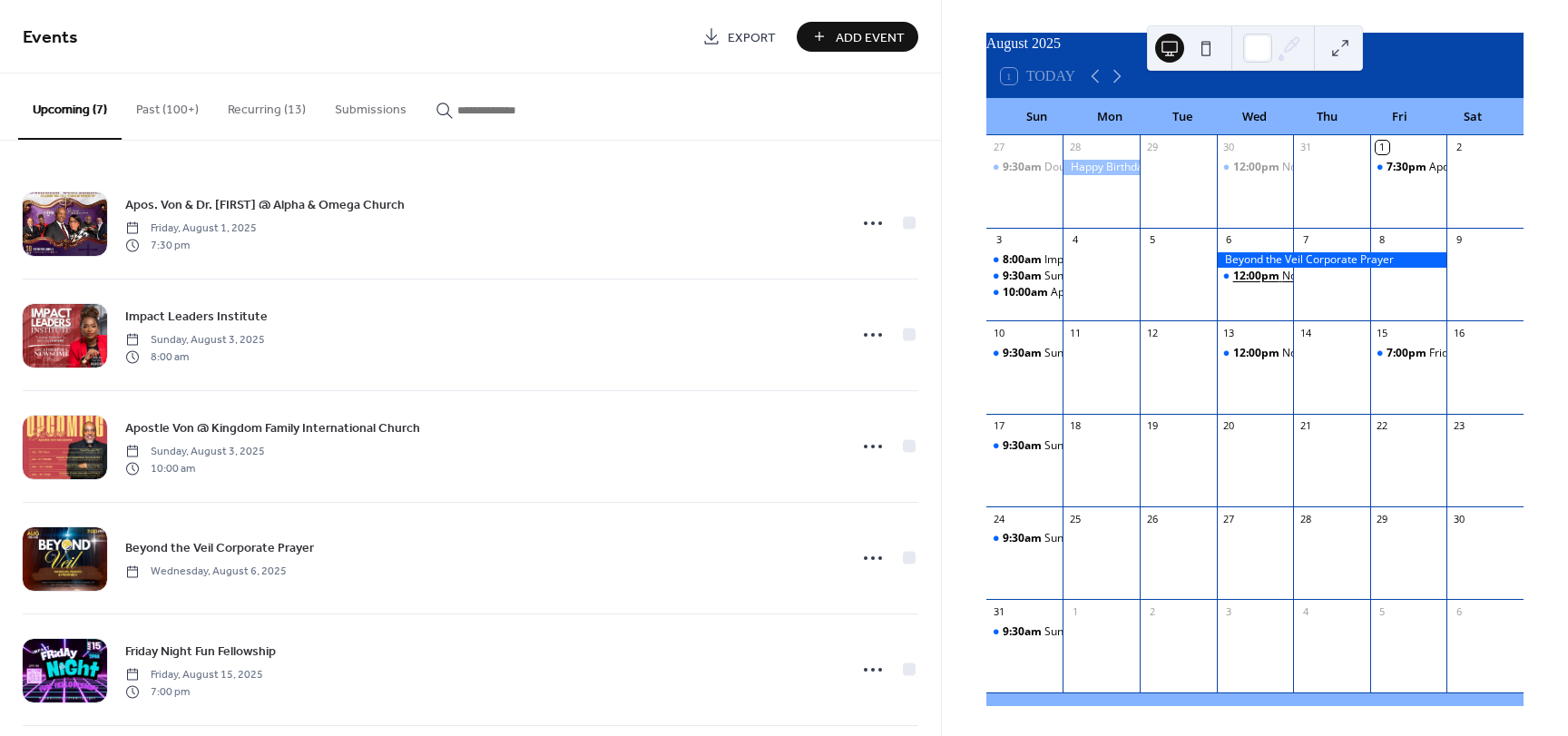 click on "12:00pm" at bounding box center (1258, 276) 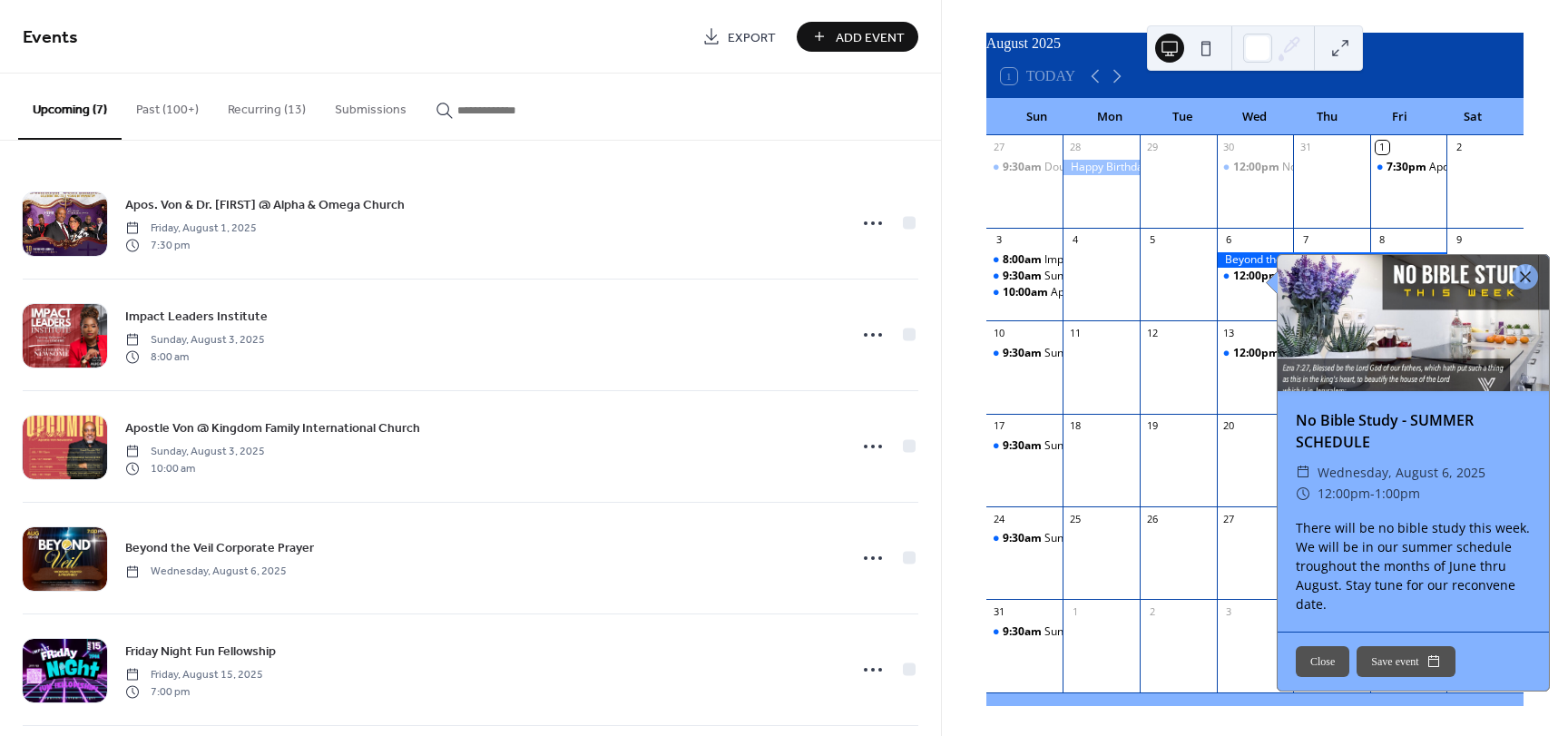 click on "Recurring (13)" at bounding box center (267, 105) 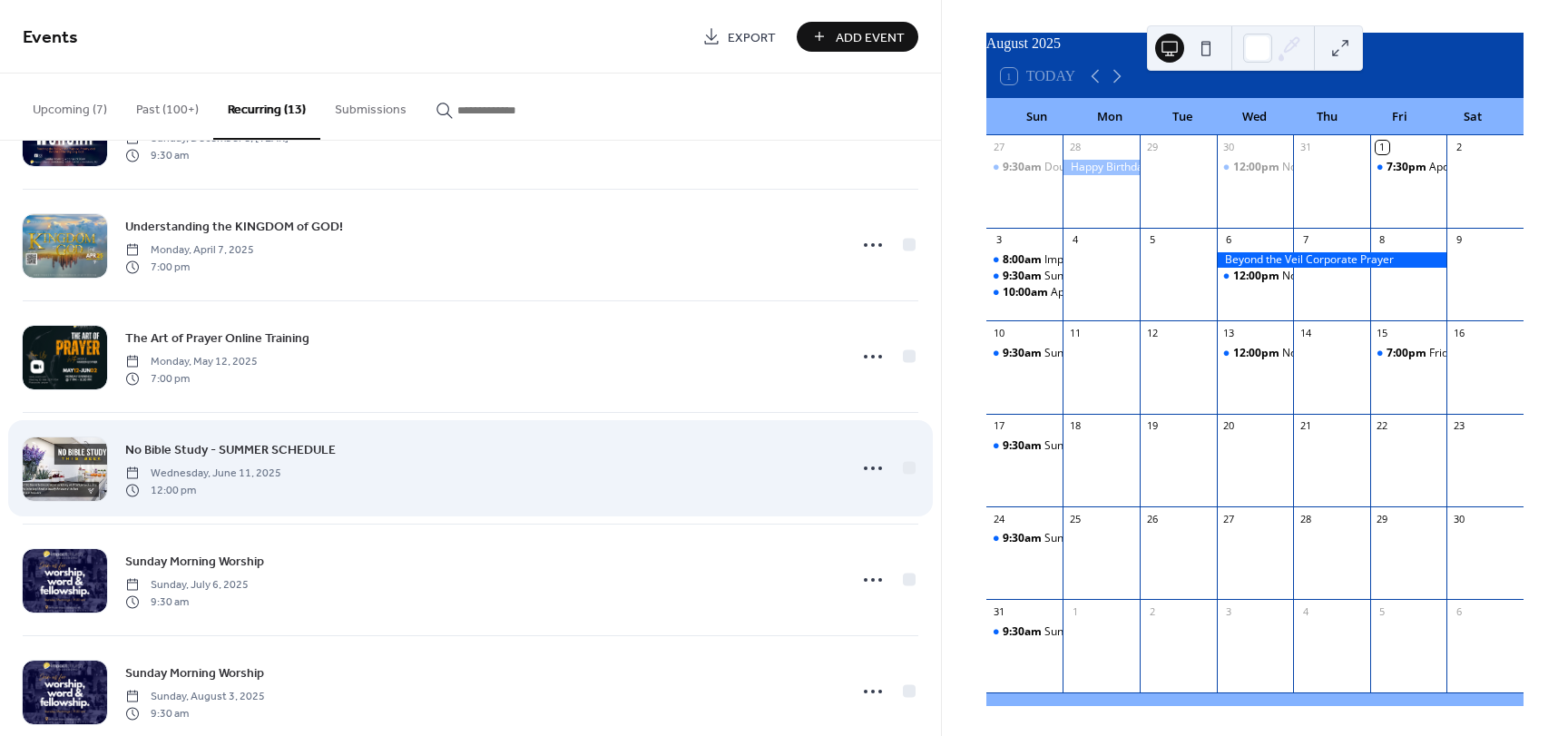 scroll, scrollTop: 909, scrollLeft: 0, axis: vertical 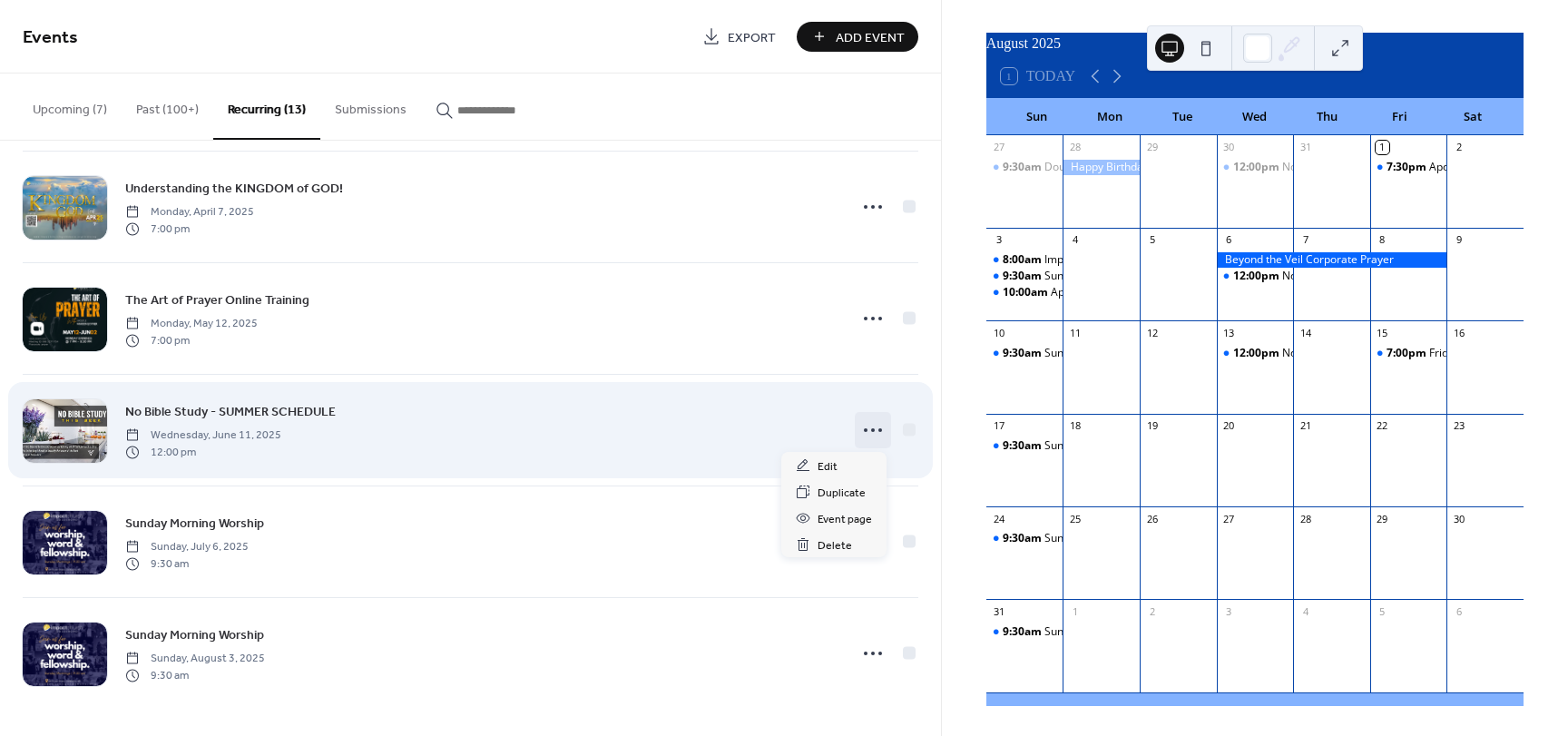 click 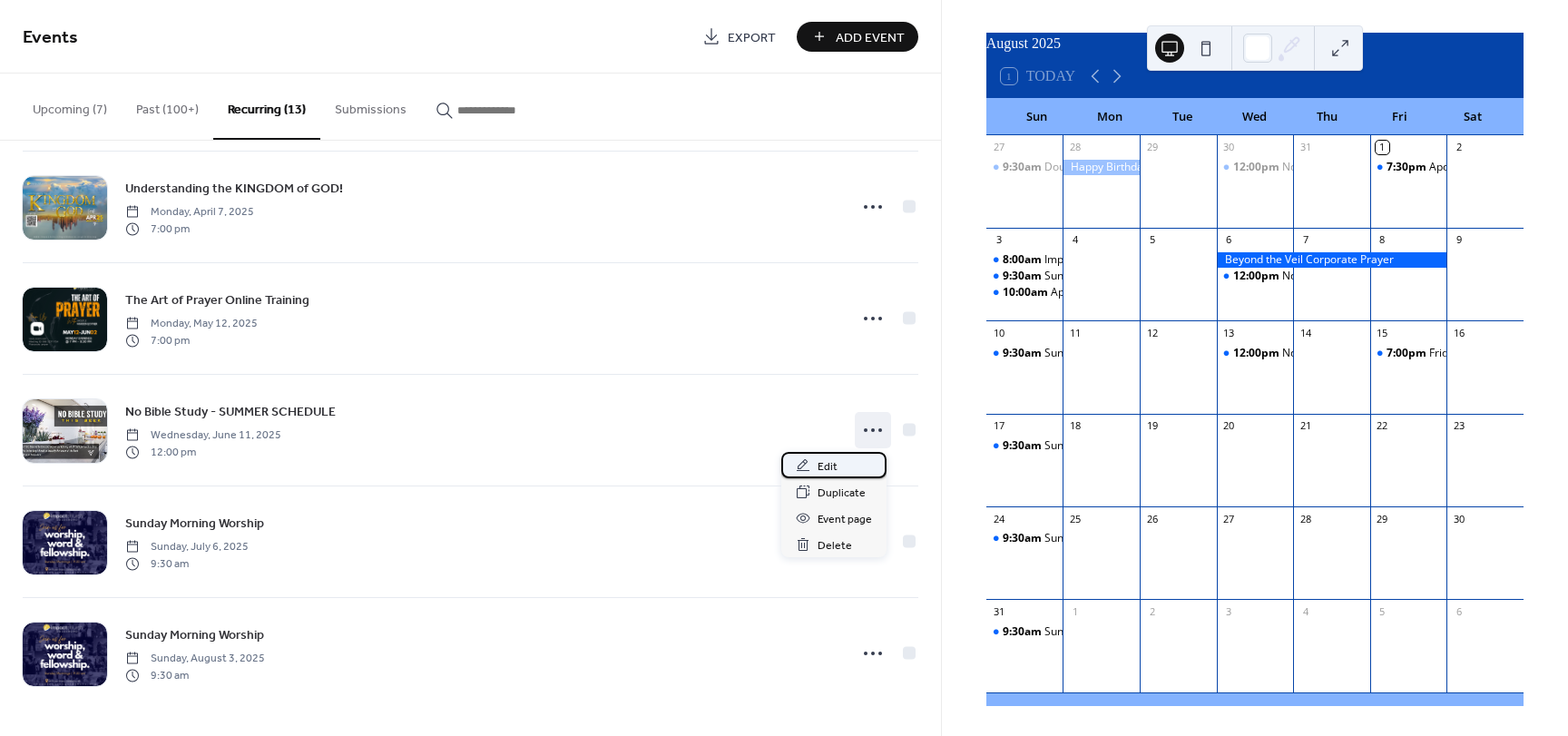 click on "Edit" at bounding box center [828, 466] 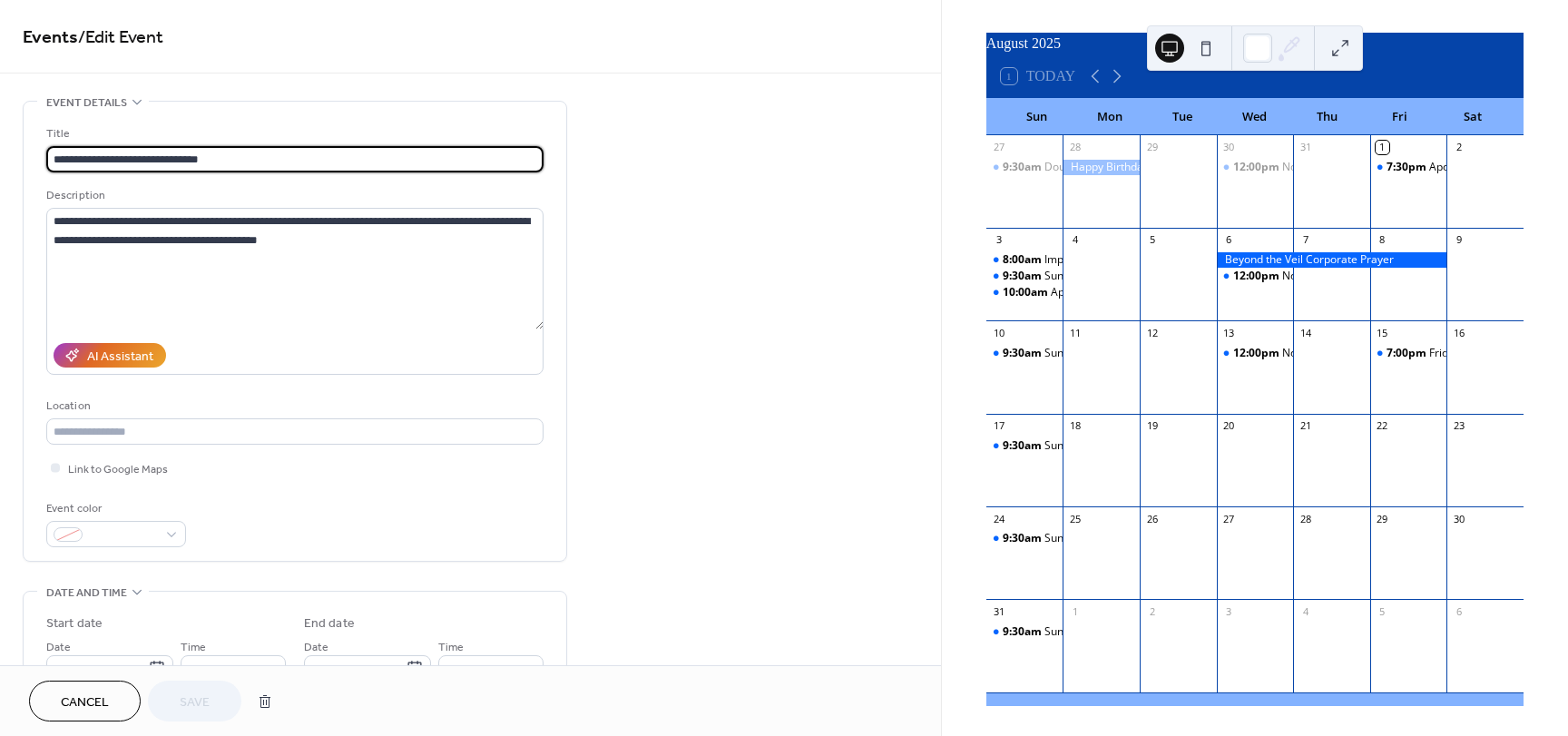 scroll, scrollTop: 1, scrollLeft: 0, axis: vertical 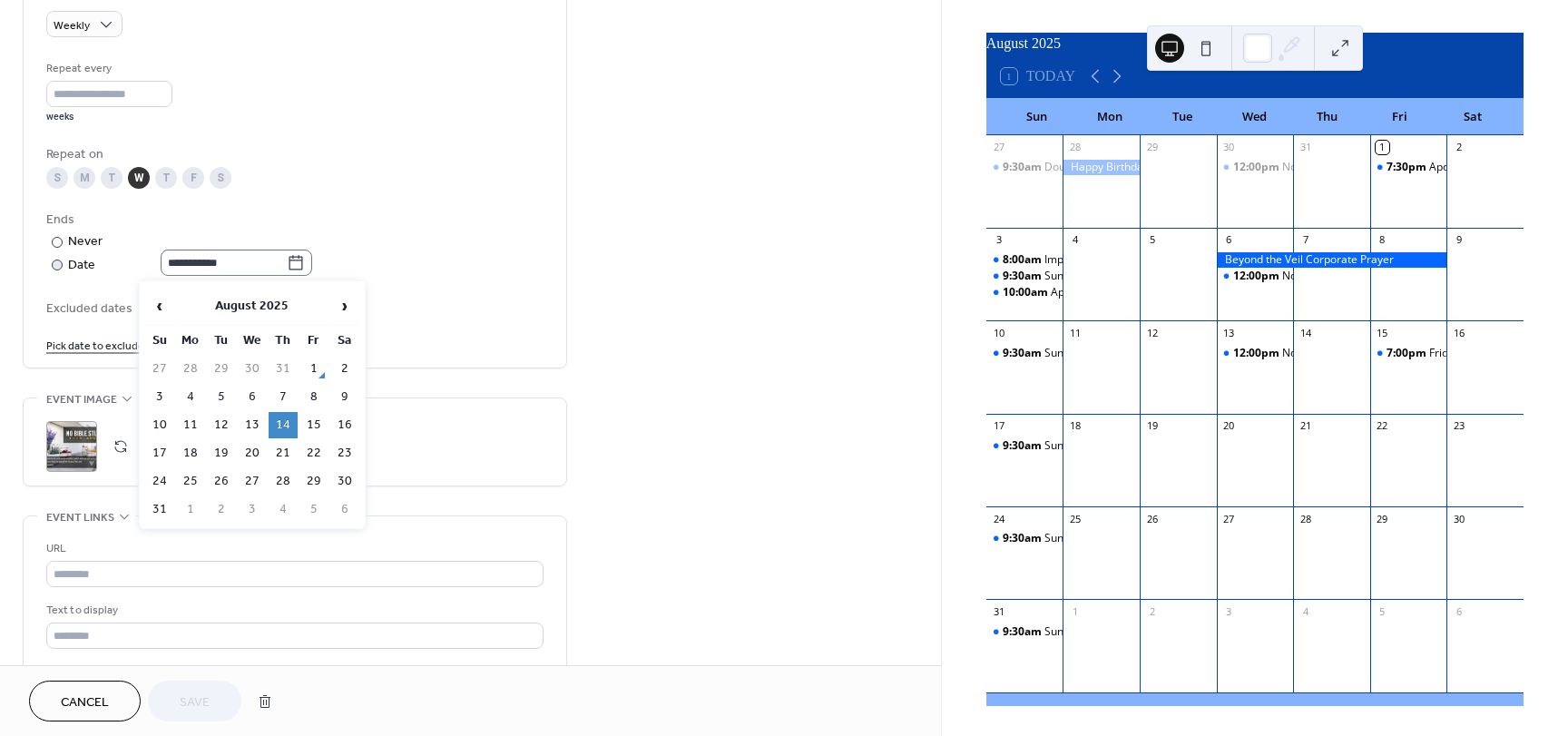 click 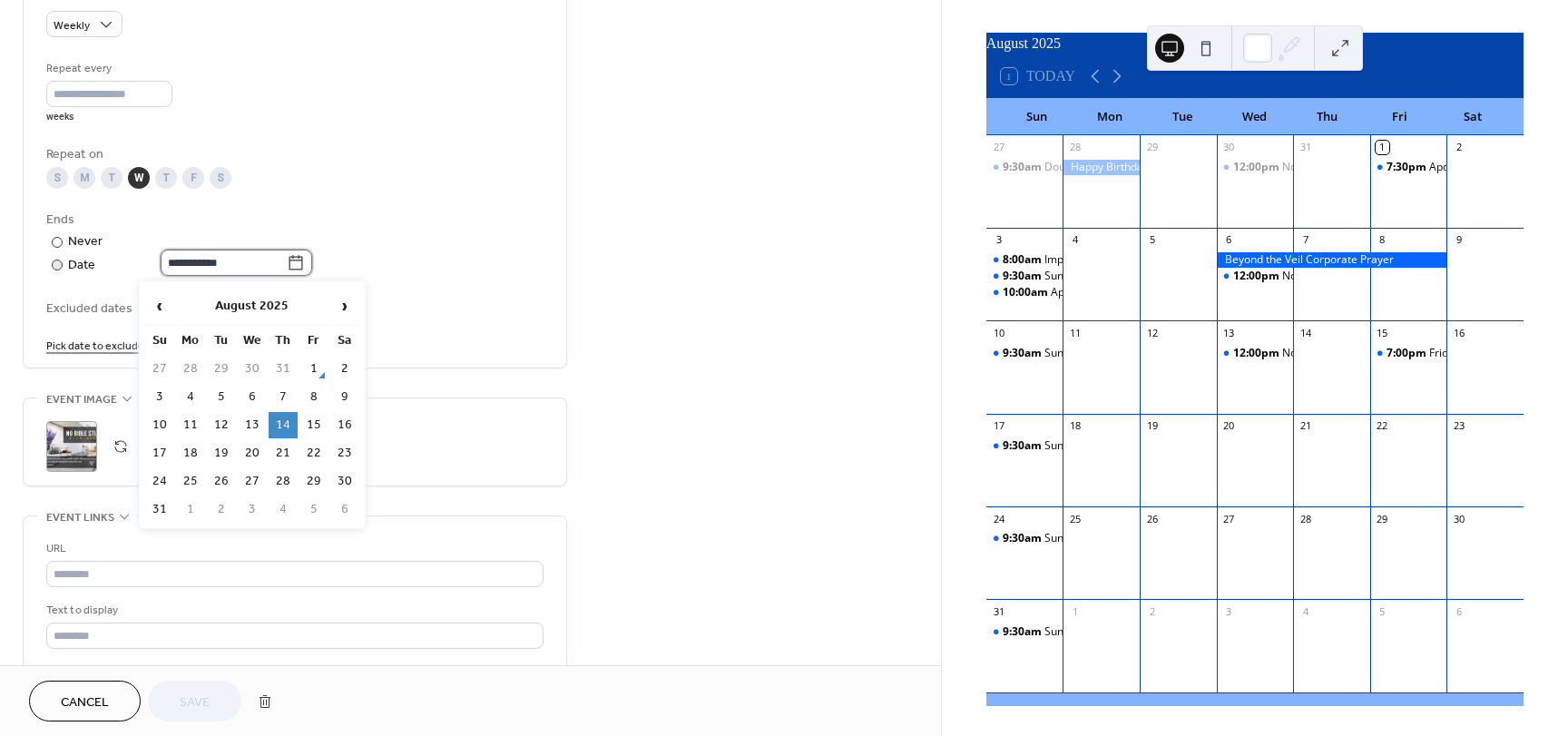 click on "**********" at bounding box center (223, 262) 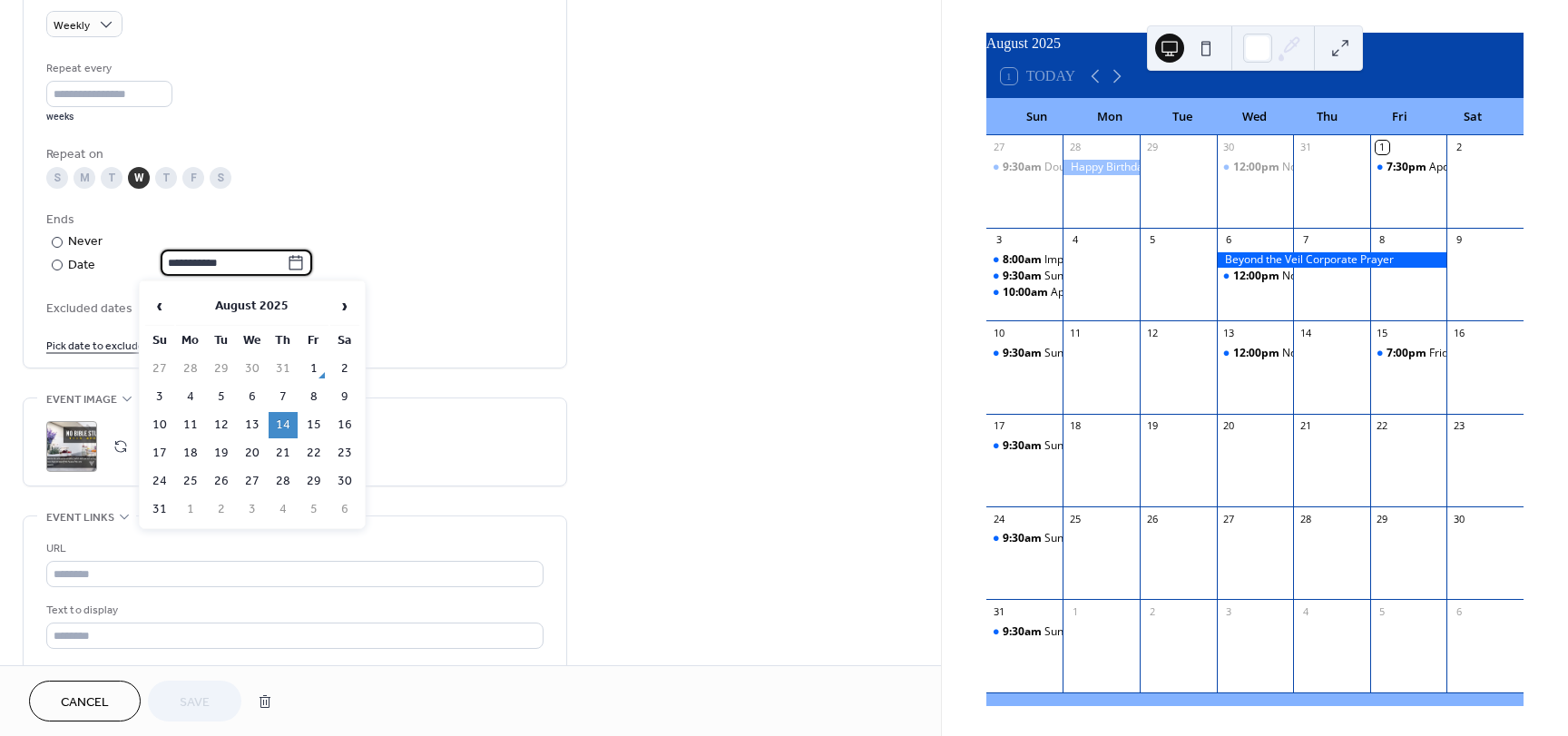 click on "28" at bounding box center [283, 481] 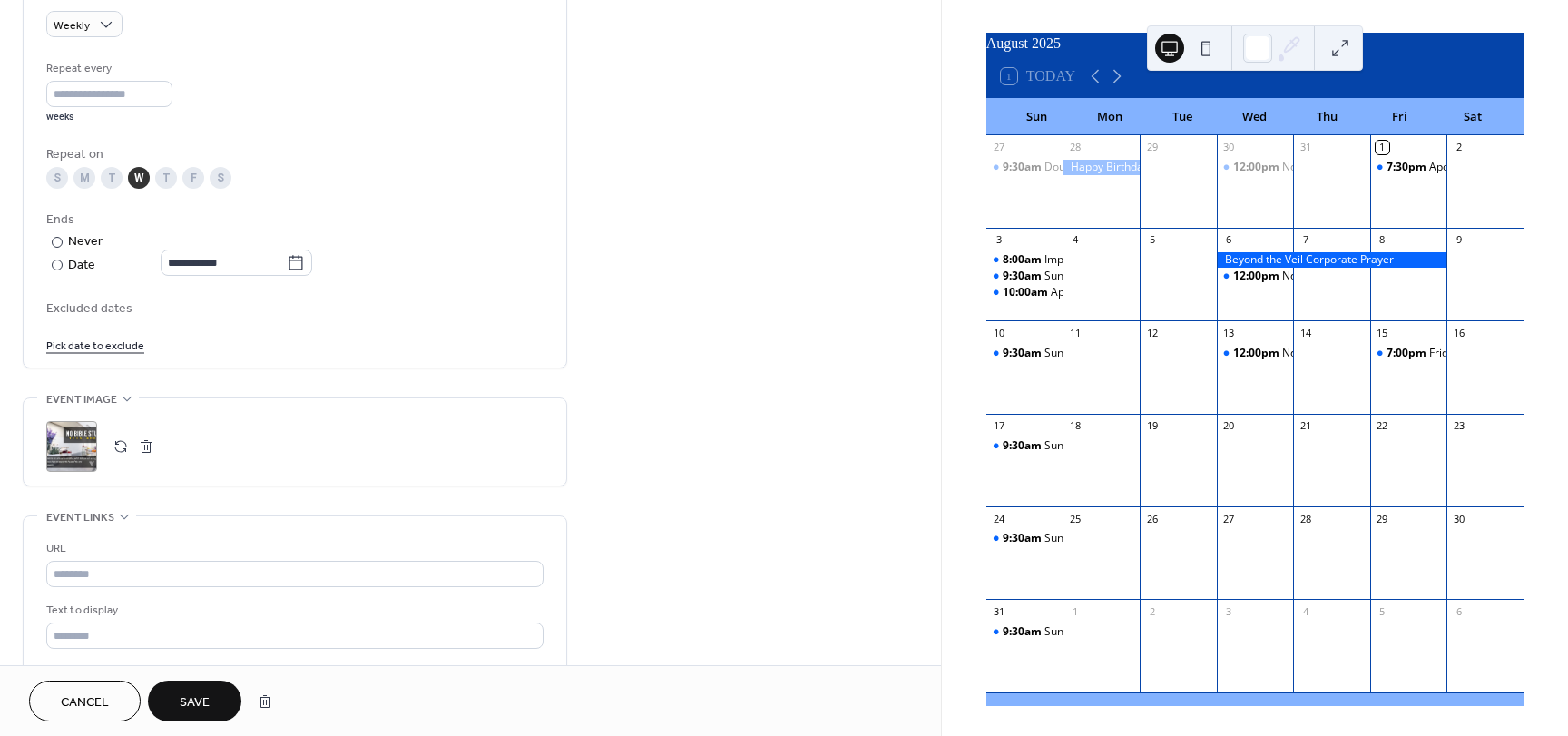 click on "Save" at bounding box center [194, 702] 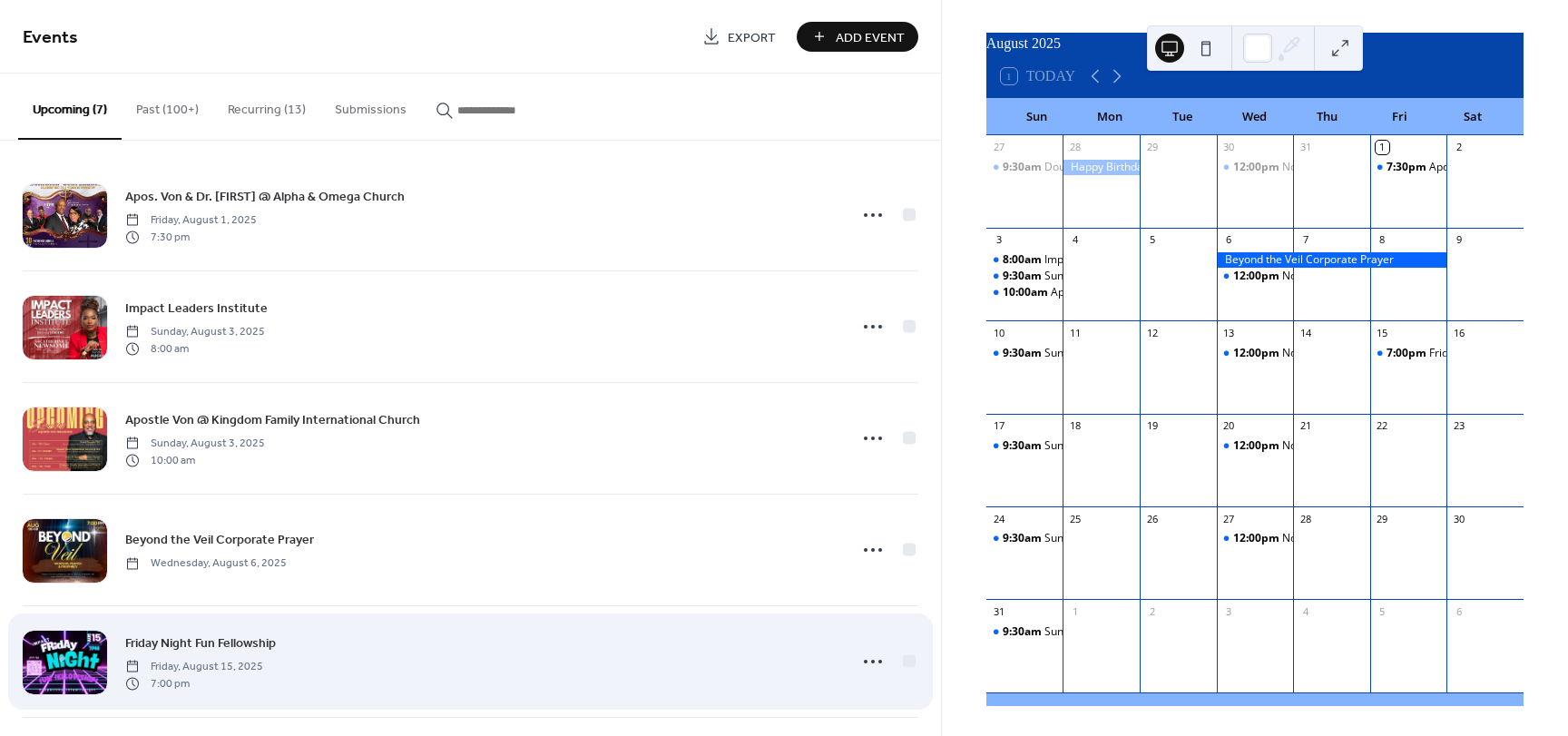 scroll, scrollTop: 0, scrollLeft: 0, axis: both 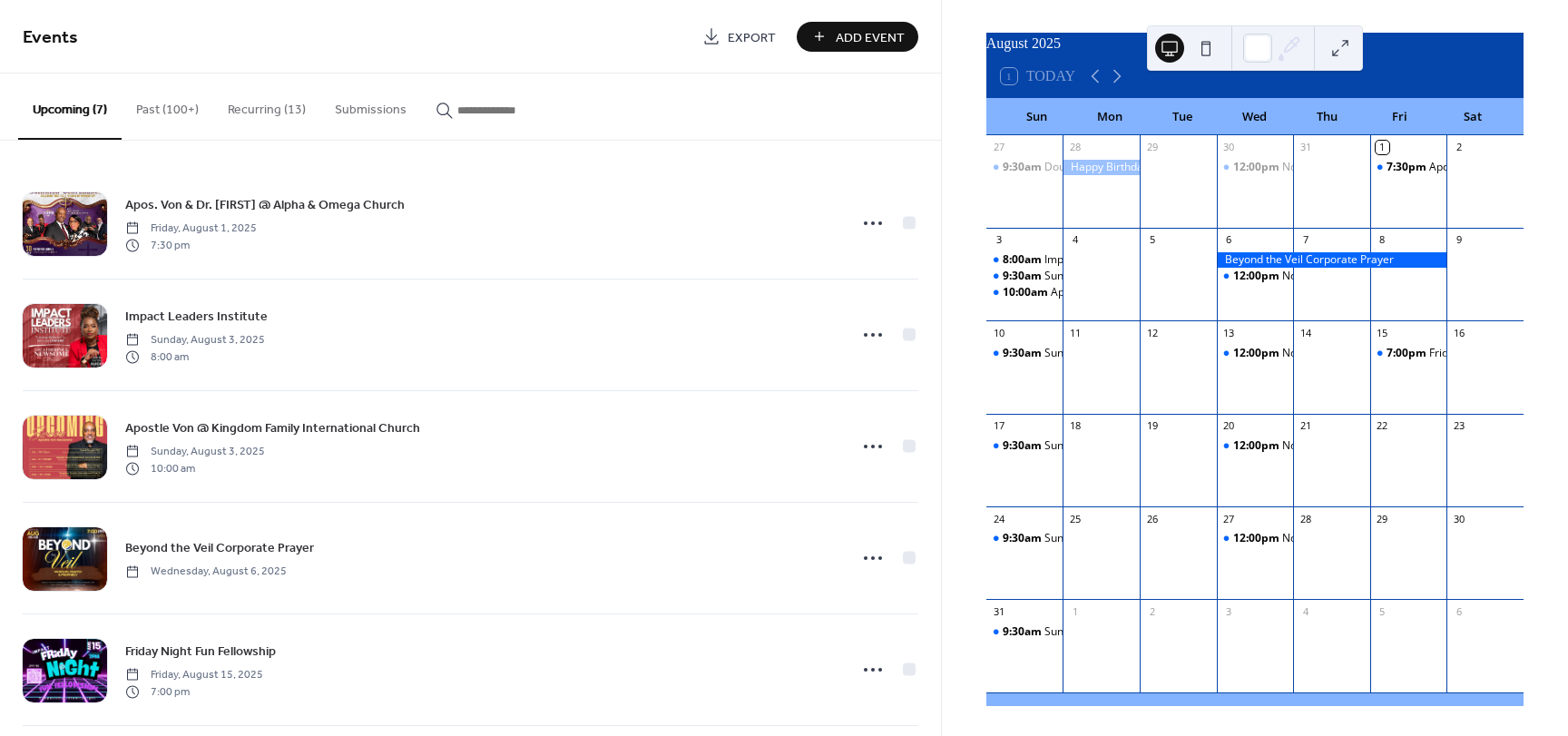drag, startPoint x: 259, startPoint y: 107, endPoint x: 266, endPoint y: 145, distance: 38.639358 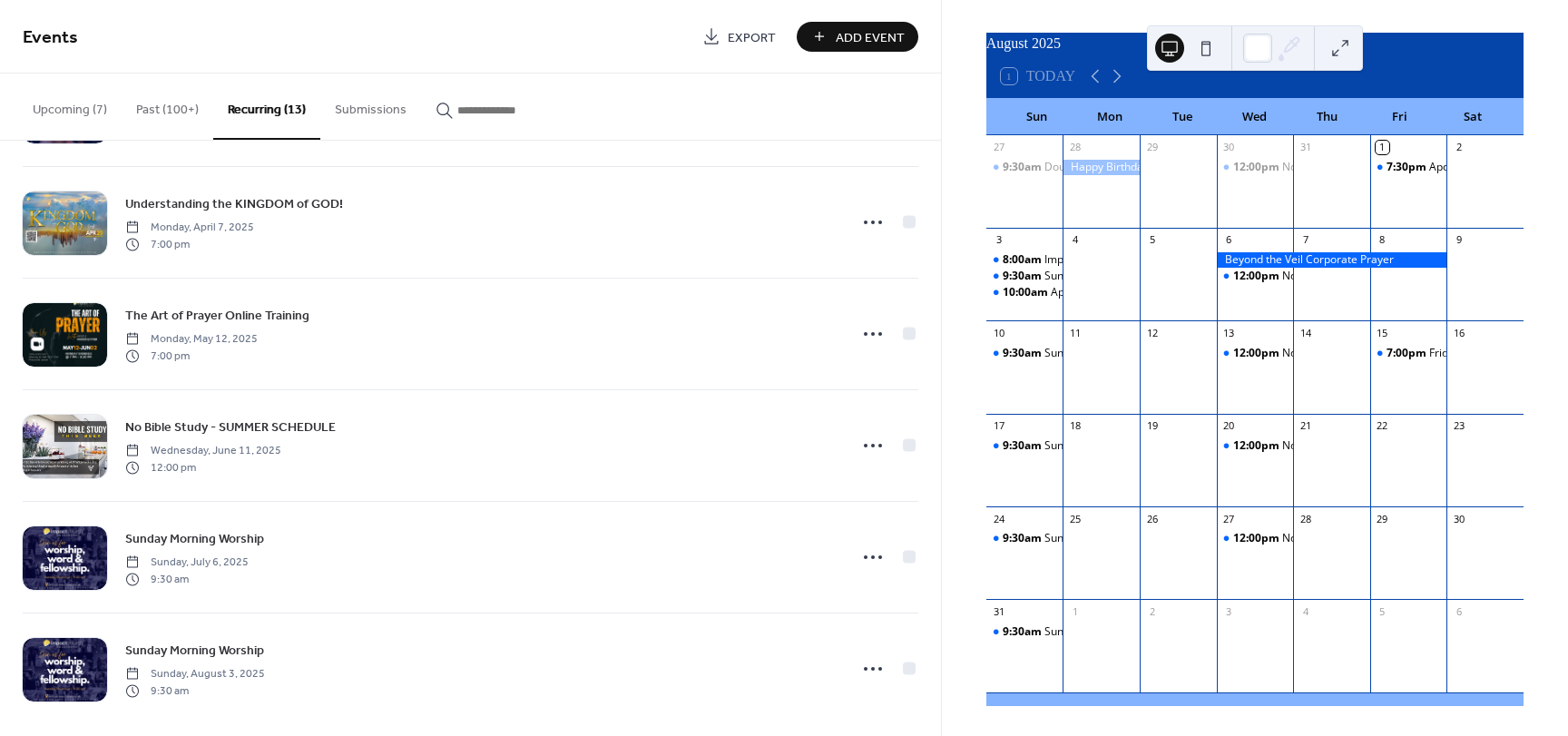 scroll, scrollTop: 909, scrollLeft: 0, axis: vertical 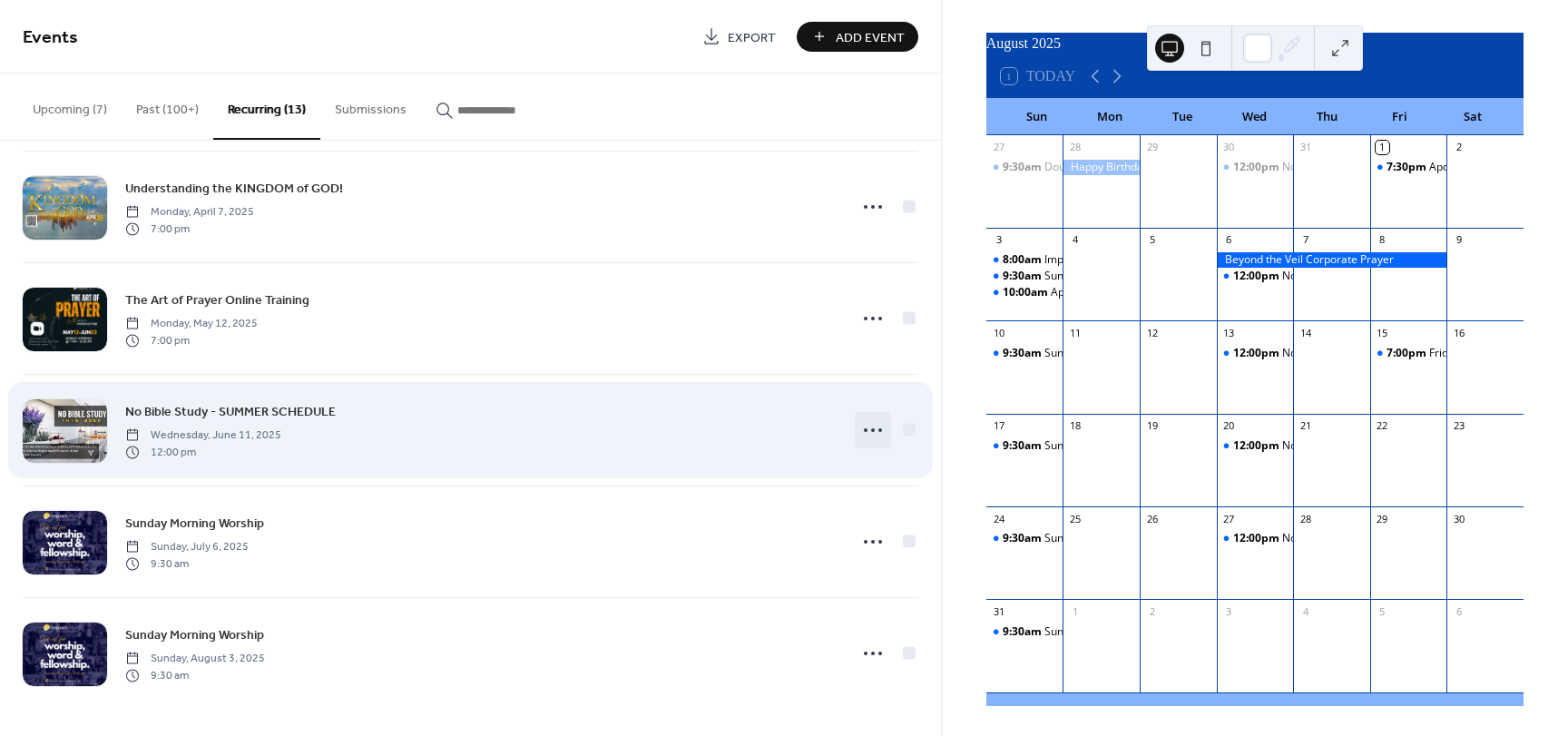 click 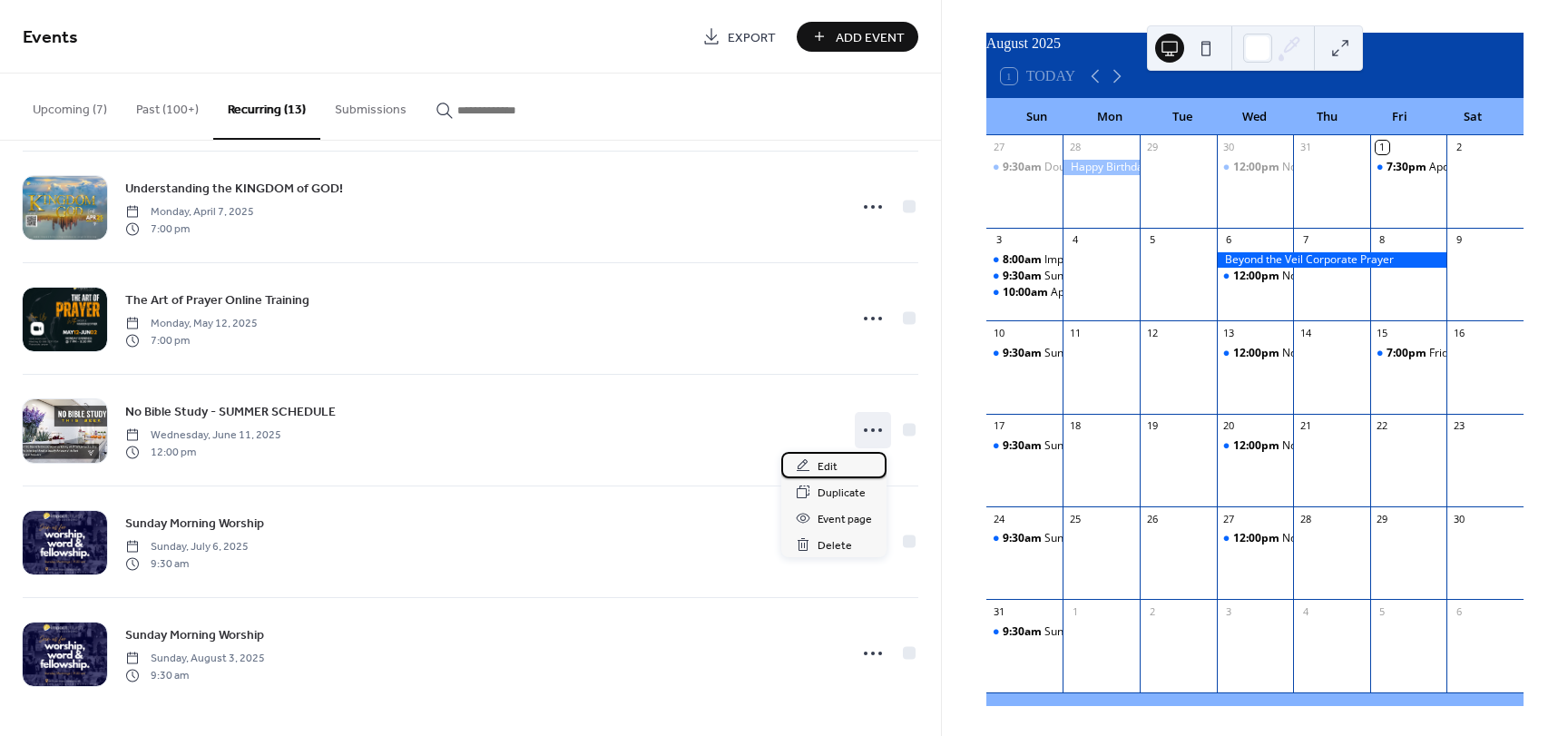 drag, startPoint x: 826, startPoint y: 465, endPoint x: 800, endPoint y: 457, distance: 27.20294 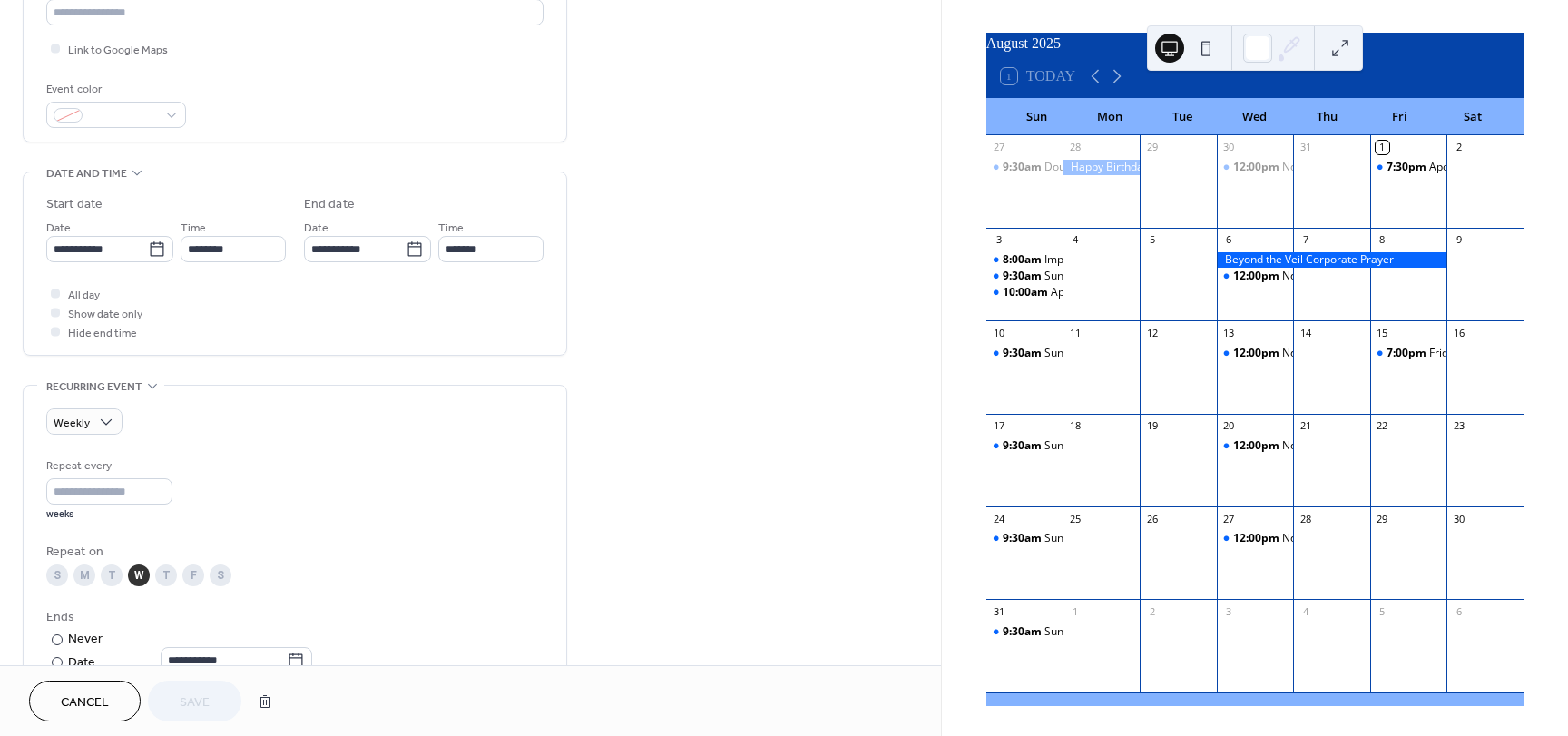scroll, scrollTop: 363, scrollLeft: 0, axis: vertical 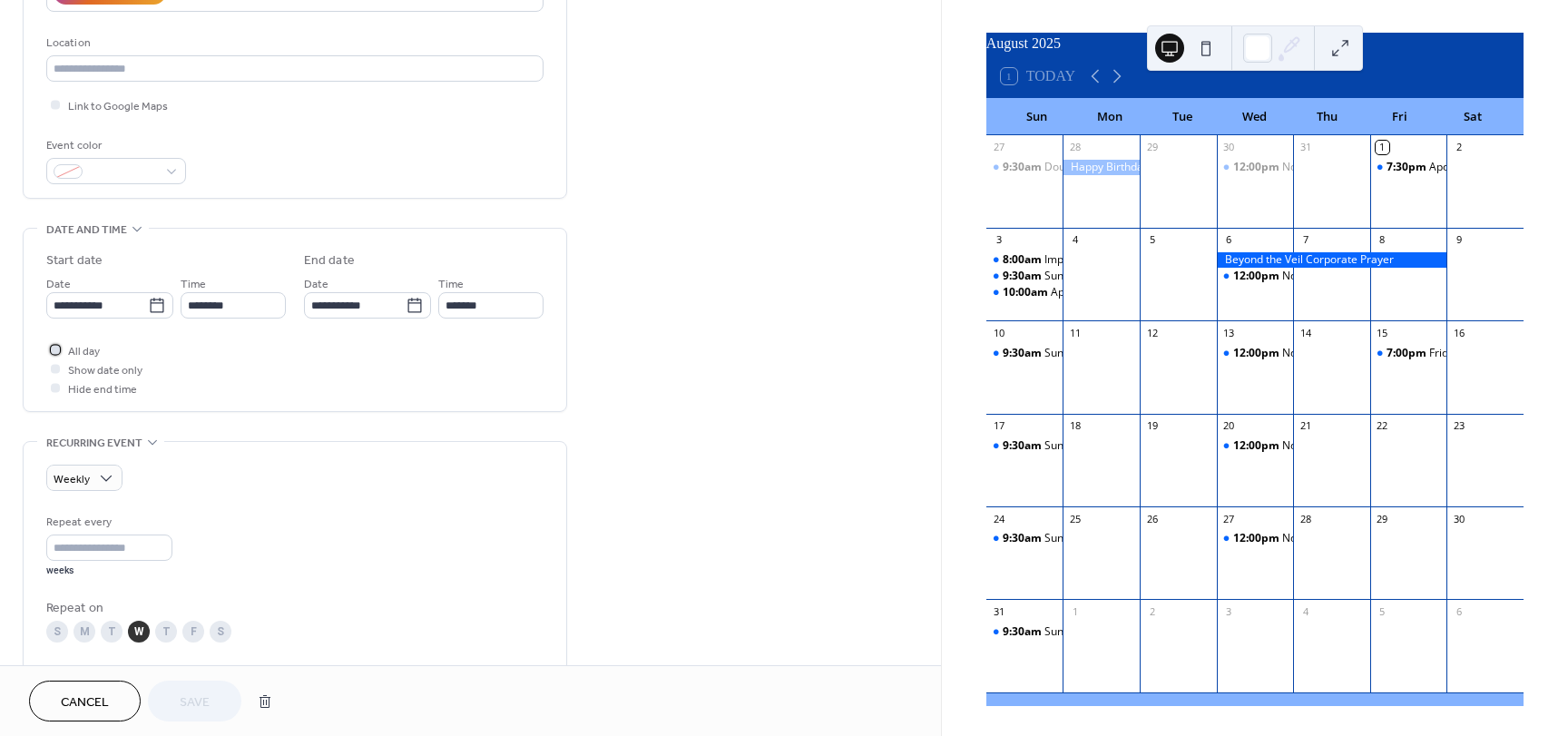 click on "All day" at bounding box center [83, 351] 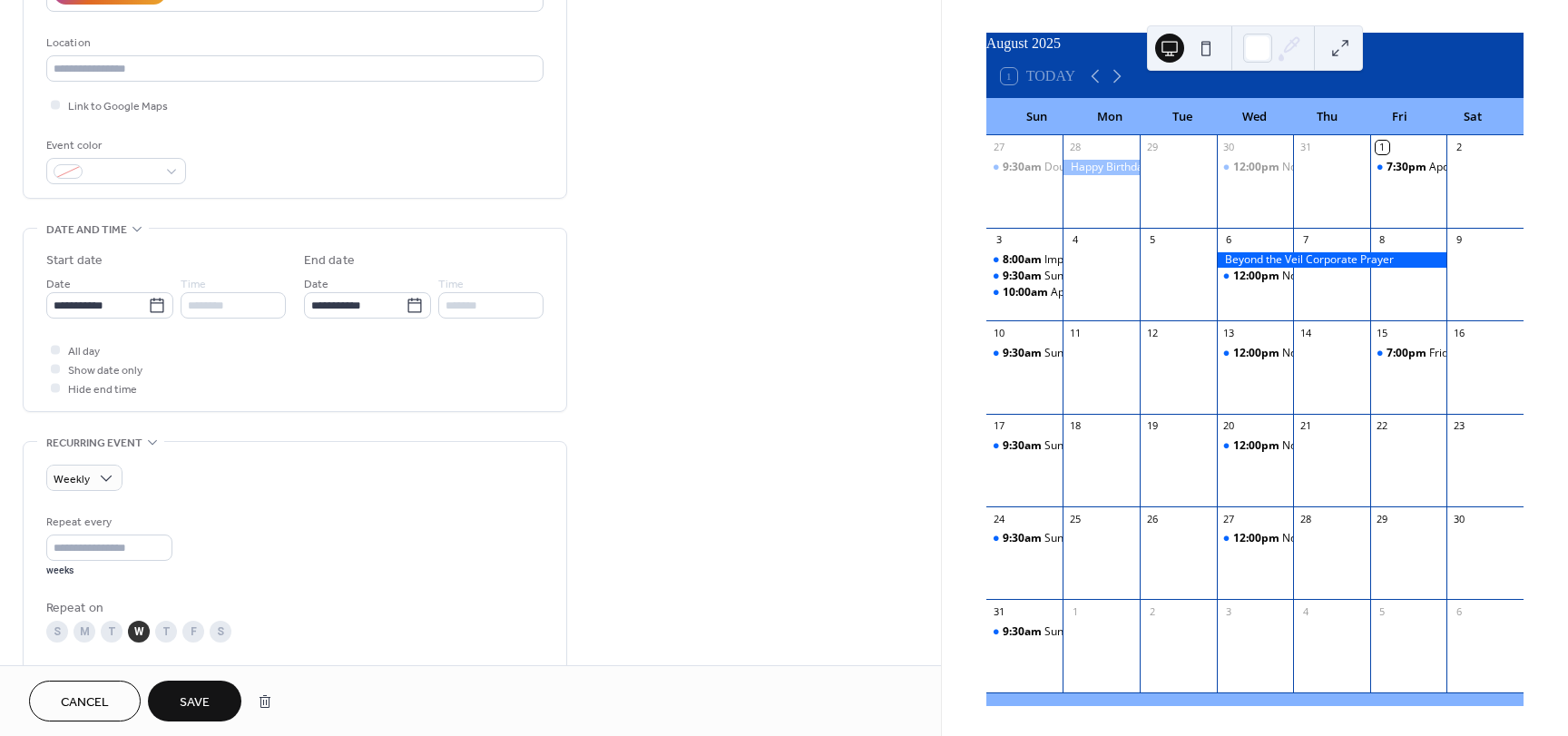 click on "Save" at bounding box center (194, 702) 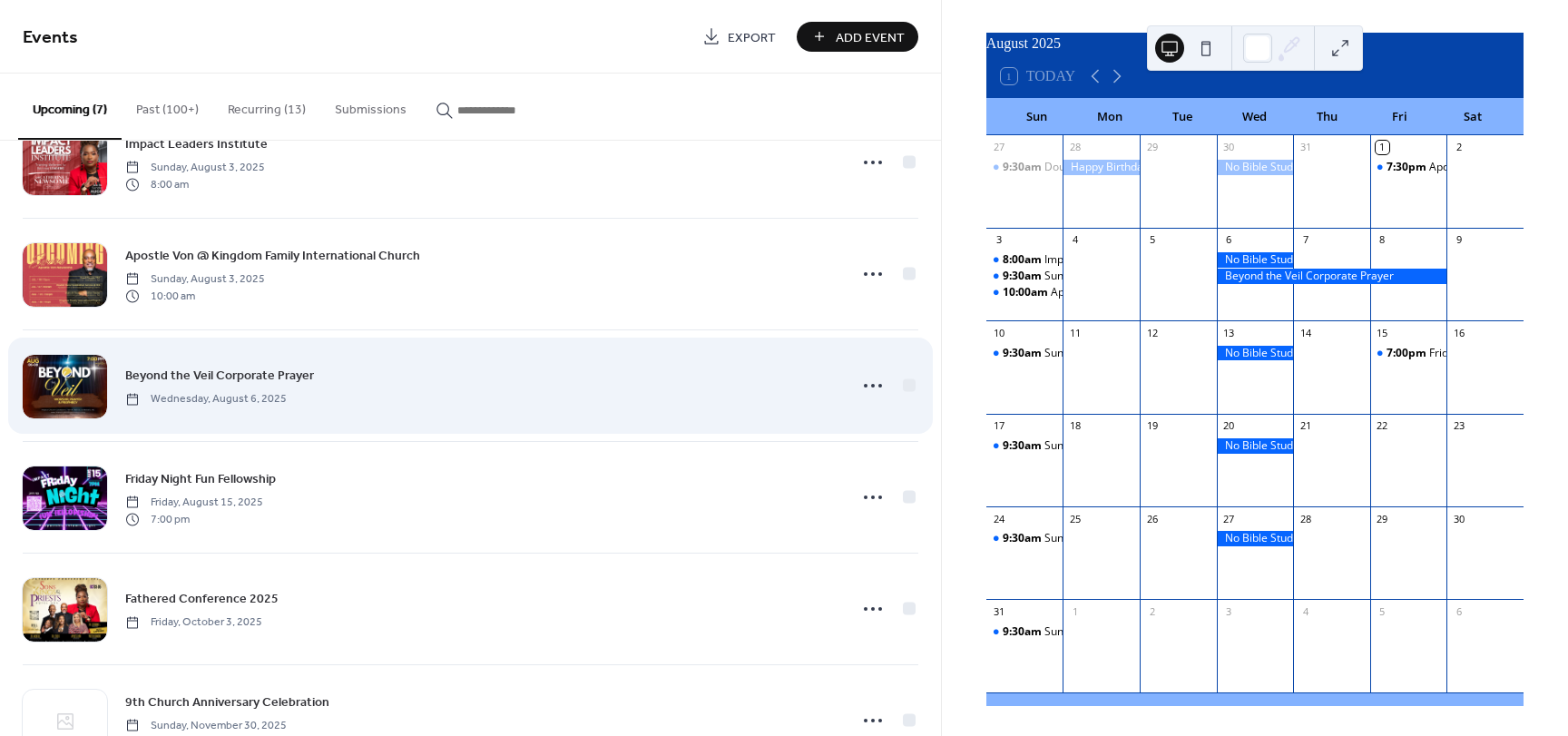 scroll, scrollTop: 240, scrollLeft: 0, axis: vertical 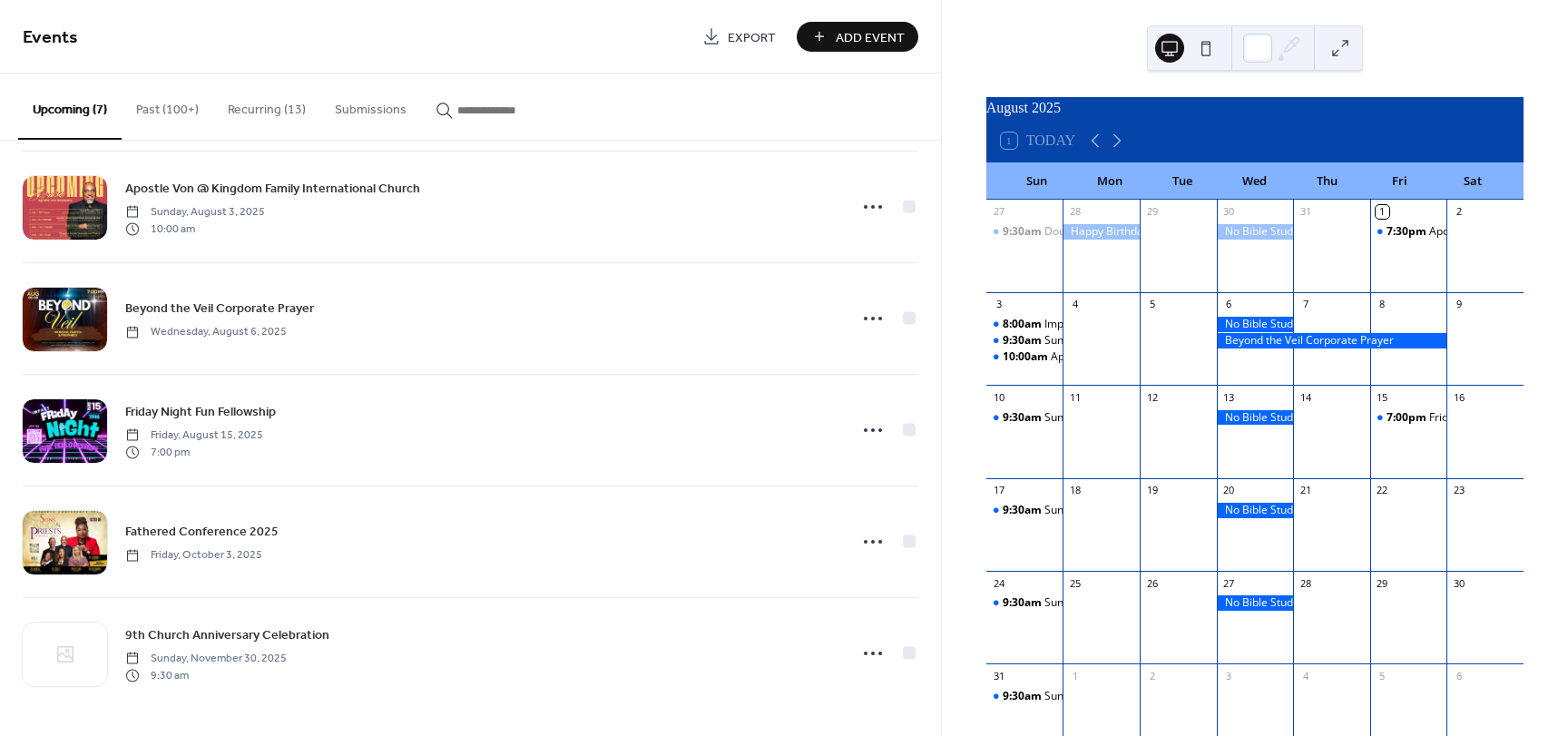 click on "Submissions" at bounding box center (370, 105) 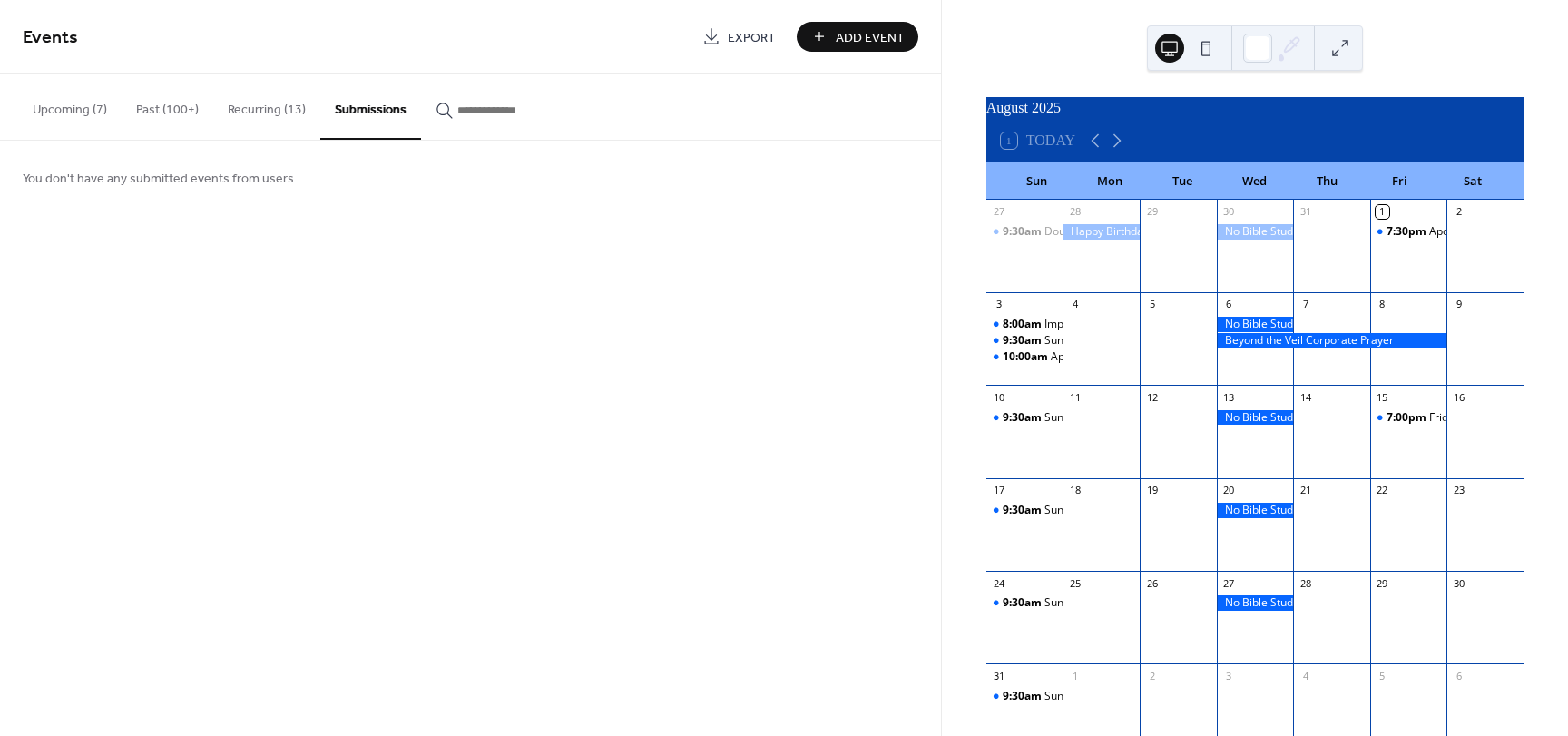 click on "Recurring (13)" at bounding box center (267, 105) 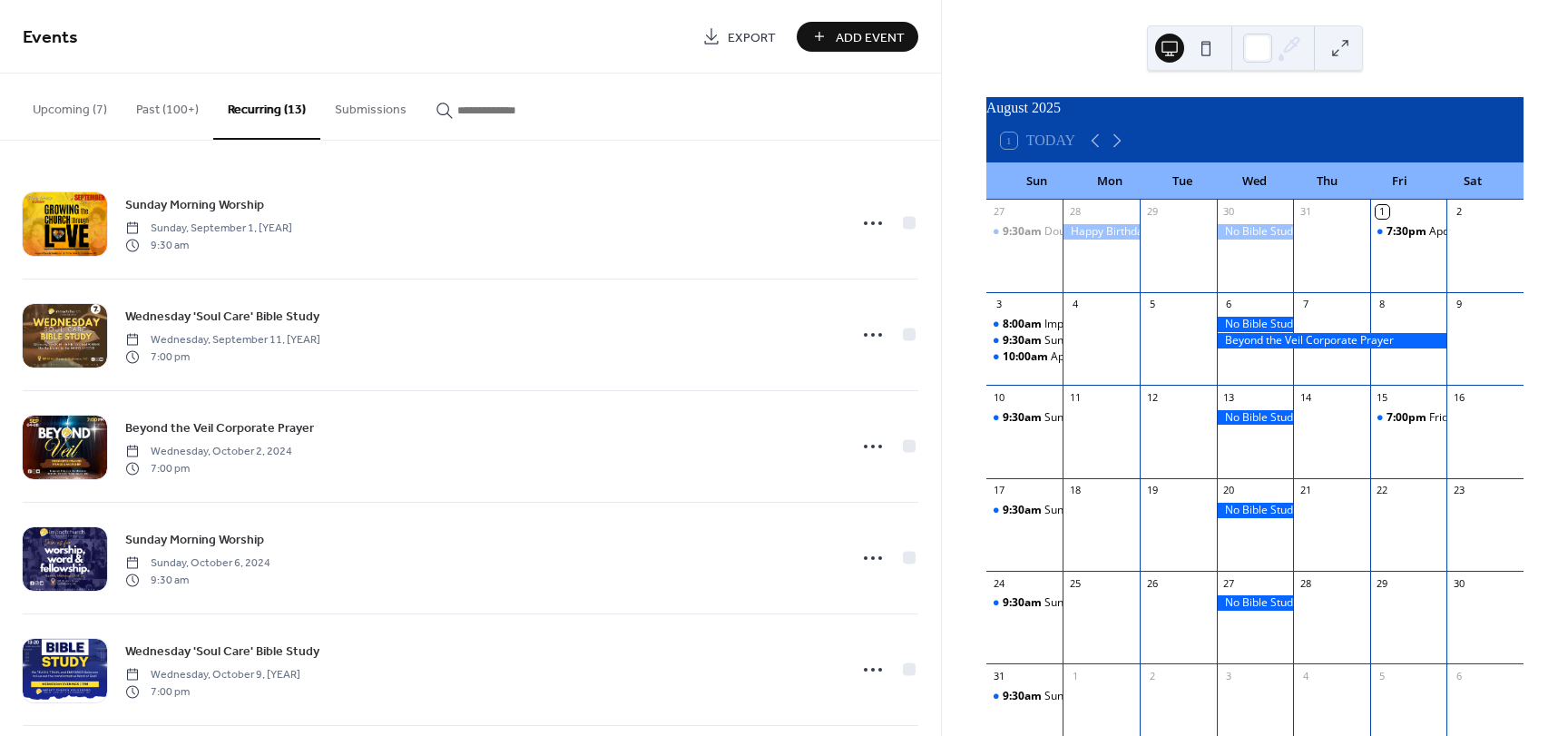 click on "August [YEAR] 1 Today Sun Mon Tue Wed Thu Fri Sat 27 9:30am Double Honor Celebration  28 29 30 31 1 7:30pm Apos. Von & Dr. [FIRST] @ Alpha & Omega Church 2 3 8:00am Impact Leaders Institute 9:30am Sunday Morning Worship 10:00am Apostle Von @ Kingdom Family International Church 4 5 6 7 8 9 10 9:30am Sunday Morning Worship 11 12 13 14 15 7:00pm Friday Night Fun Fellowship 16 17 9:30am Sunday Morning Worship 18 19 20 21 22 23 24 9:30am Sunday Morning Worship 25 26 27 28 29 30 31 9:30am Sunday Morning Worship 1 2 3 4 5 6" at bounding box center (1255, 368) 